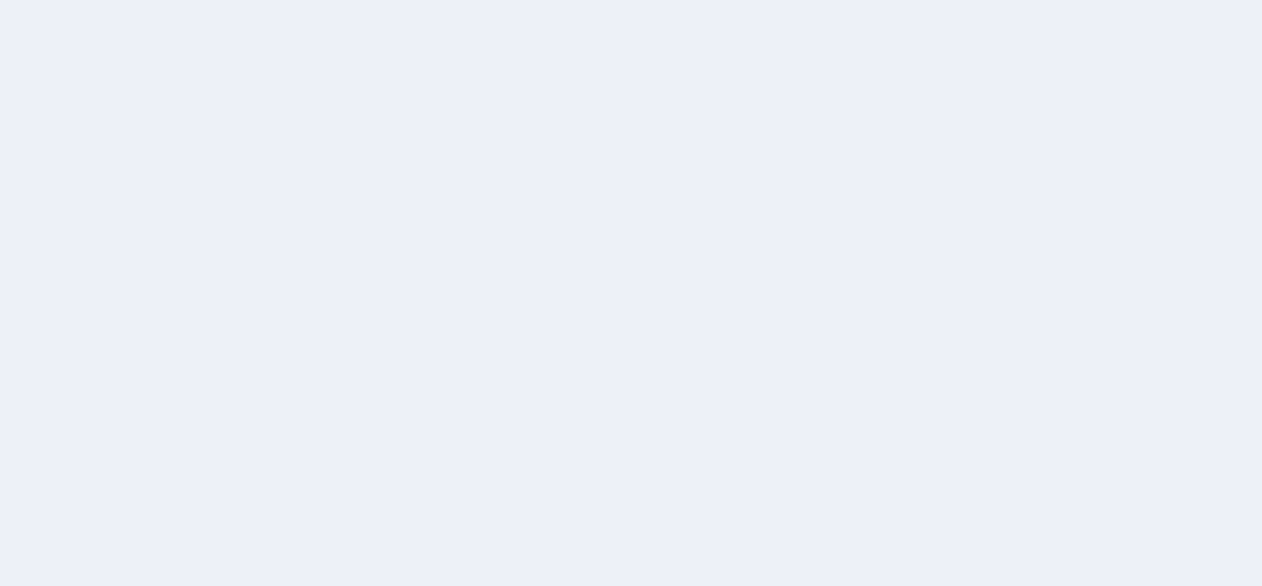 scroll, scrollTop: 0, scrollLeft: 0, axis: both 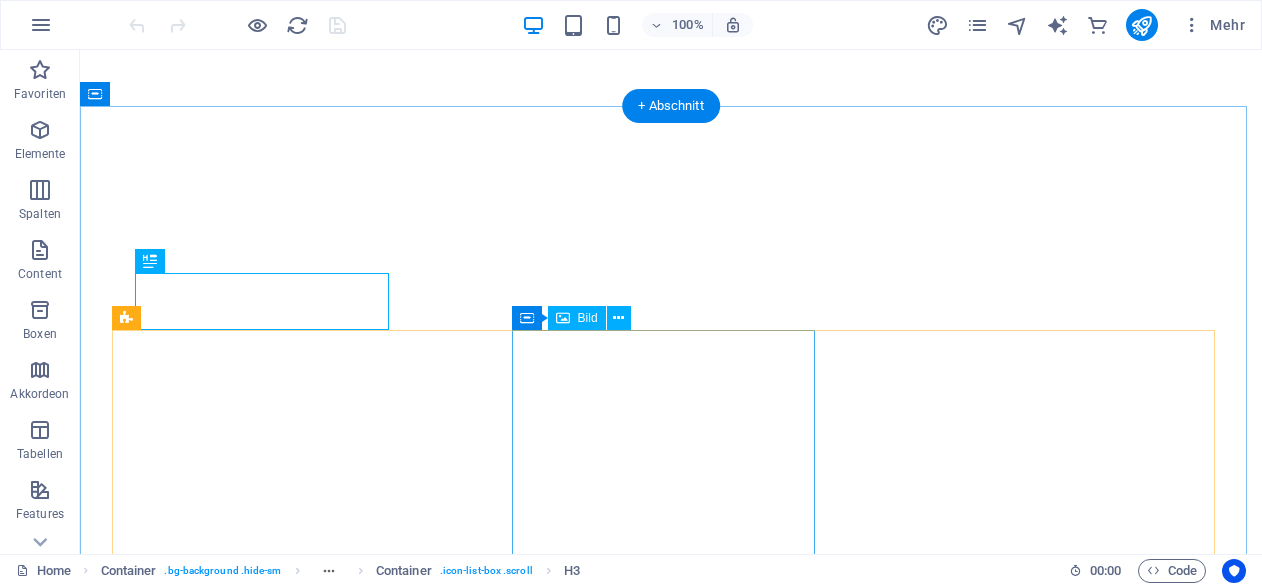 select 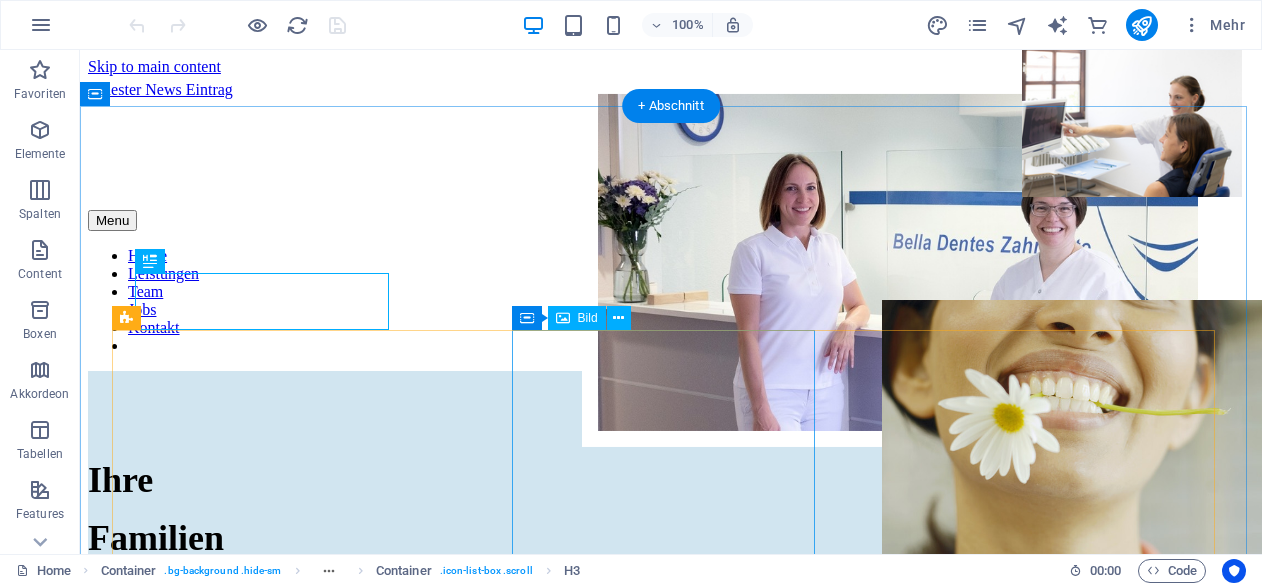 scroll, scrollTop: 2720, scrollLeft: 0, axis: vertical 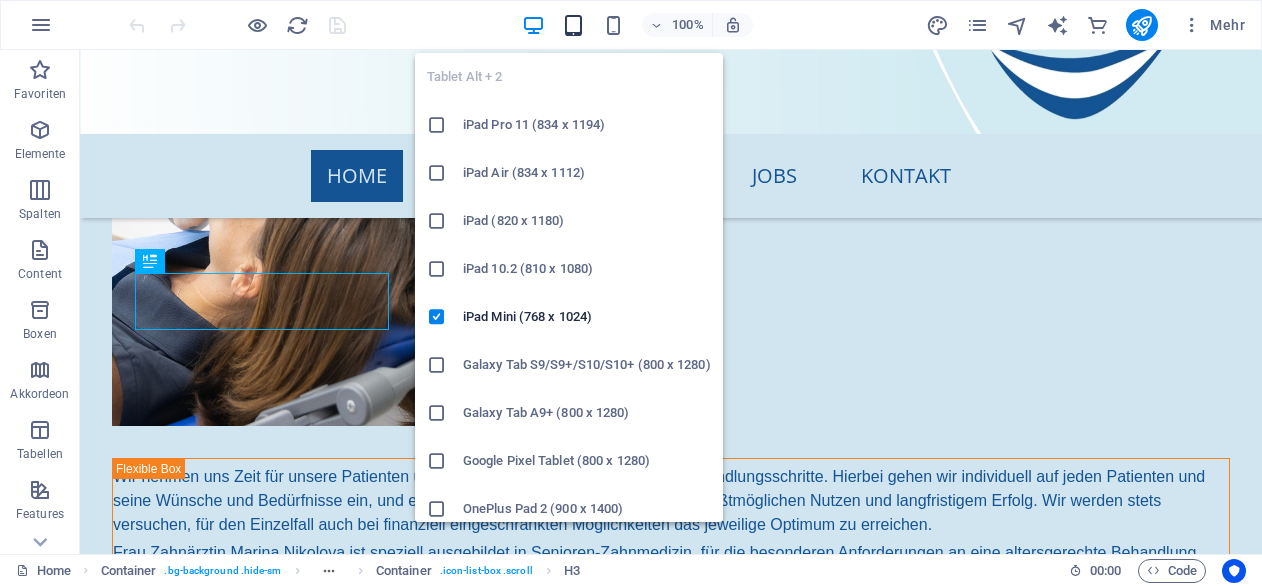 click at bounding box center (573, 25) 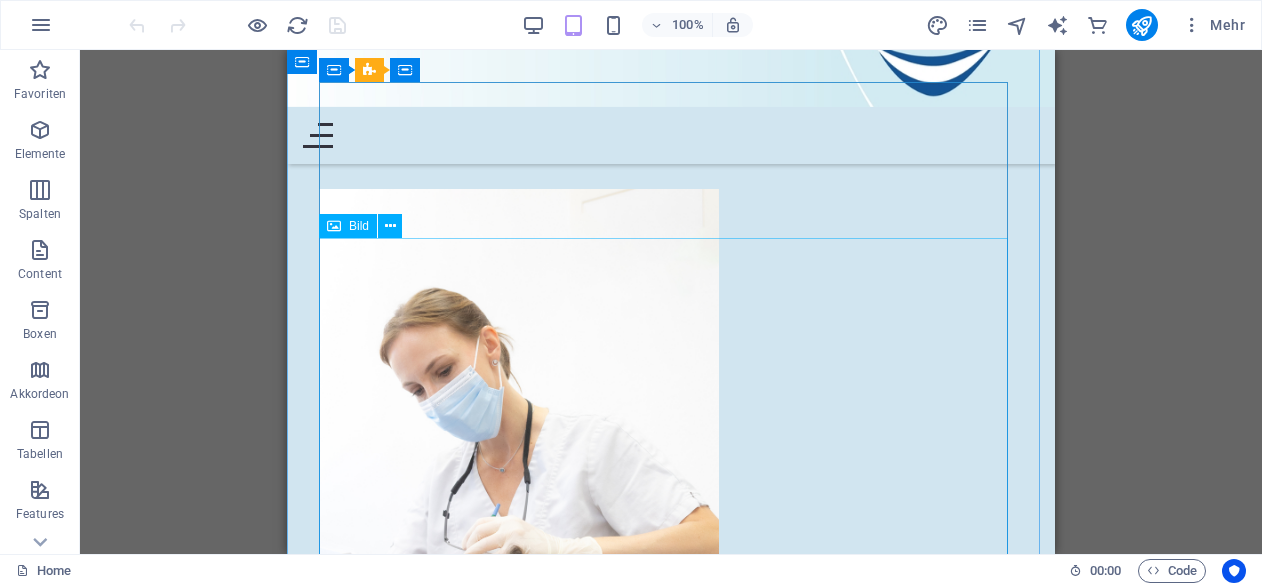 scroll, scrollTop: 2196, scrollLeft: 0, axis: vertical 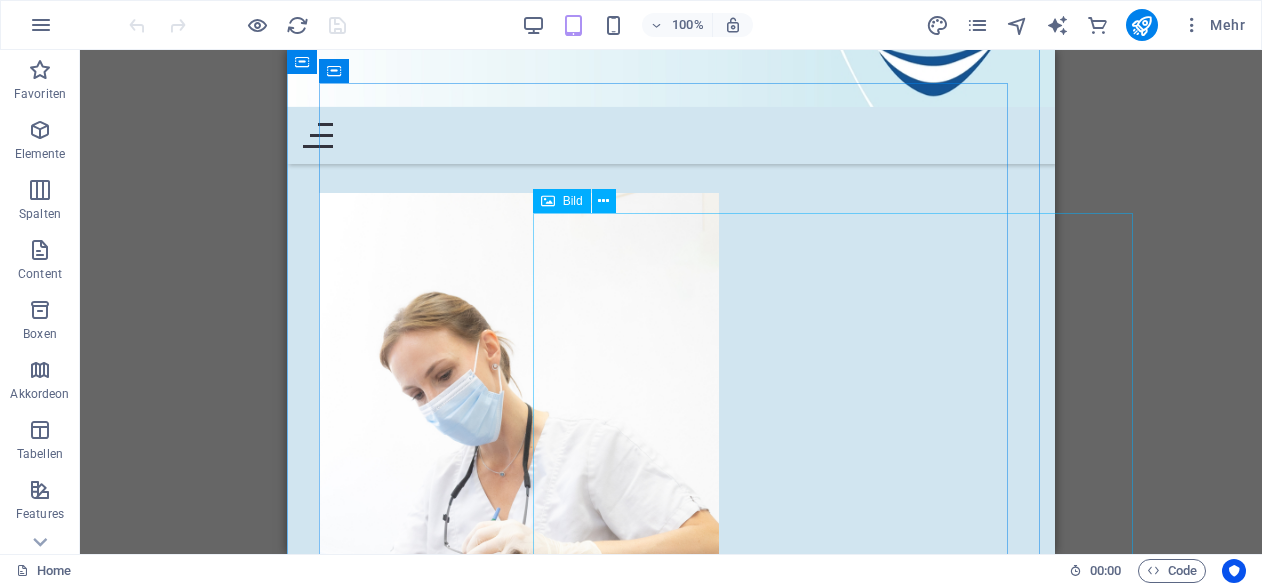 click at bounding box center [880, -1817] 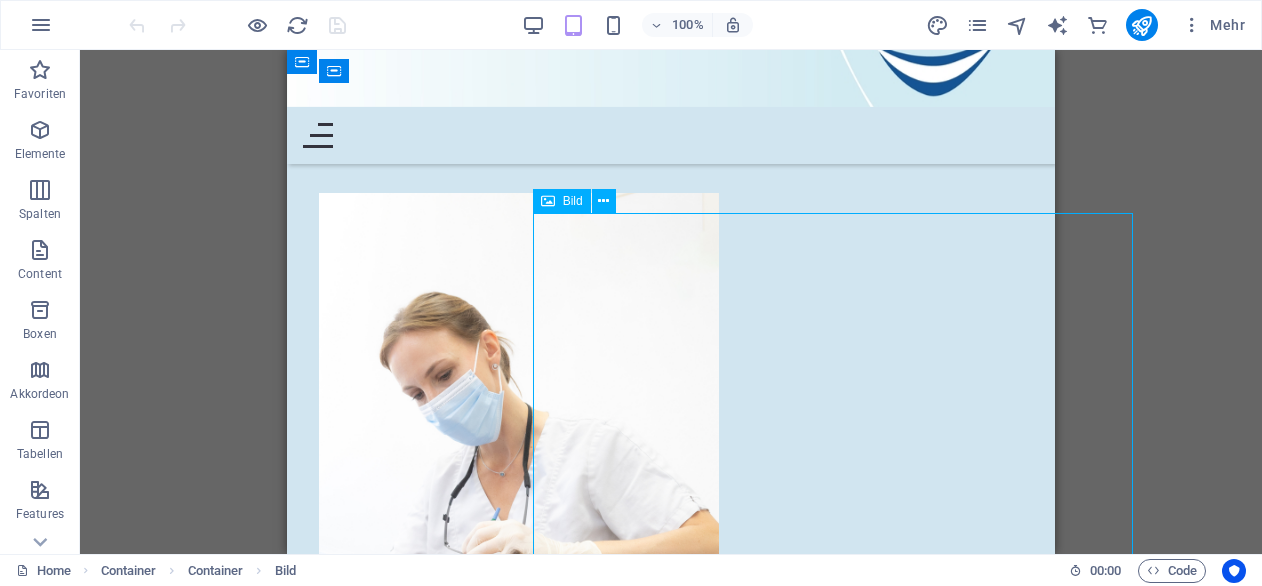 click at bounding box center [880, -1817] 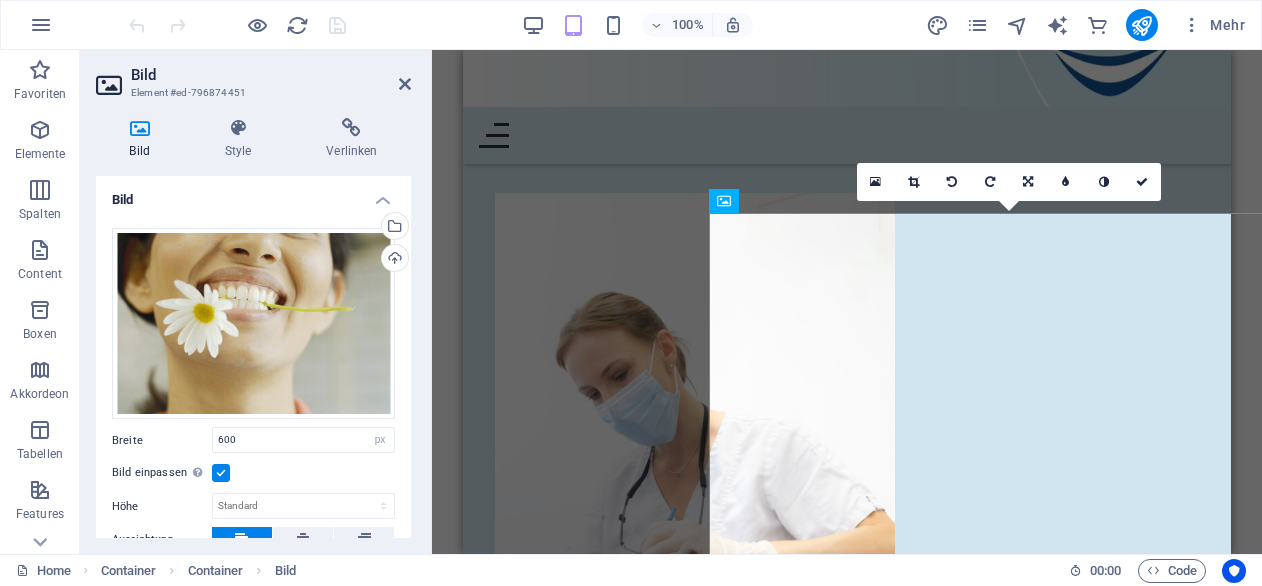 click at bounding box center [221, 473] 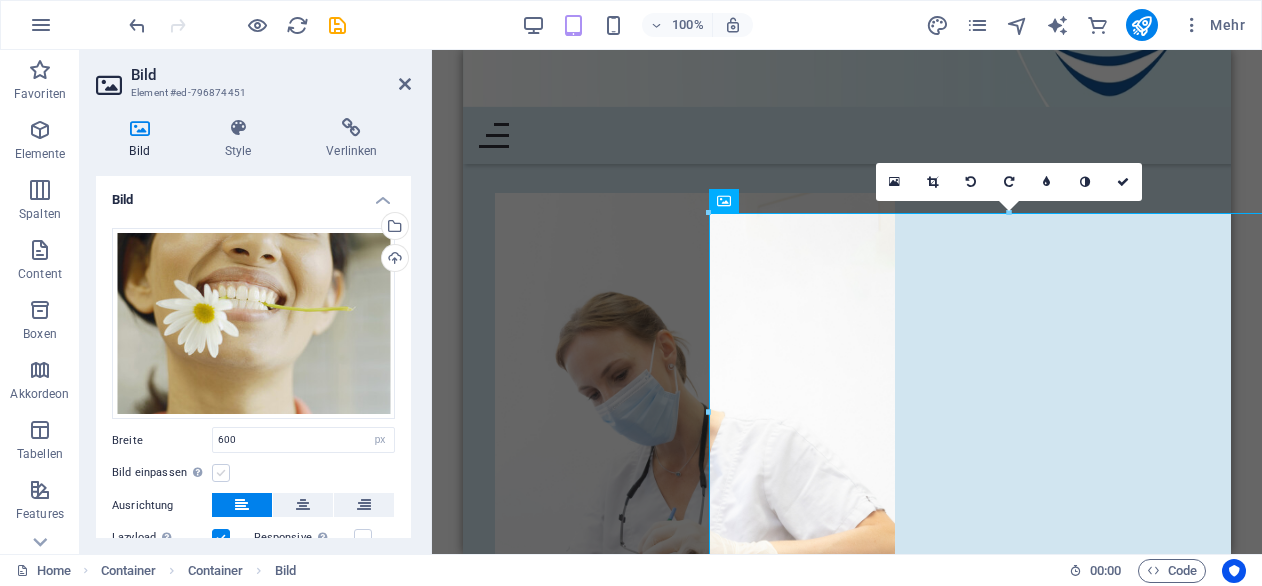 click at bounding box center (221, 473) 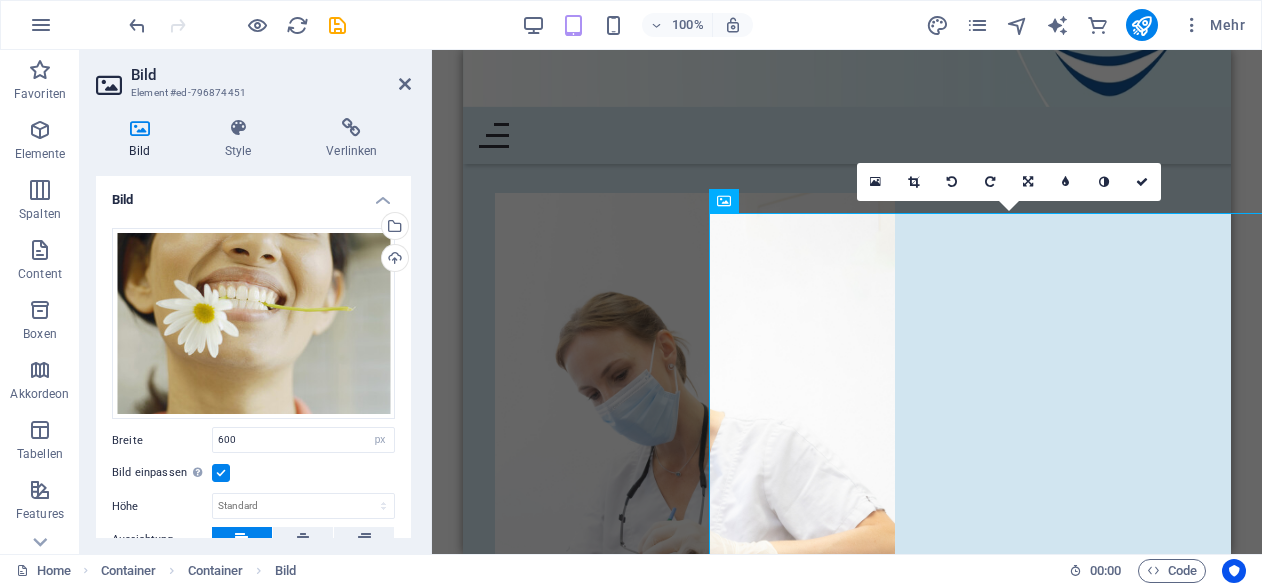 click at bounding box center (221, 473) 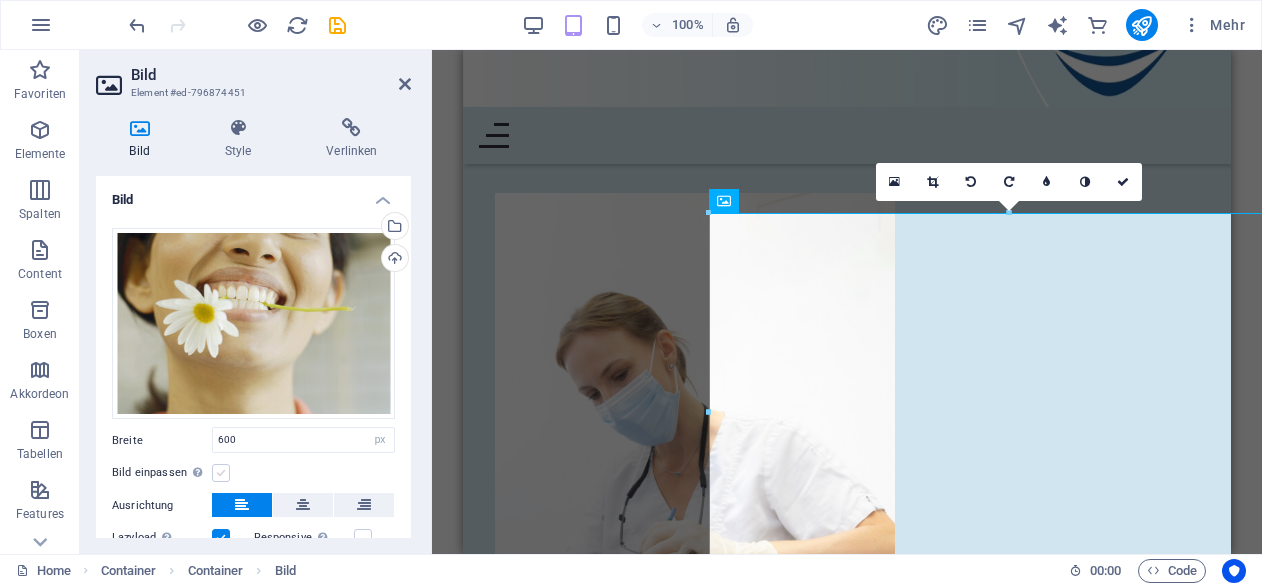 click at bounding box center (221, 473) 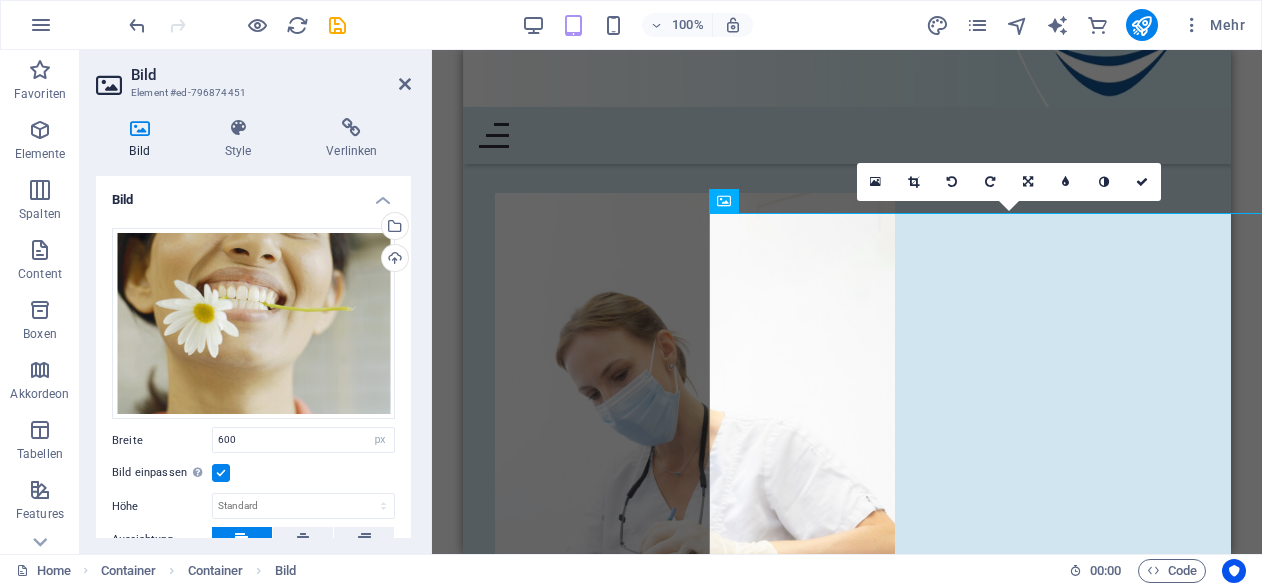 click at bounding box center [221, 473] 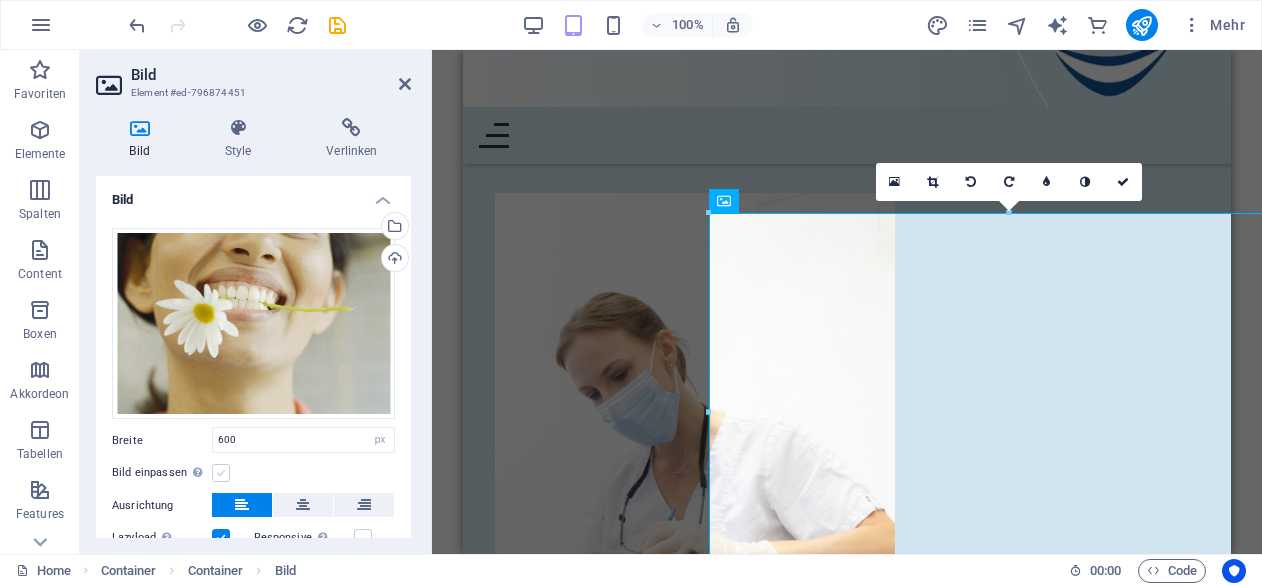 click at bounding box center [221, 473] 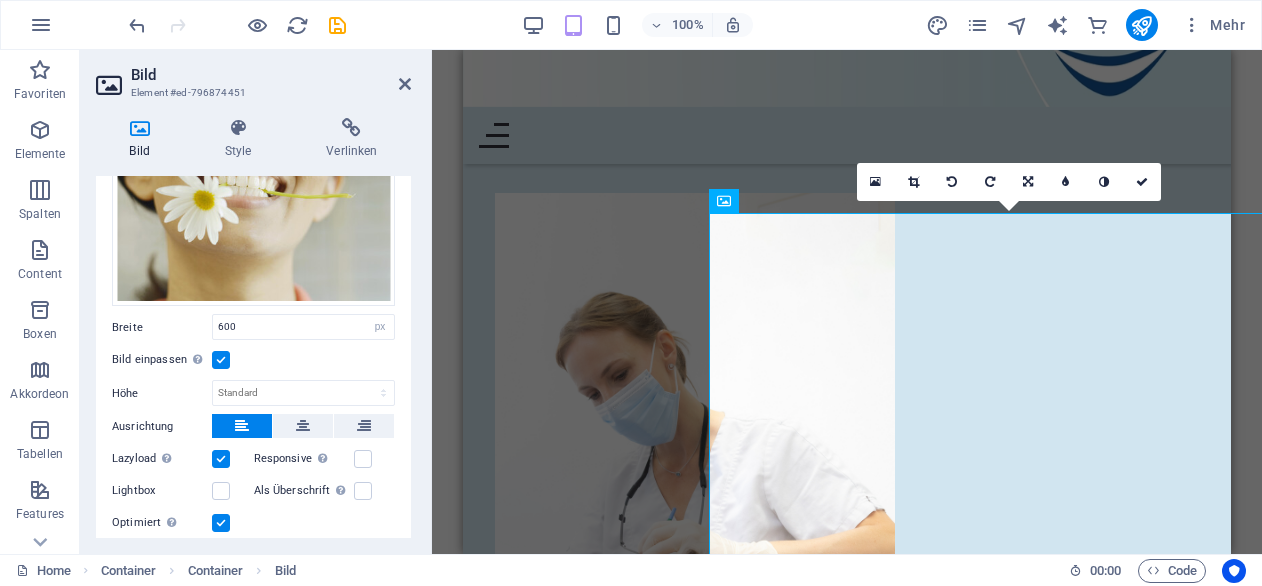 scroll, scrollTop: 114, scrollLeft: 0, axis: vertical 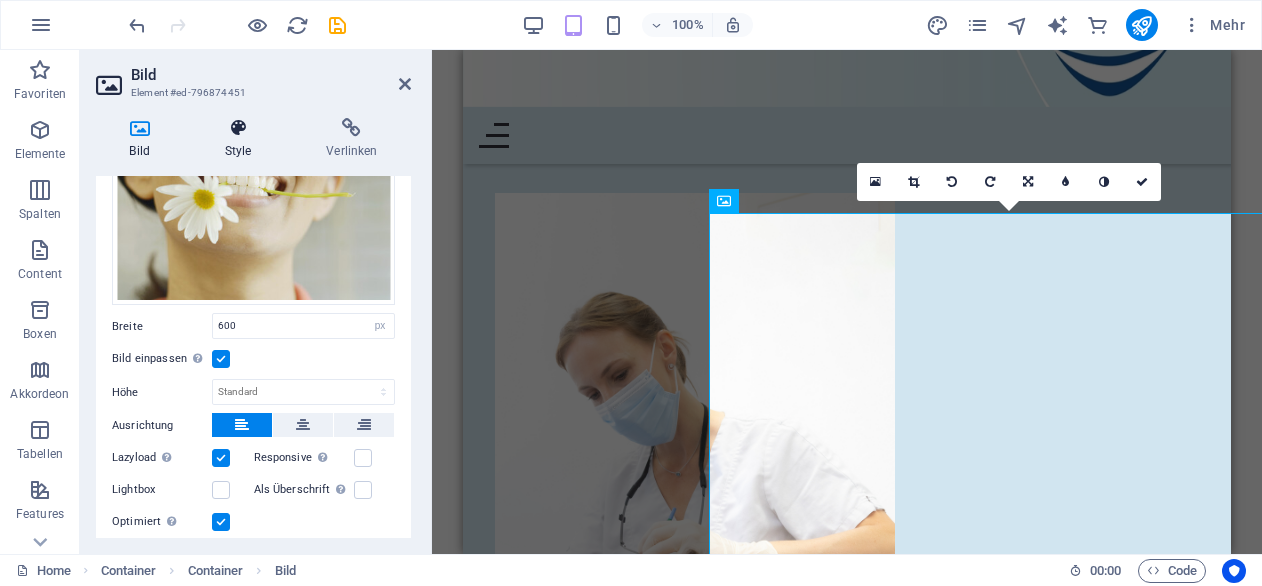 click at bounding box center (238, 128) 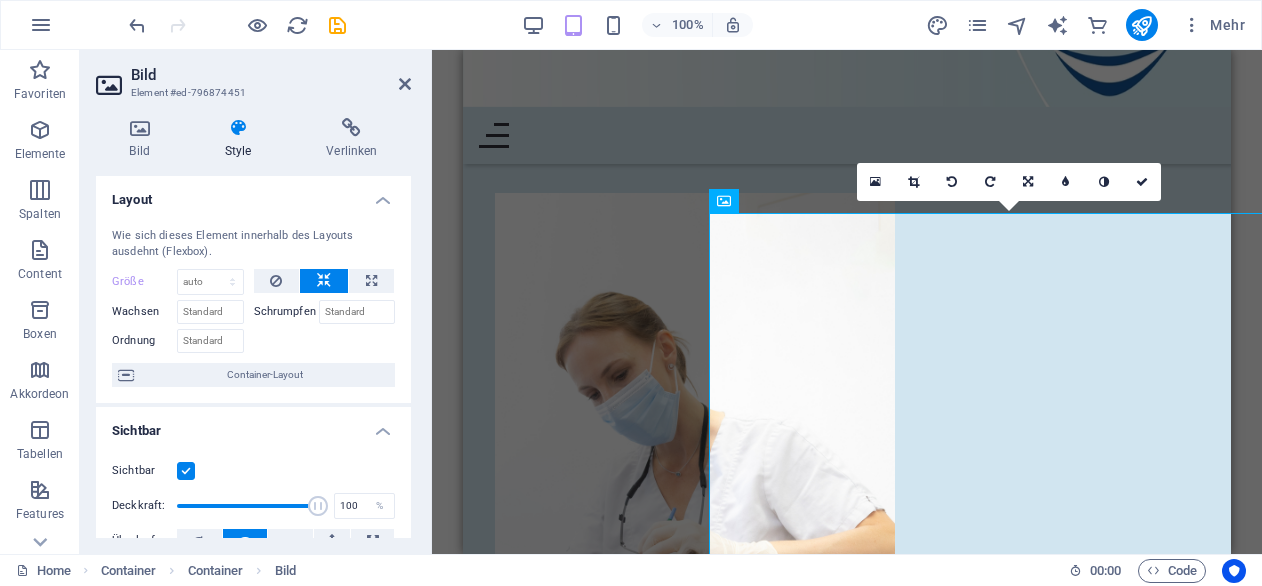 click at bounding box center (186, 471) 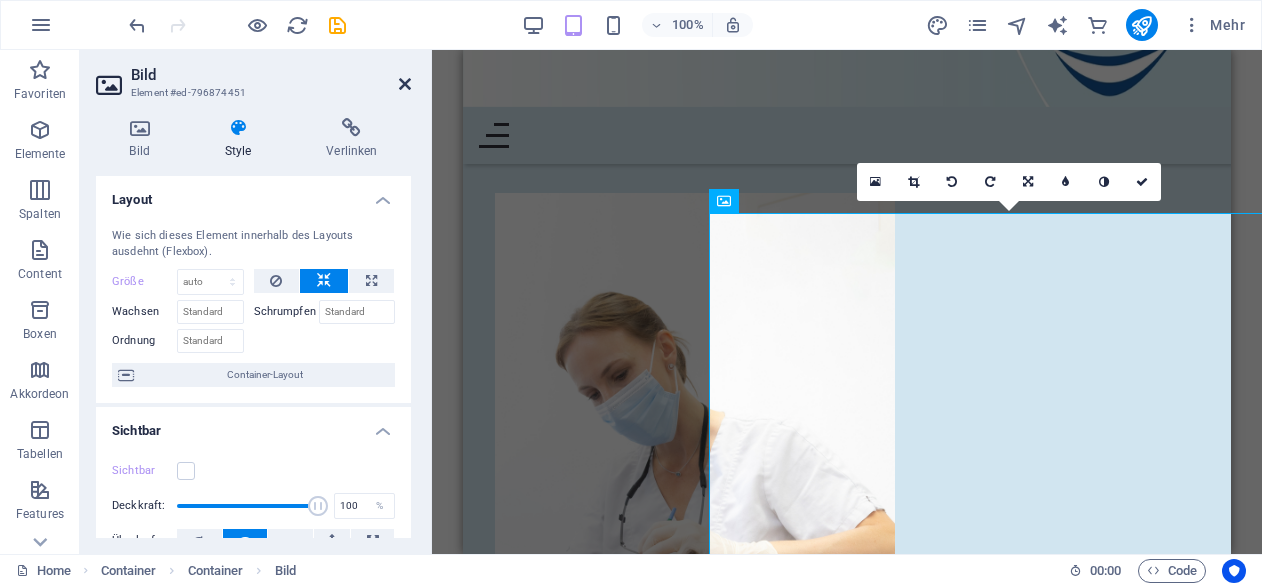 click at bounding box center (405, 84) 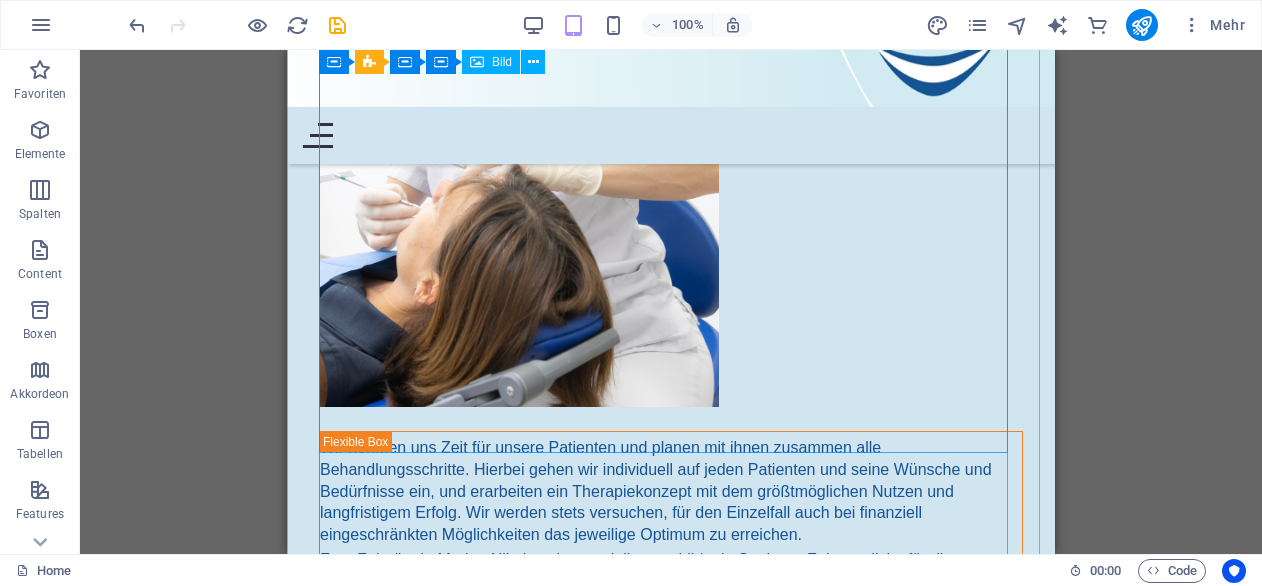 scroll, scrollTop: 2582, scrollLeft: 0, axis: vertical 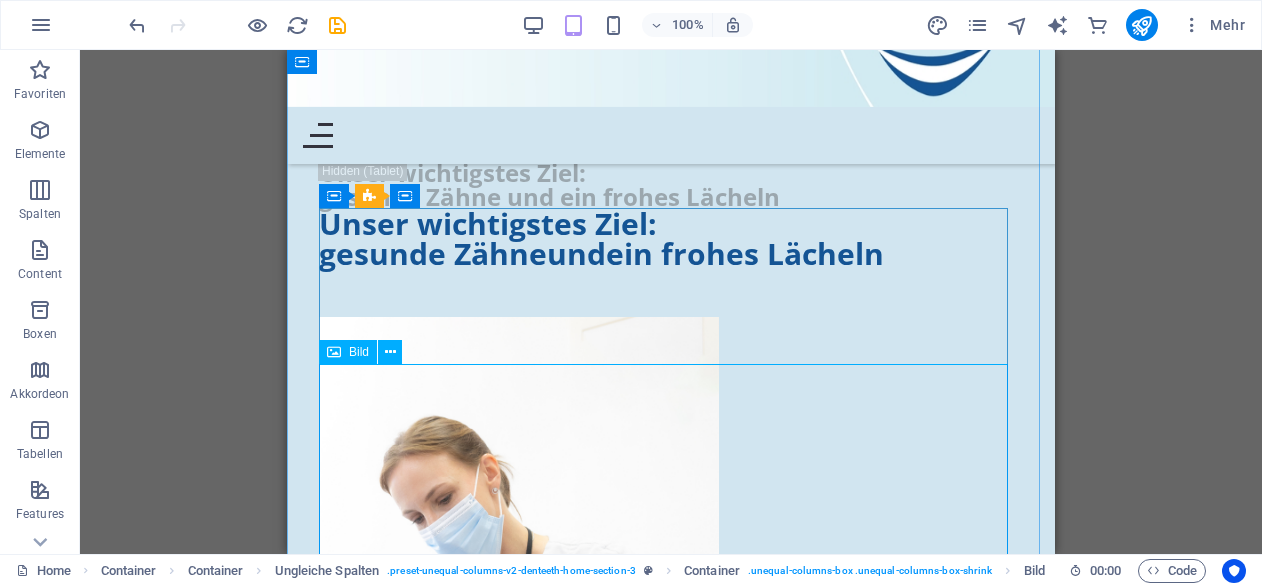 click at bounding box center [671, 617] 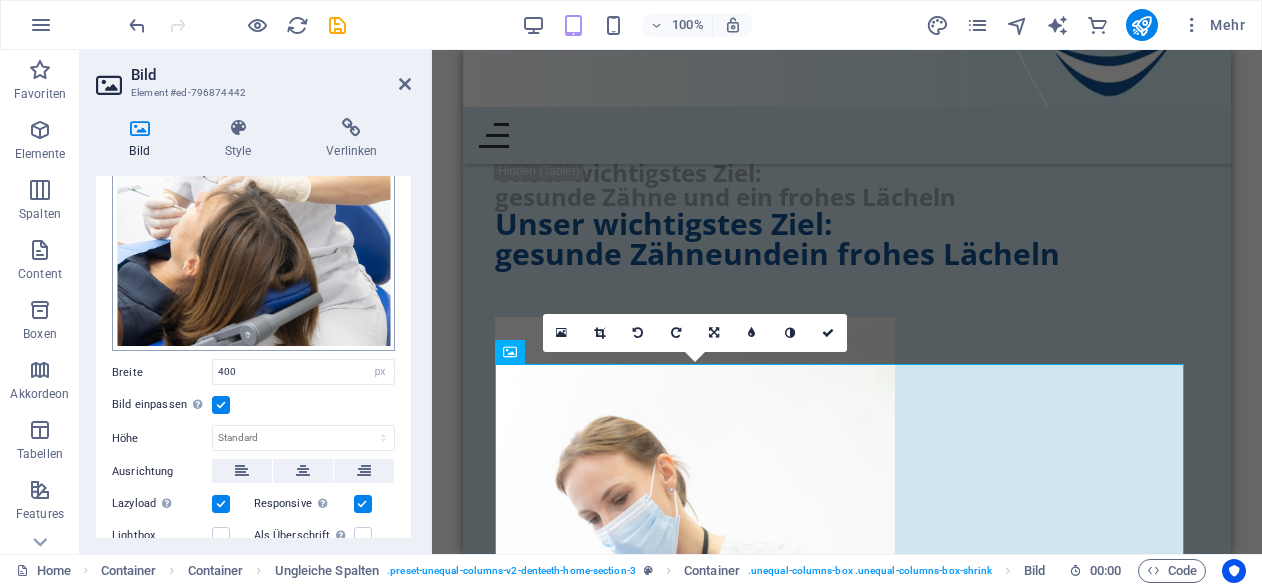 scroll, scrollTop: 298, scrollLeft: 0, axis: vertical 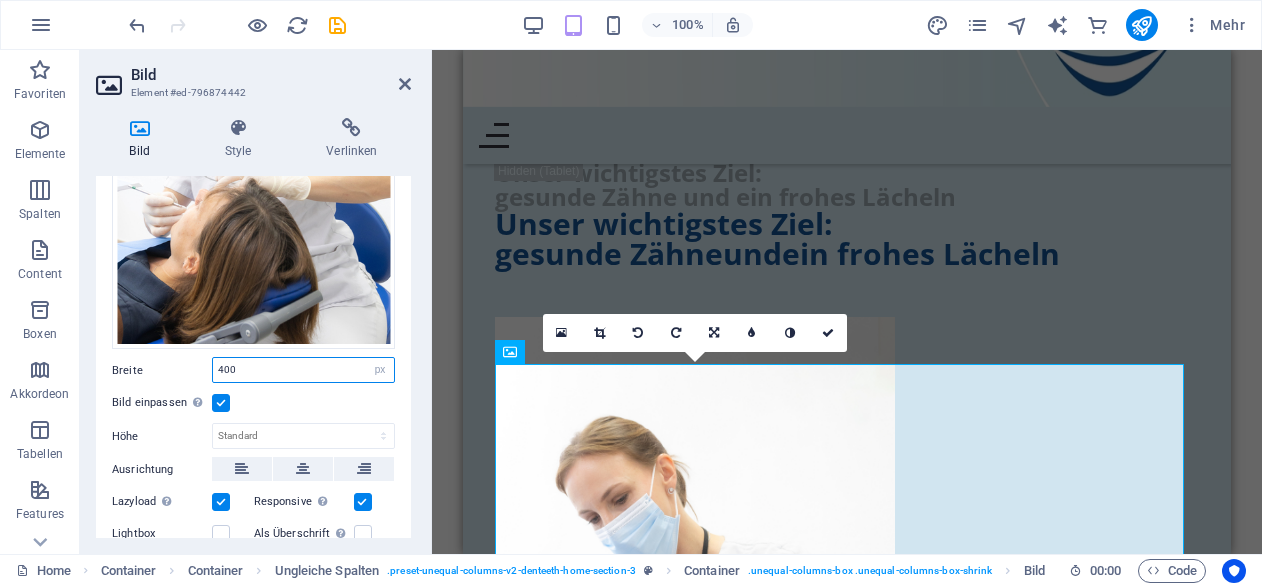 click on "400" at bounding box center (303, 370) 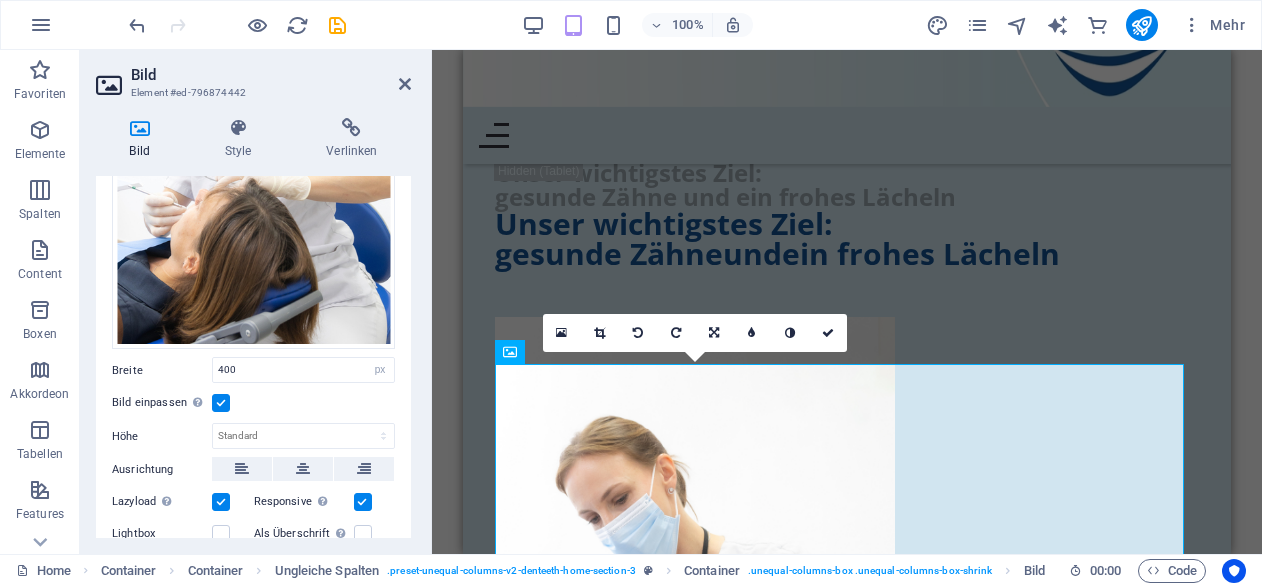 click at bounding box center (363, 502) 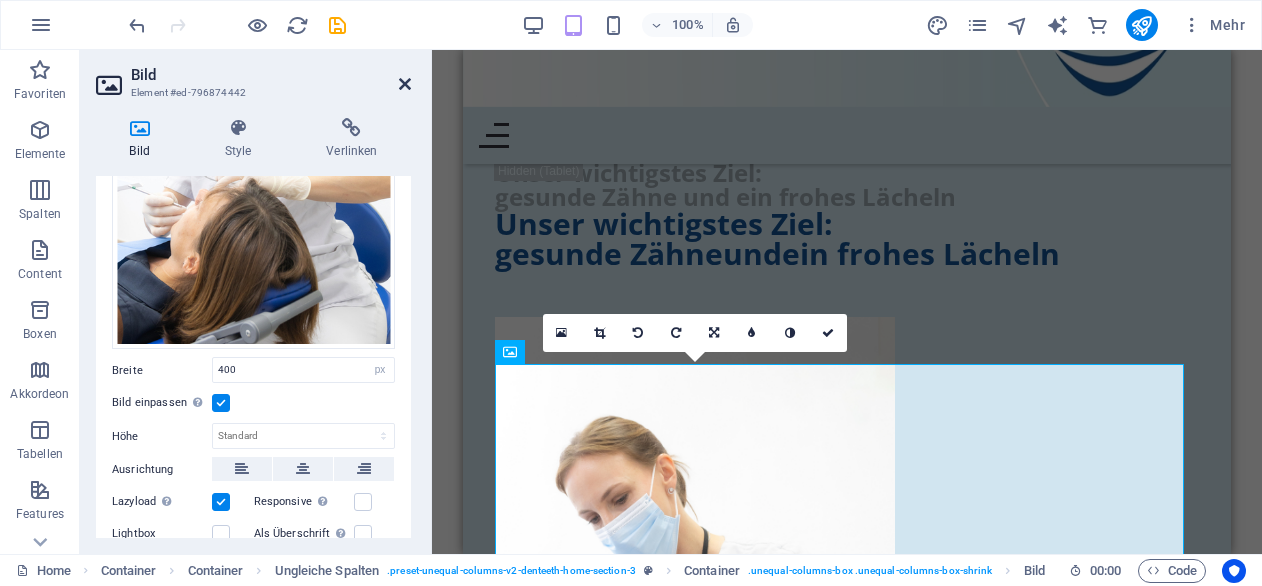 click at bounding box center (405, 84) 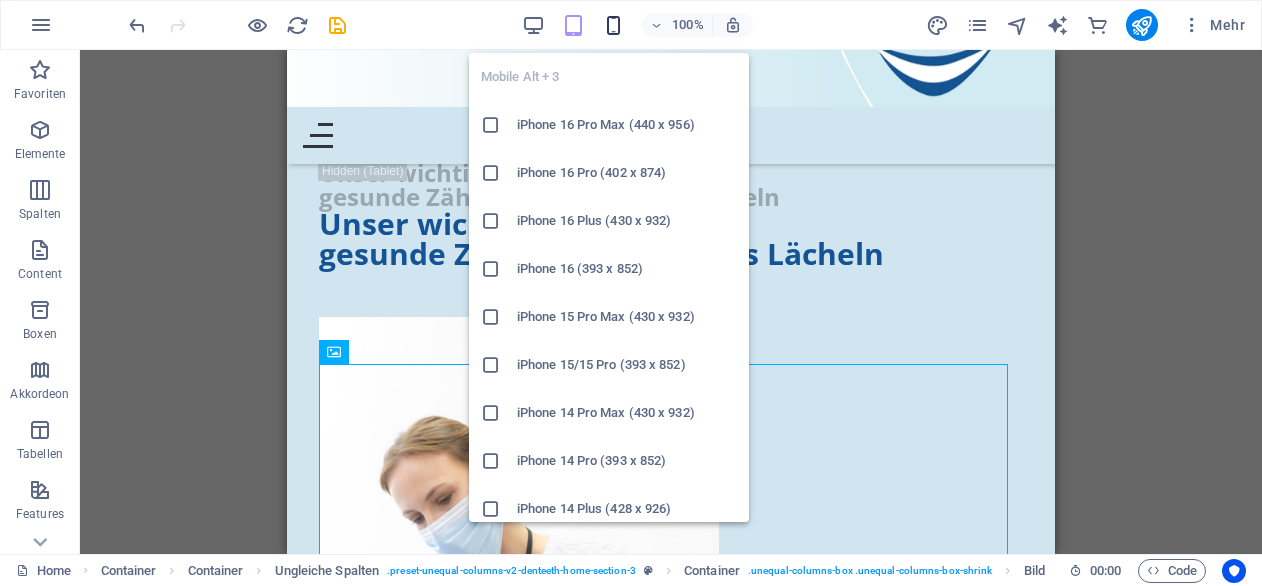 click at bounding box center [613, 25] 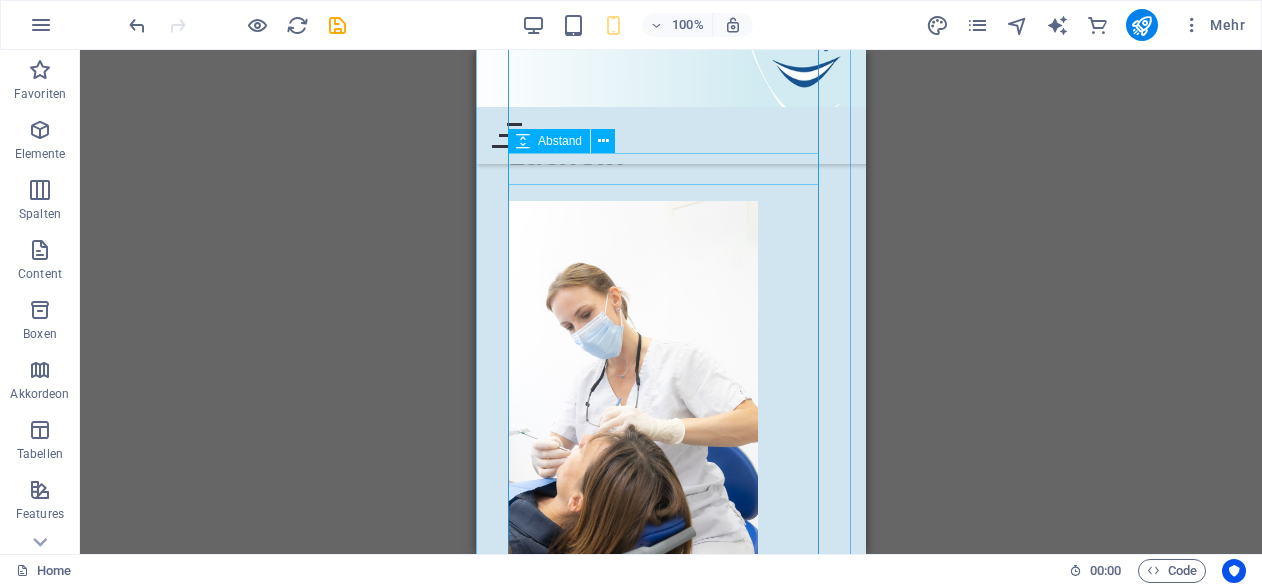 scroll, scrollTop: 2072, scrollLeft: 0, axis: vertical 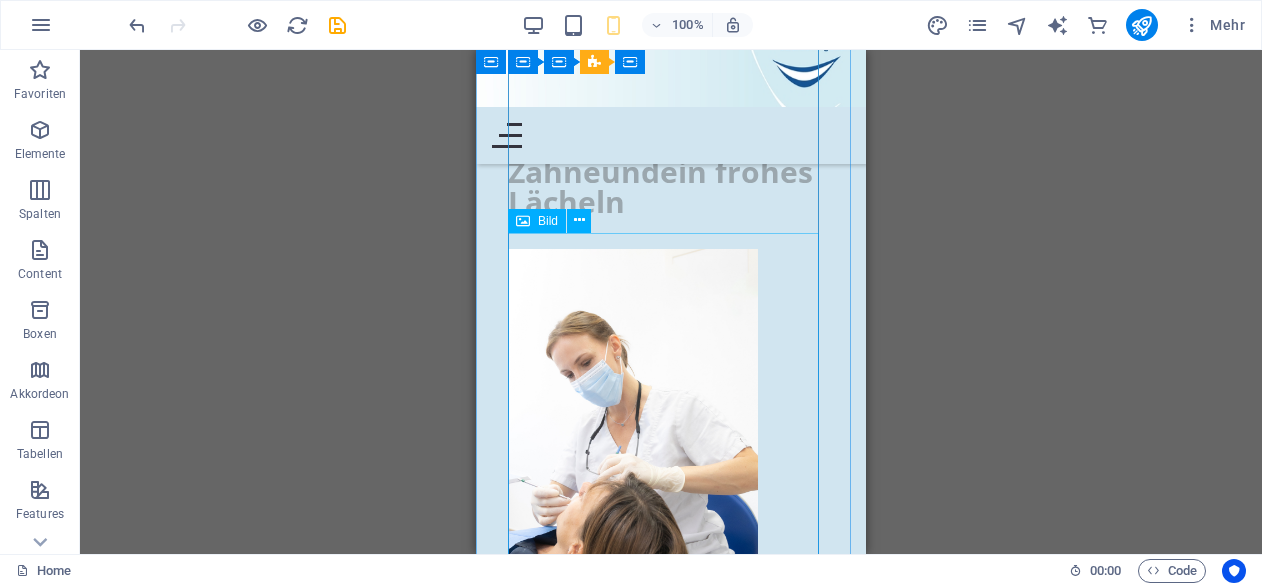 click at bounding box center (671, 436) 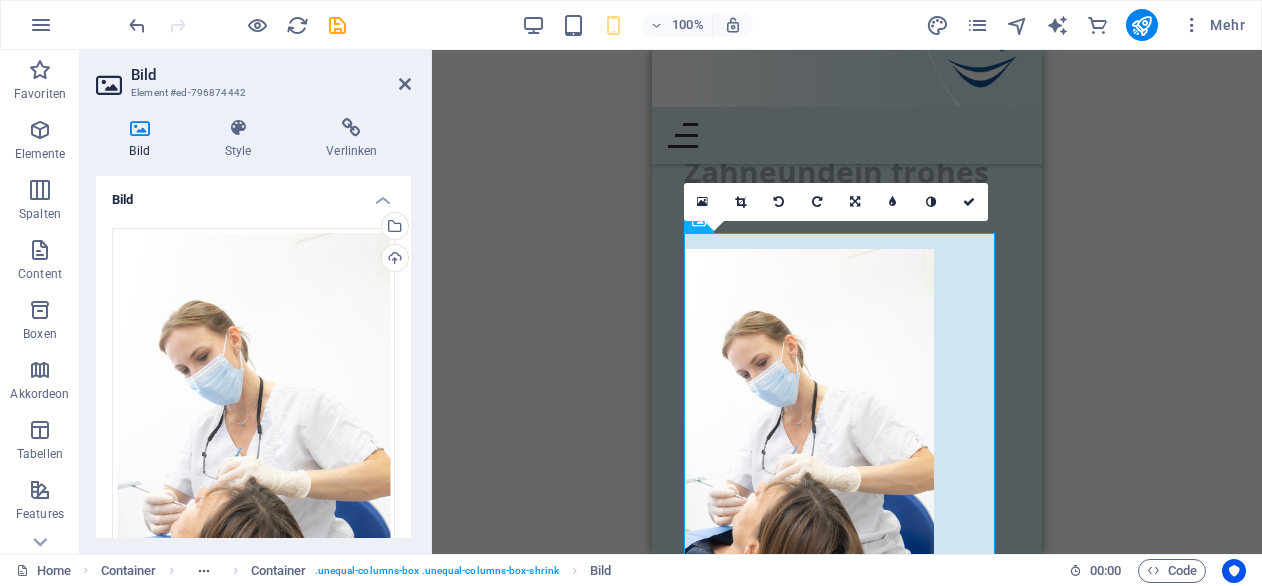 type on "250" 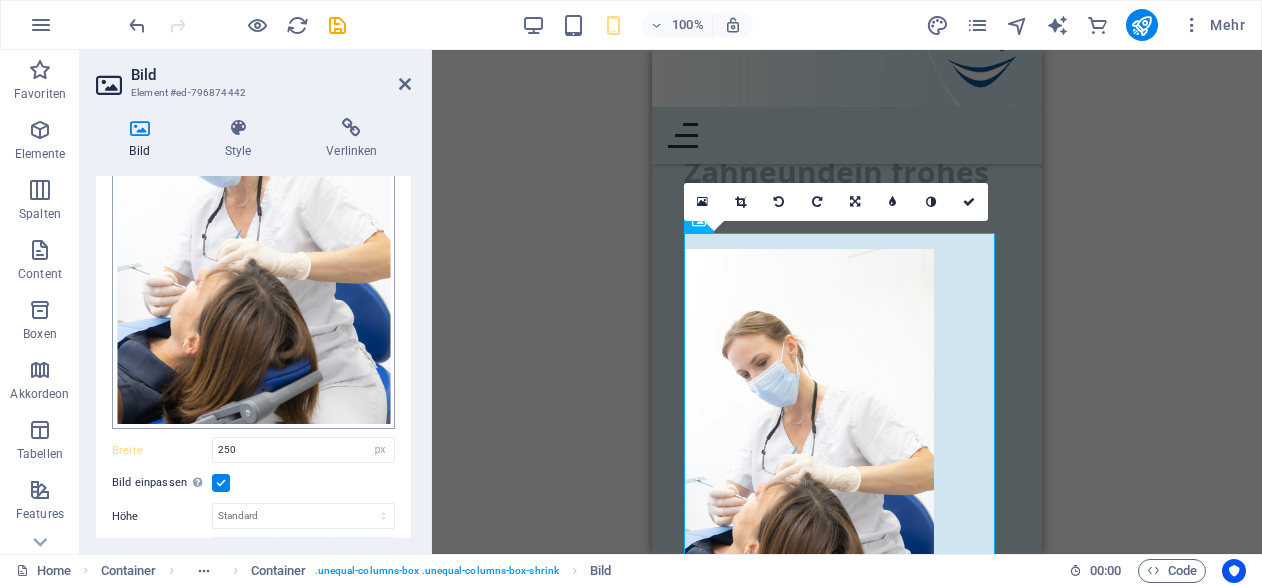 scroll, scrollTop: 215, scrollLeft: 0, axis: vertical 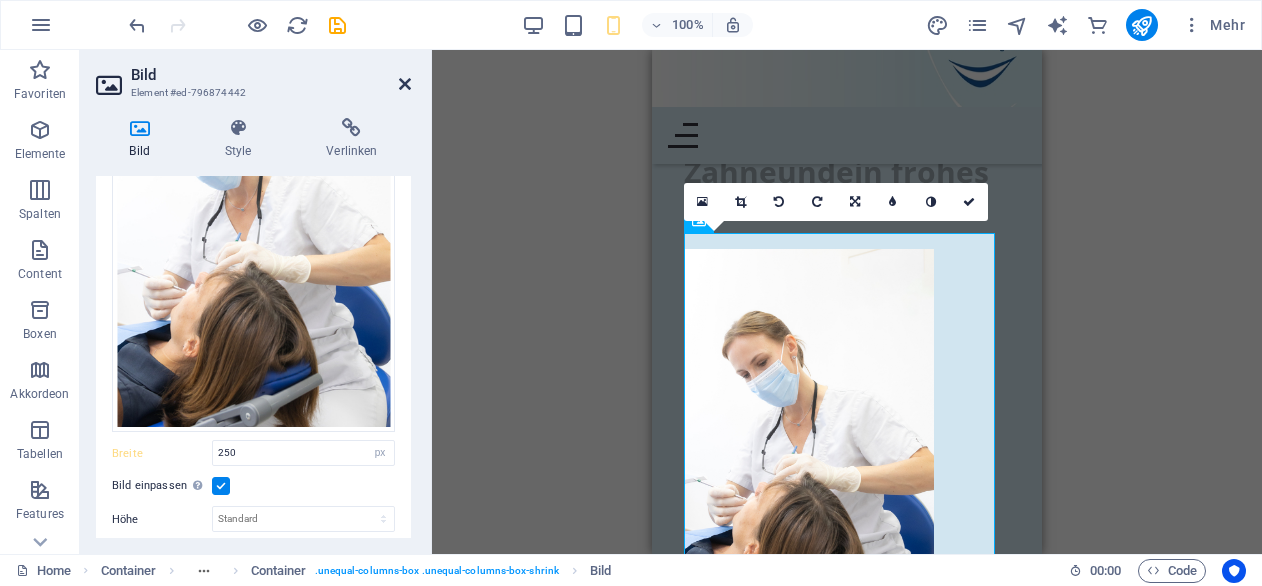 click at bounding box center [405, 84] 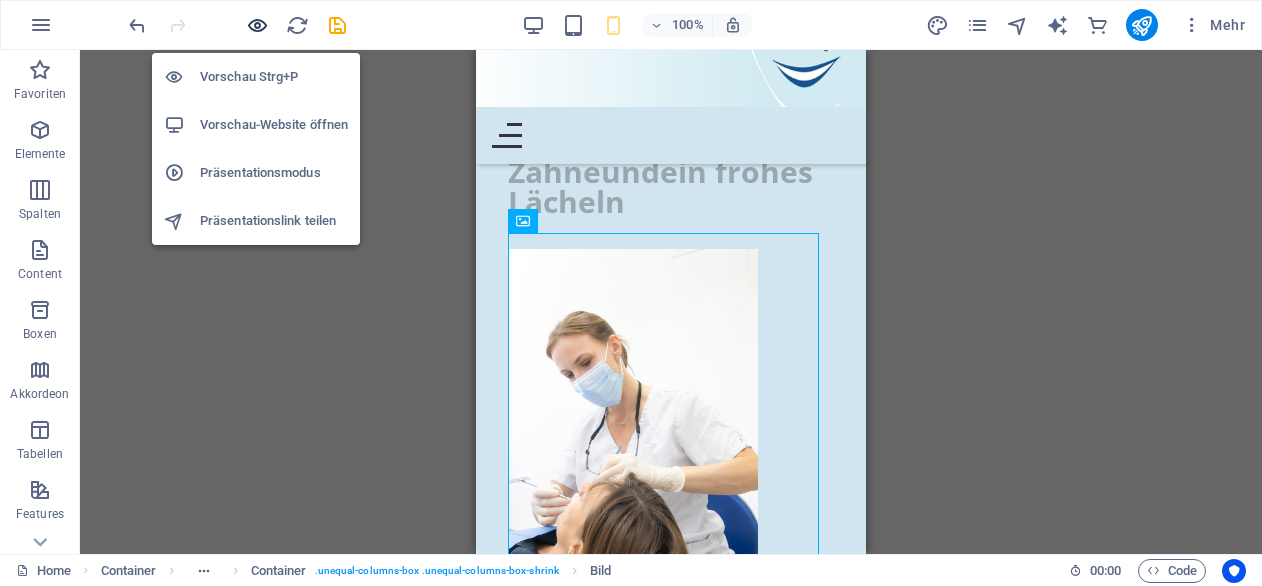 click at bounding box center [257, 25] 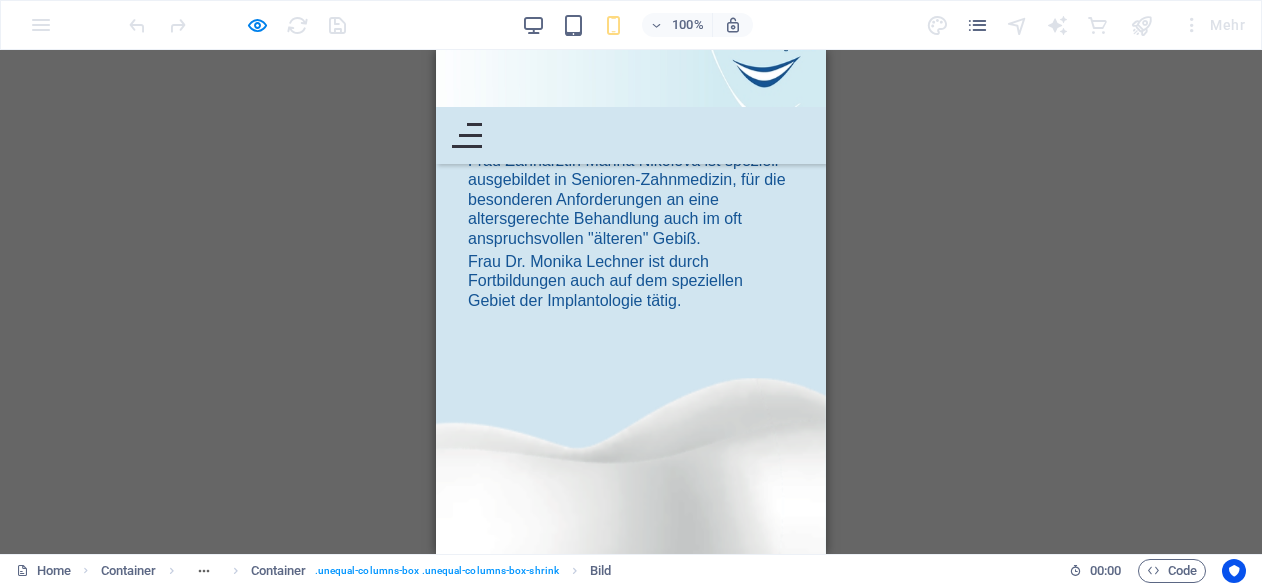 scroll, scrollTop: 1860, scrollLeft: 0, axis: vertical 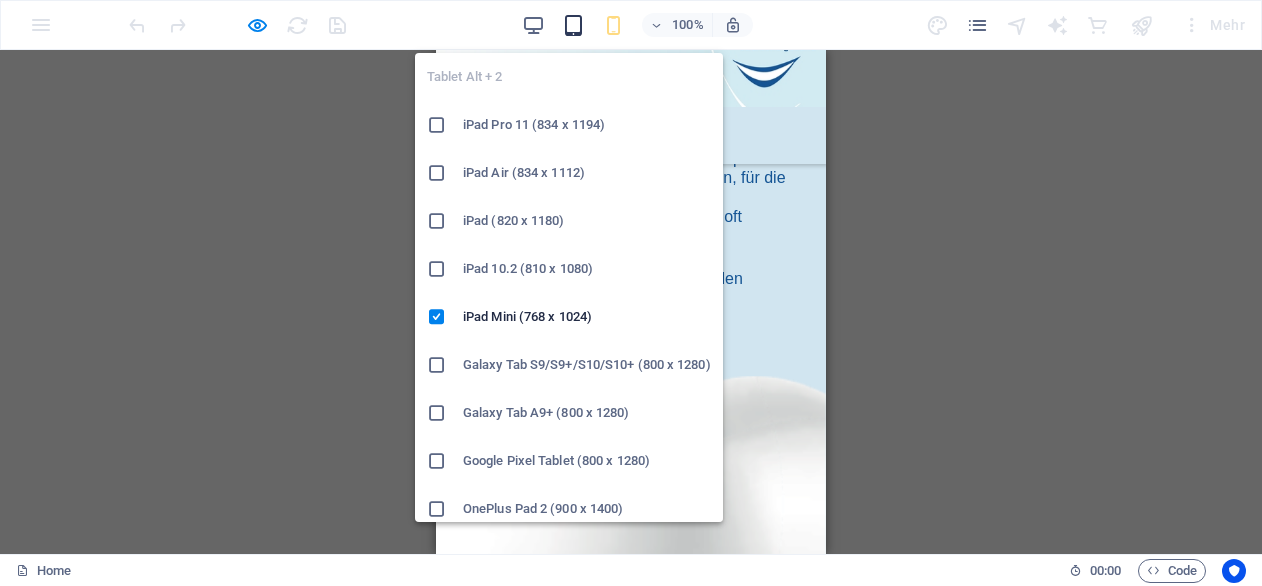 click at bounding box center [573, 25] 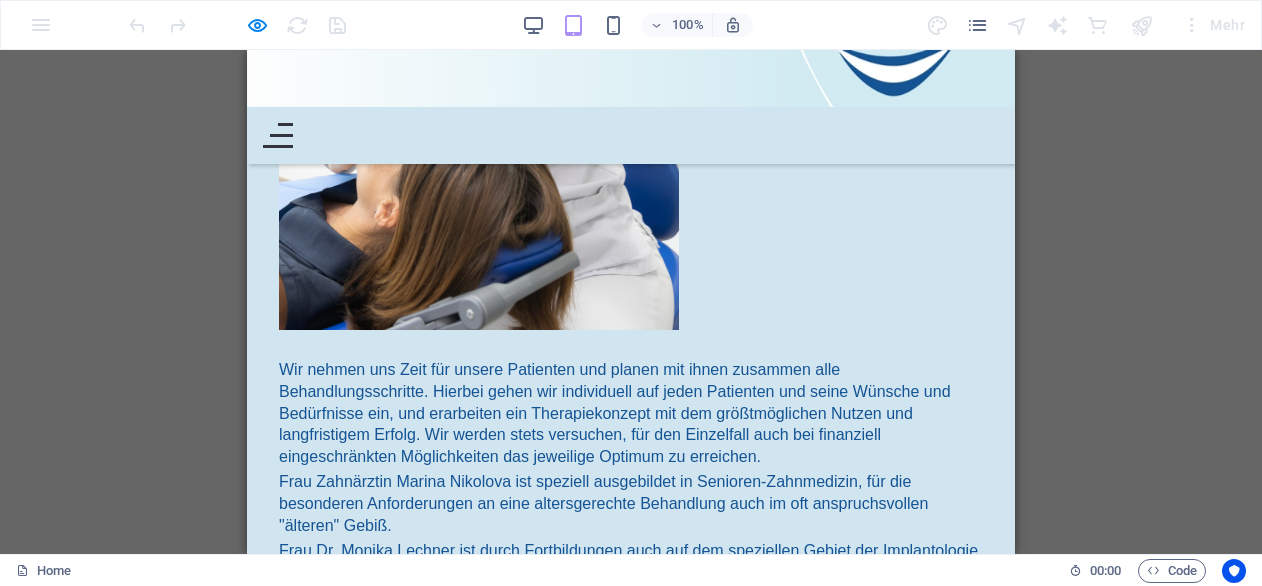 scroll, scrollTop: 2196, scrollLeft: 0, axis: vertical 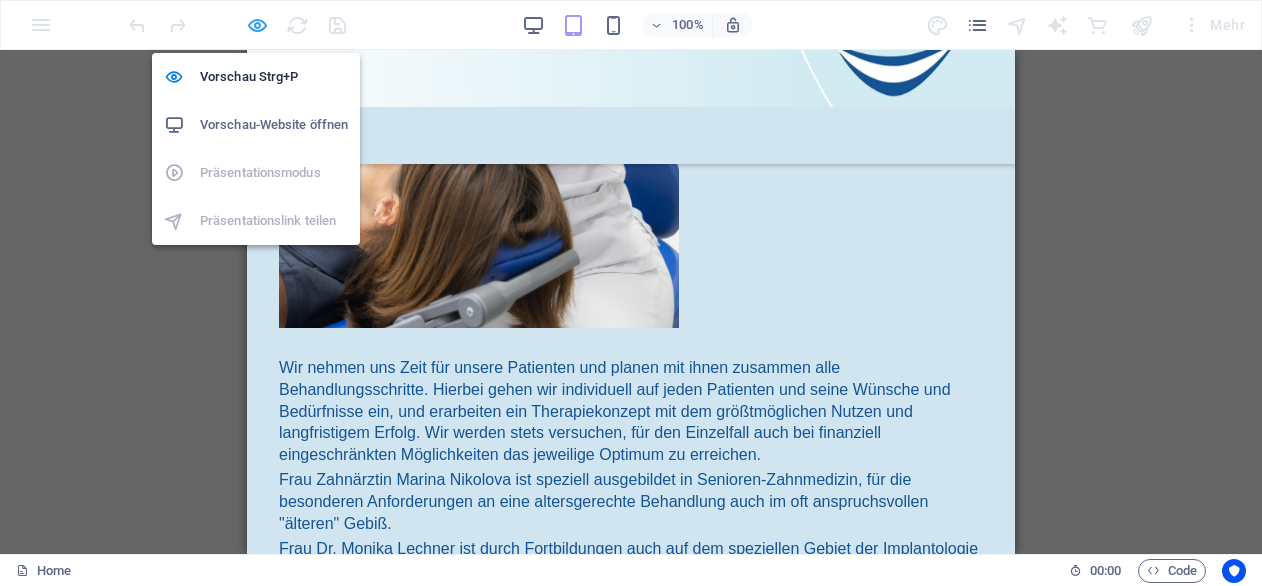 click at bounding box center [257, 25] 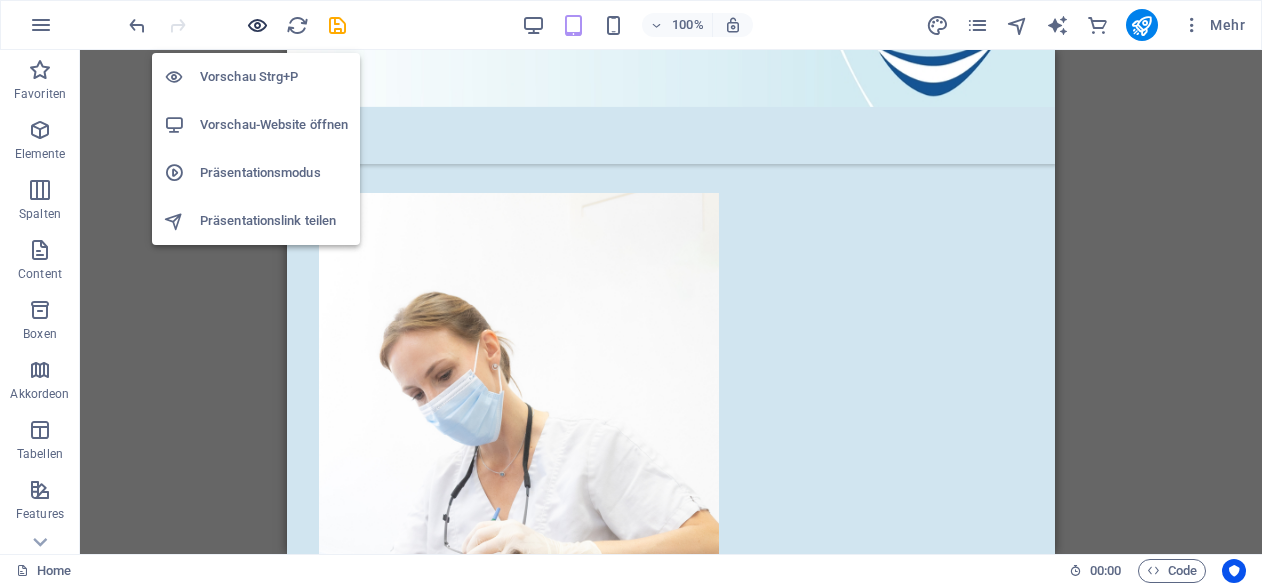 scroll, scrollTop: 2660, scrollLeft: 0, axis: vertical 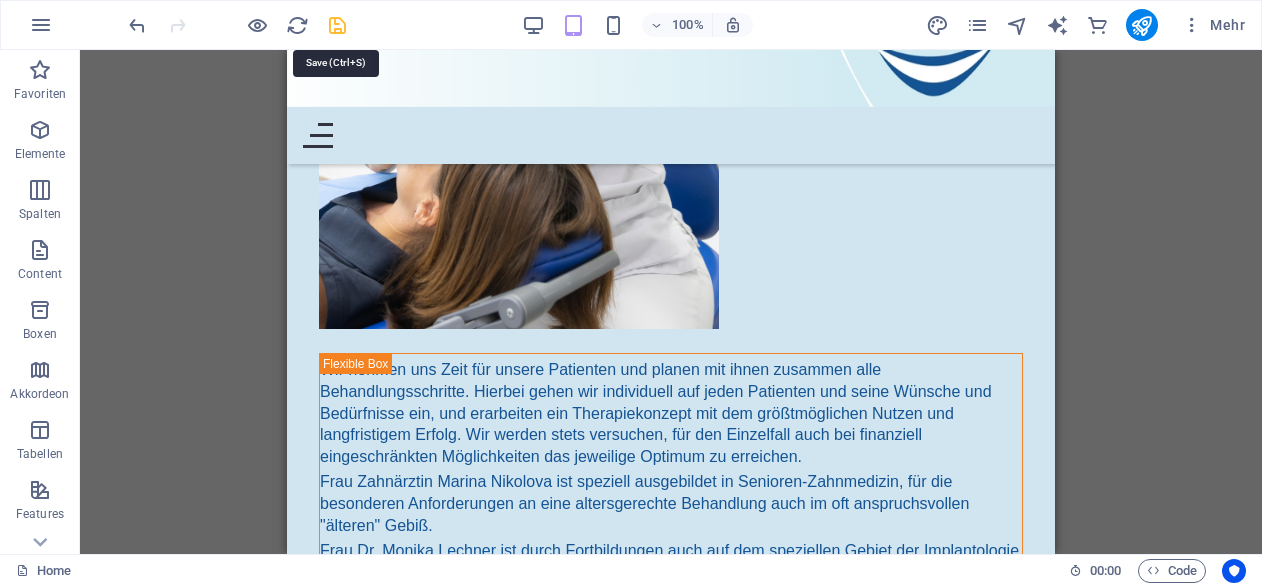 click at bounding box center (337, 25) 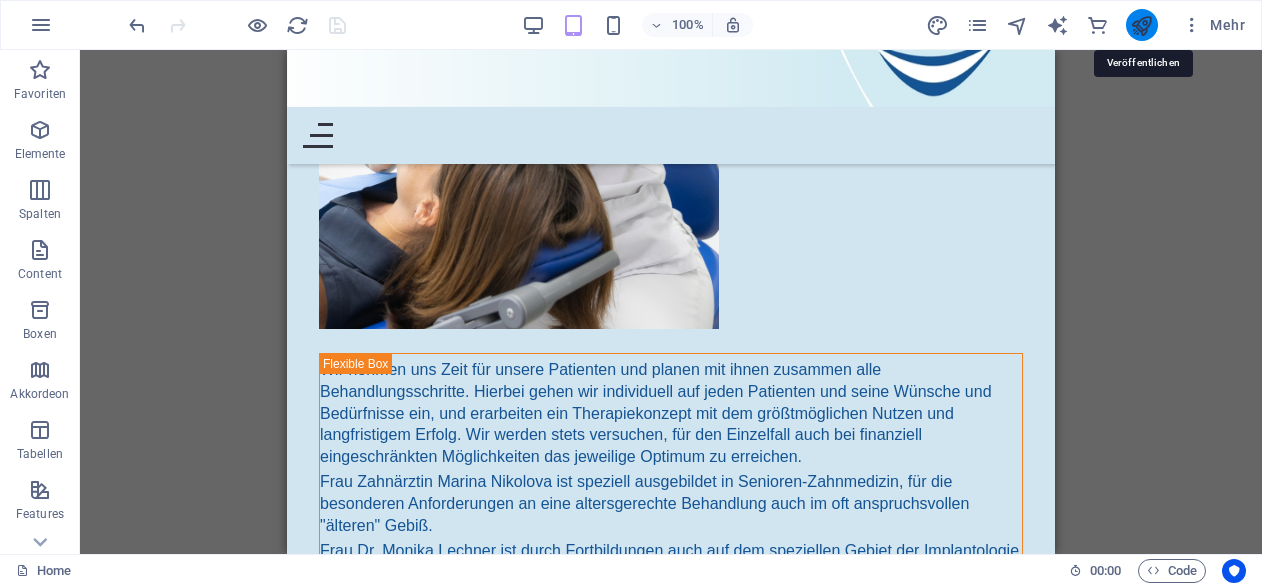 click at bounding box center (1141, 25) 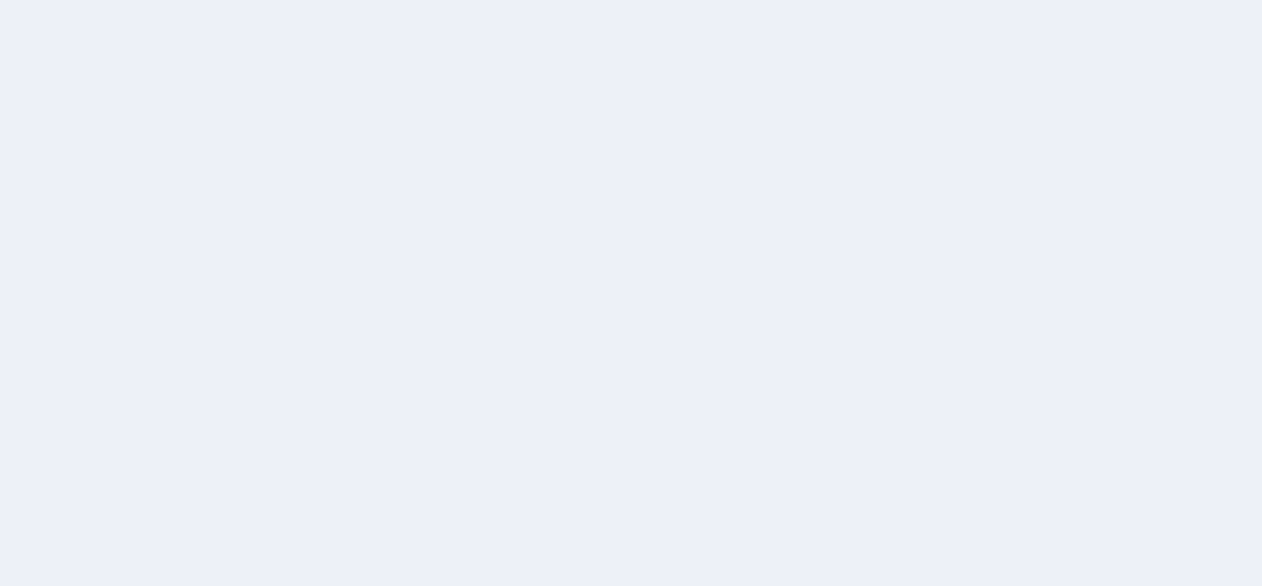 scroll, scrollTop: 0, scrollLeft: 0, axis: both 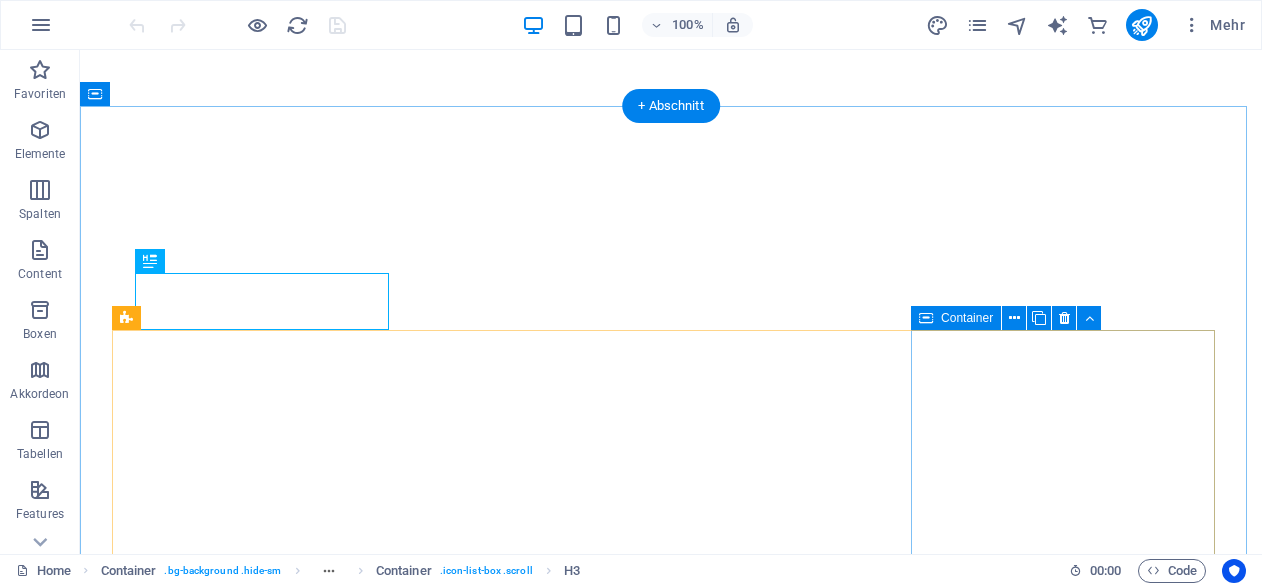 select 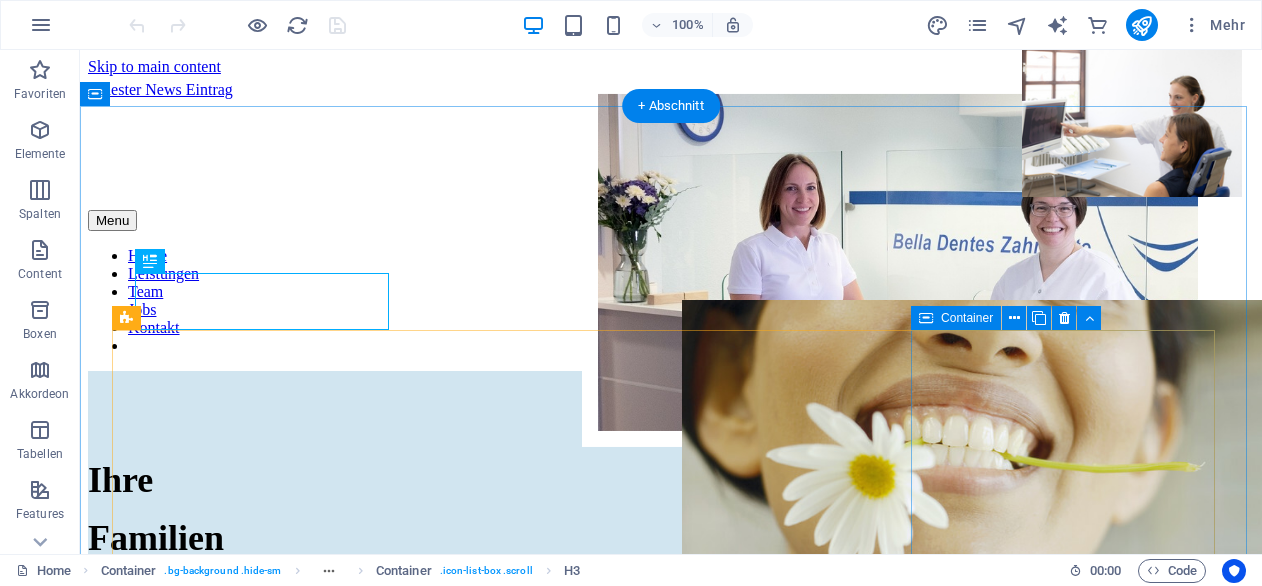 scroll, scrollTop: 2570, scrollLeft: 0, axis: vertical 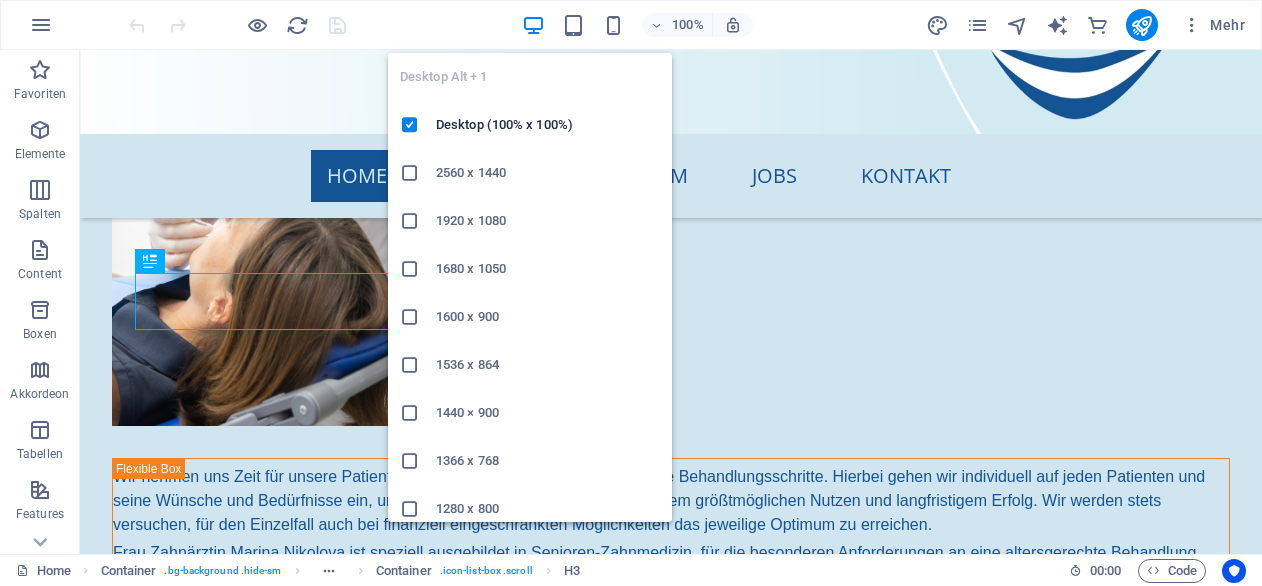 click at bounding box center [533, 25] 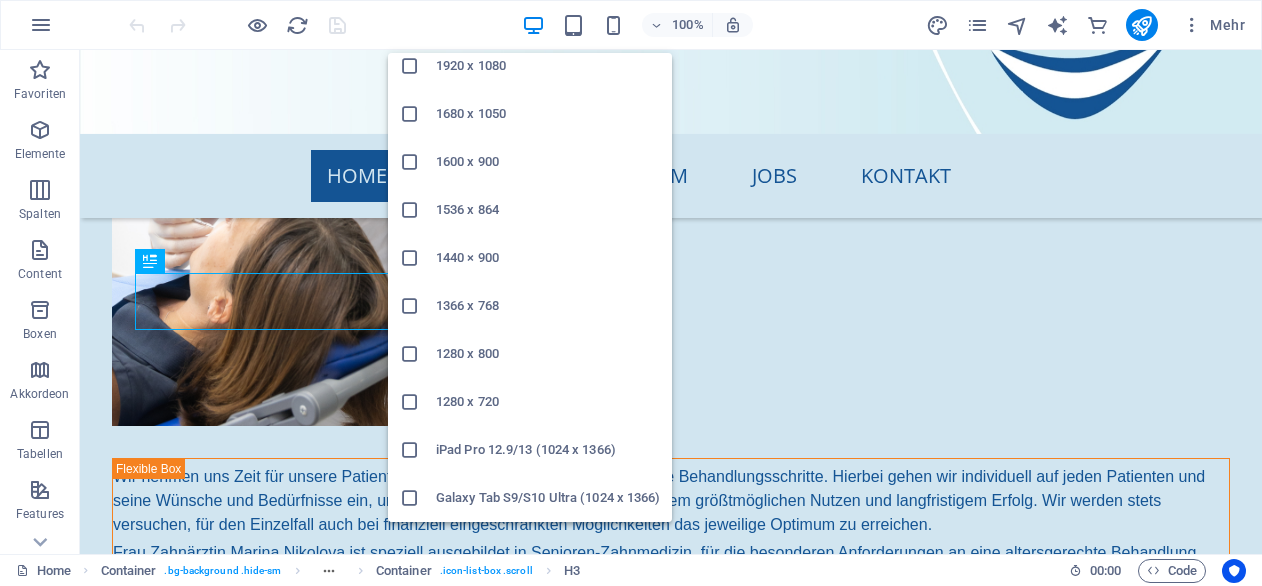 click on "iPad Pro 12.9/13 (1024 x 1366)" at bounding box center (548, 450) 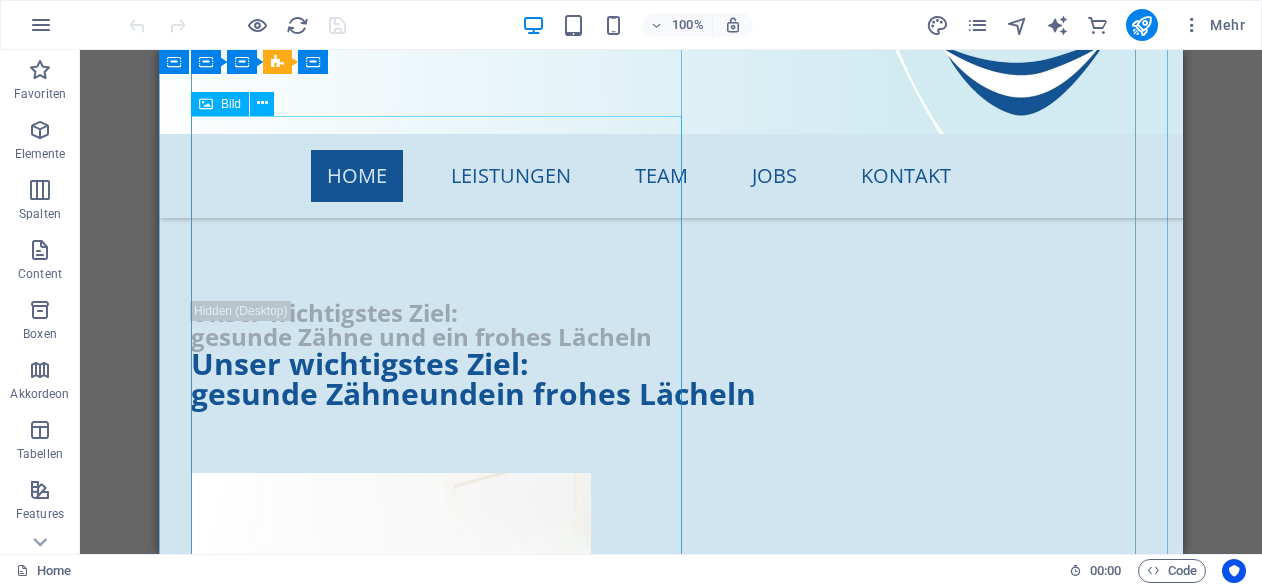 scroll, scrollTop: 1894, scrollLeft: 0, axis: vertical 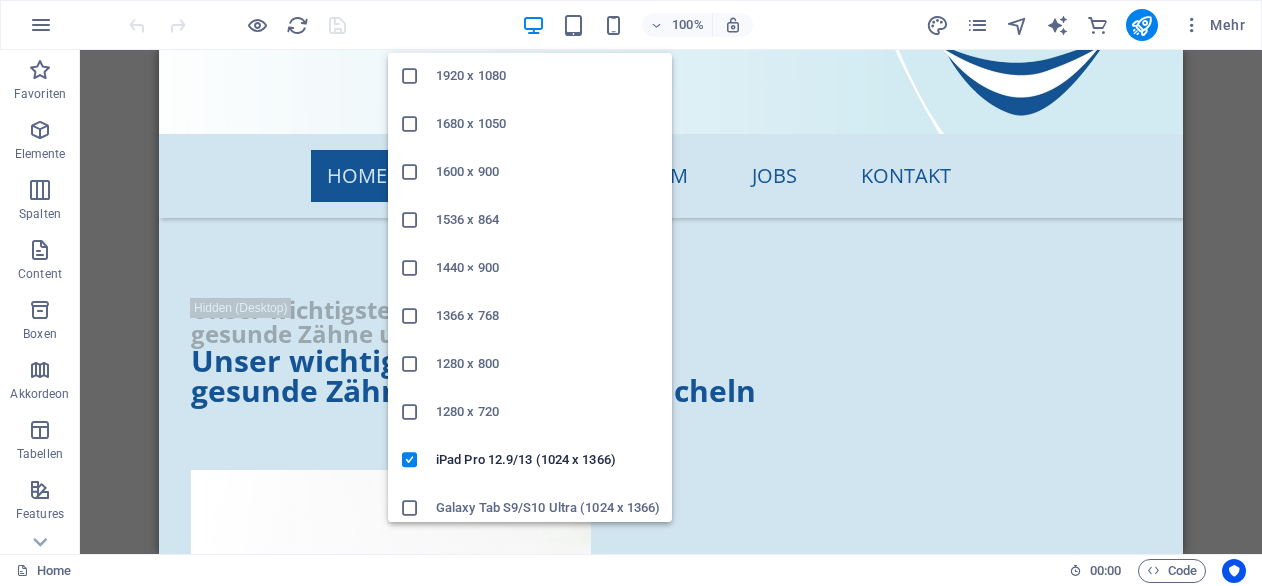 click on "1280 x 800" at bounding box center [548, 364] 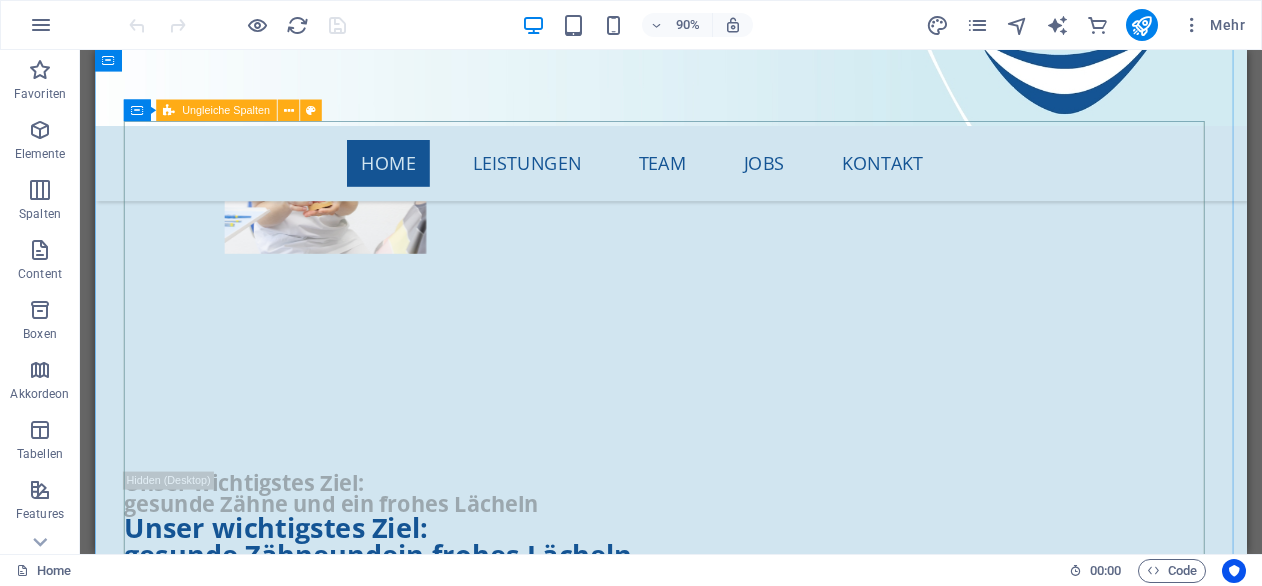 scroll, scrollTop: 1668, scrollLeft: 0, axis: vertical 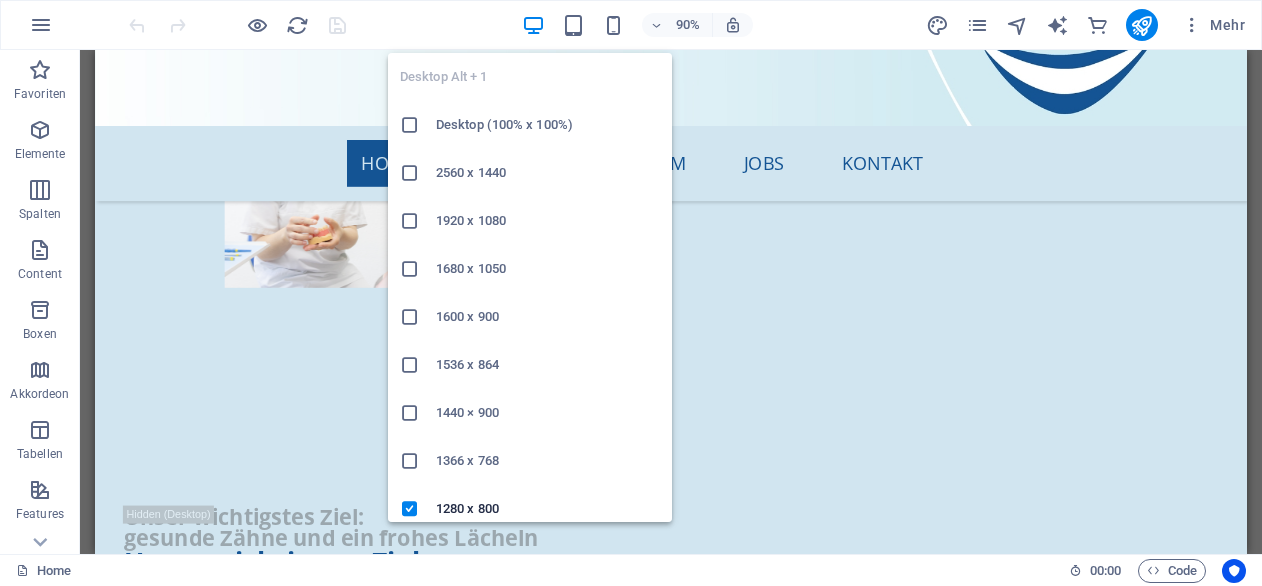 click on "1366 x 768" at bounding box center [548, 461] 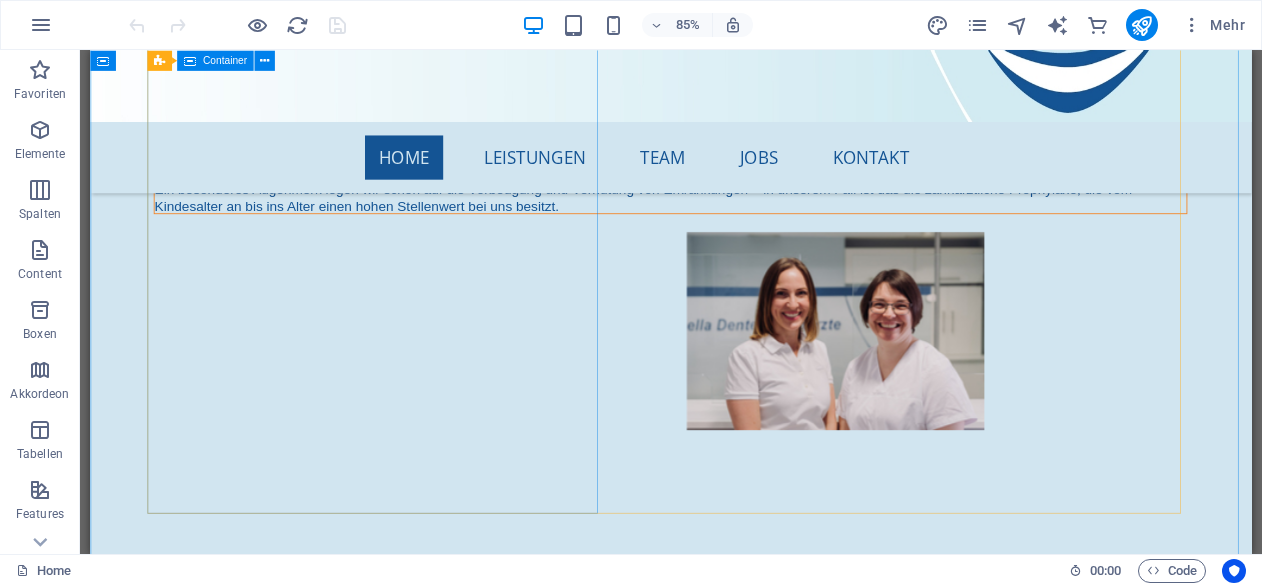 scroll, scrollTop: 1072, scrollLeft: 0, axis: vertical 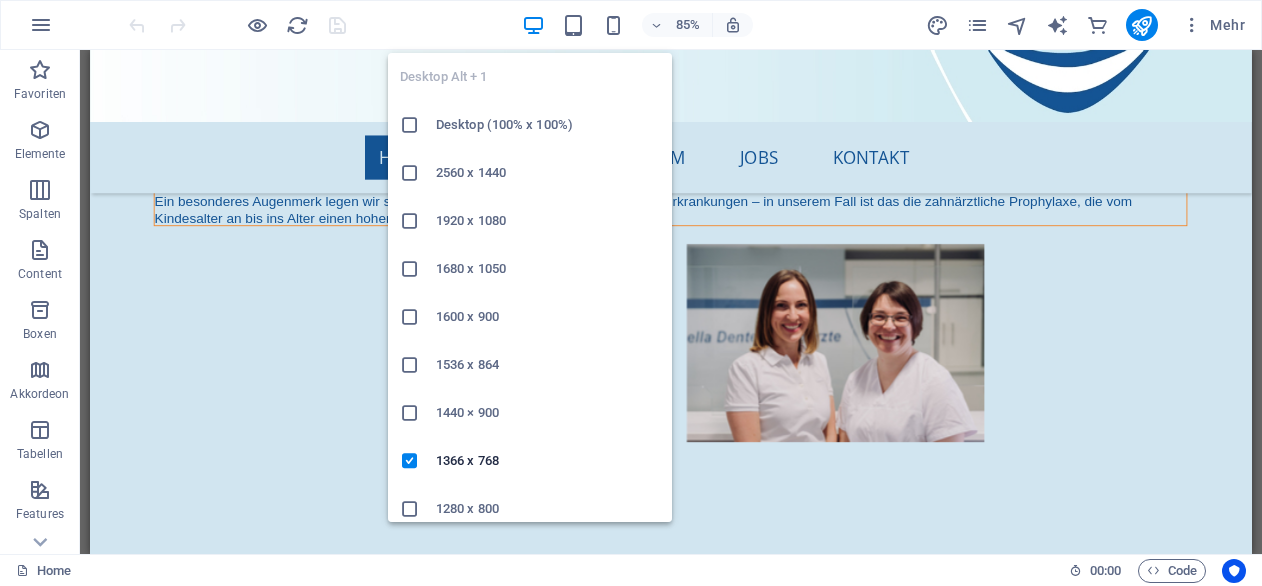 click on "1536 x 864" at bounding box center [548, 365] 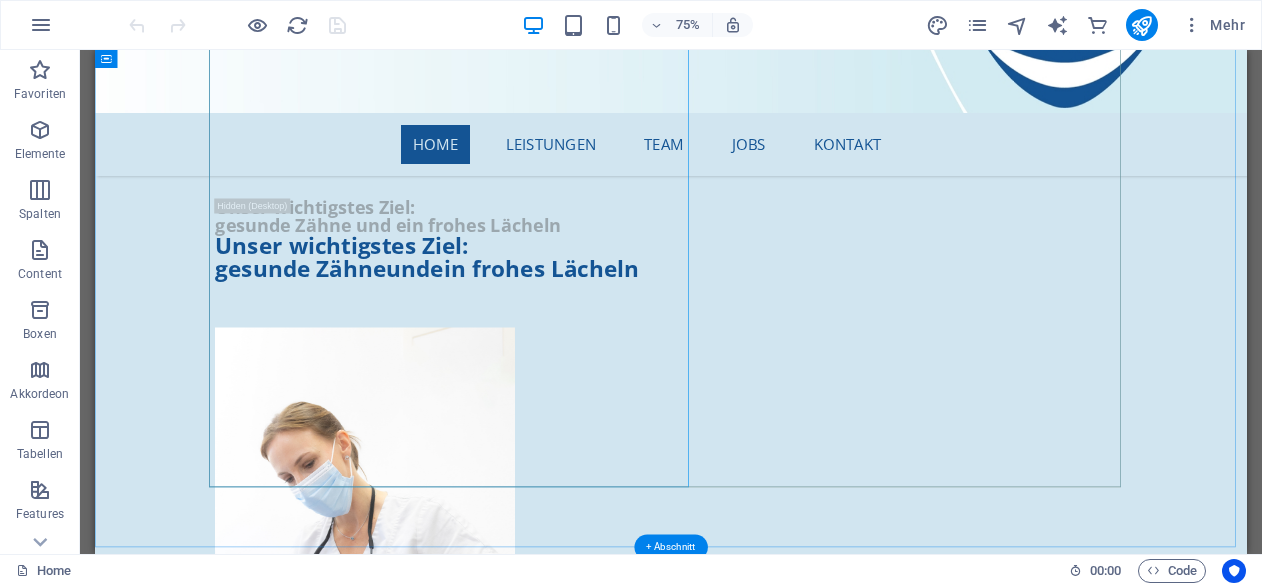 scroll, scrollTop: 1978, scrollLeft: 0, axis: vertical 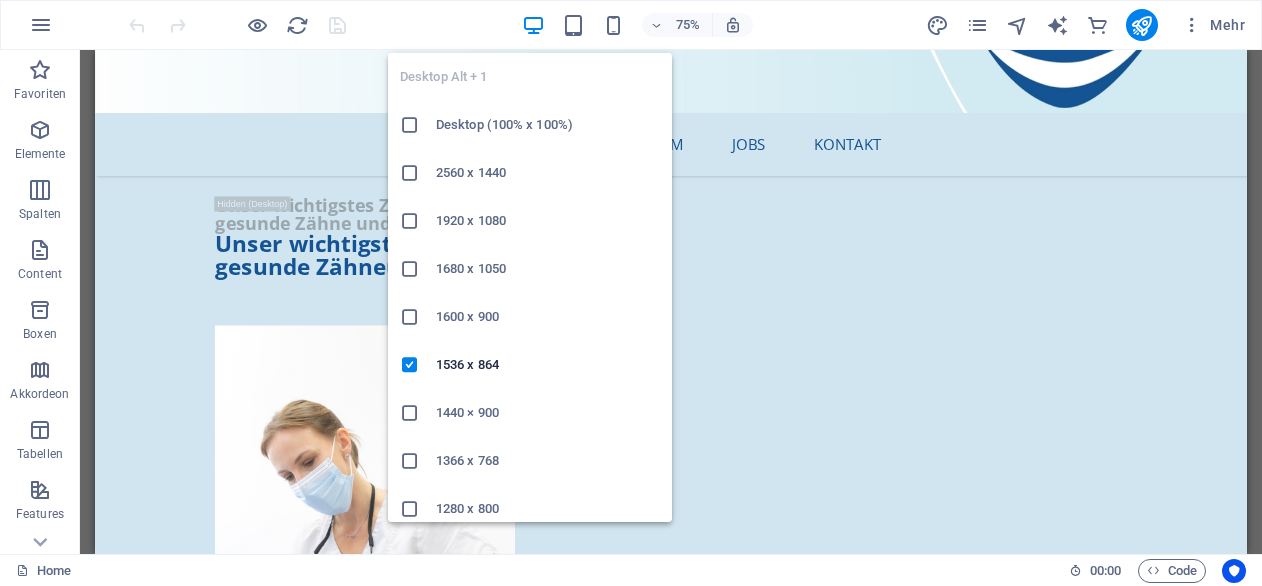 click at bounding box center (533, 25) 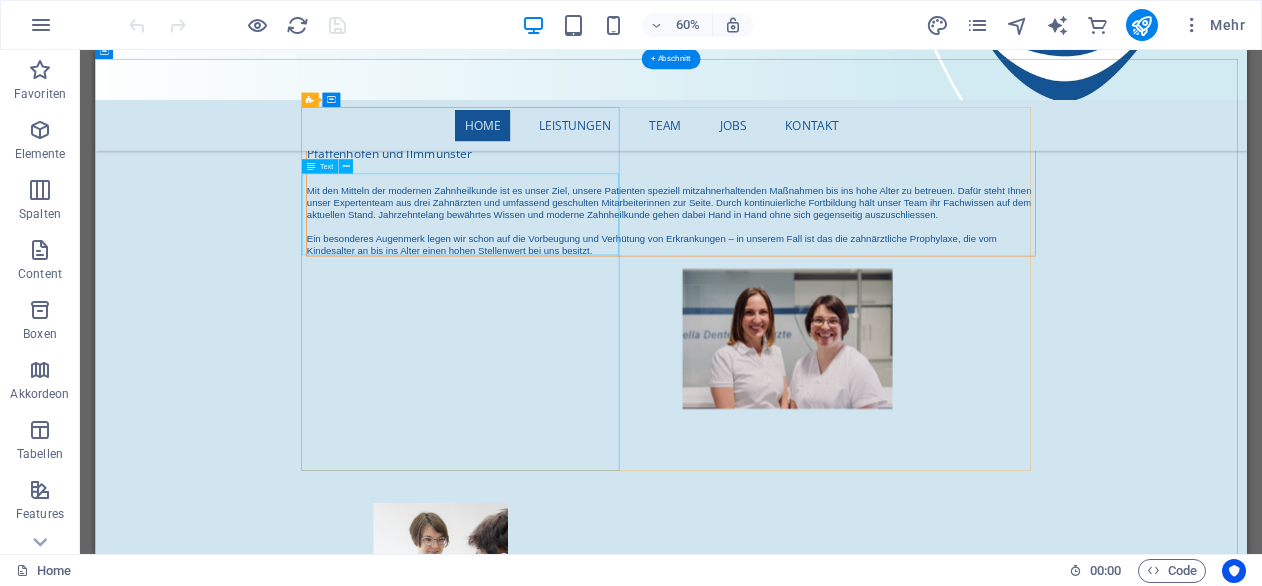 scroll, scrollTop: 939, scrollLeft: 0, axis: vertical 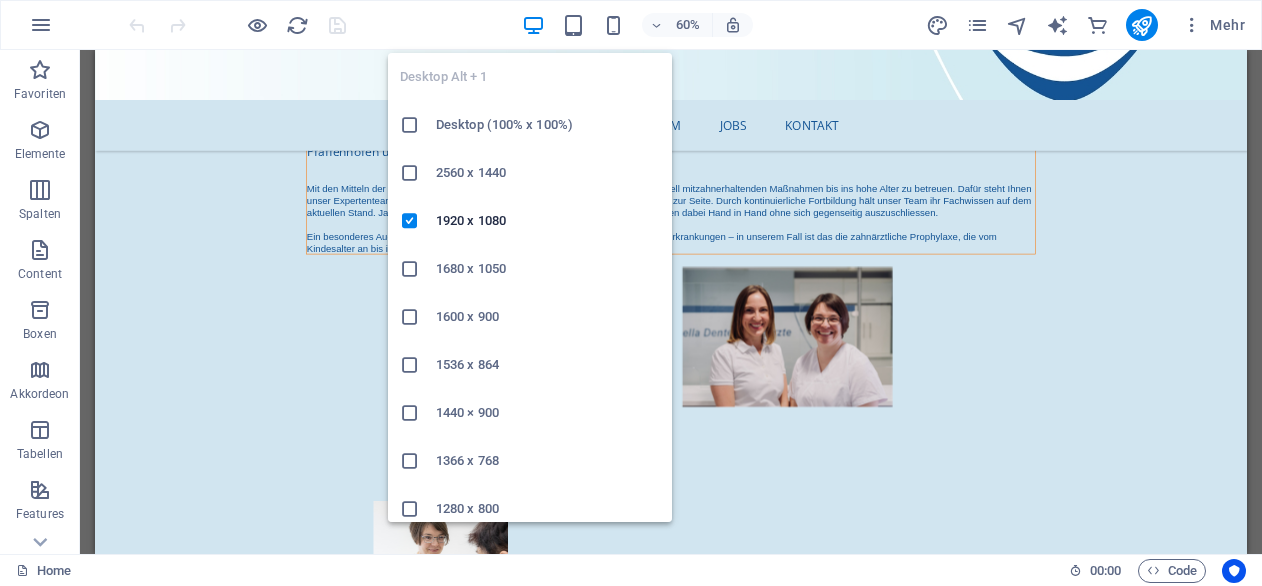click on "Desktop (100% x 100%)" at bounding box center (548, 125) 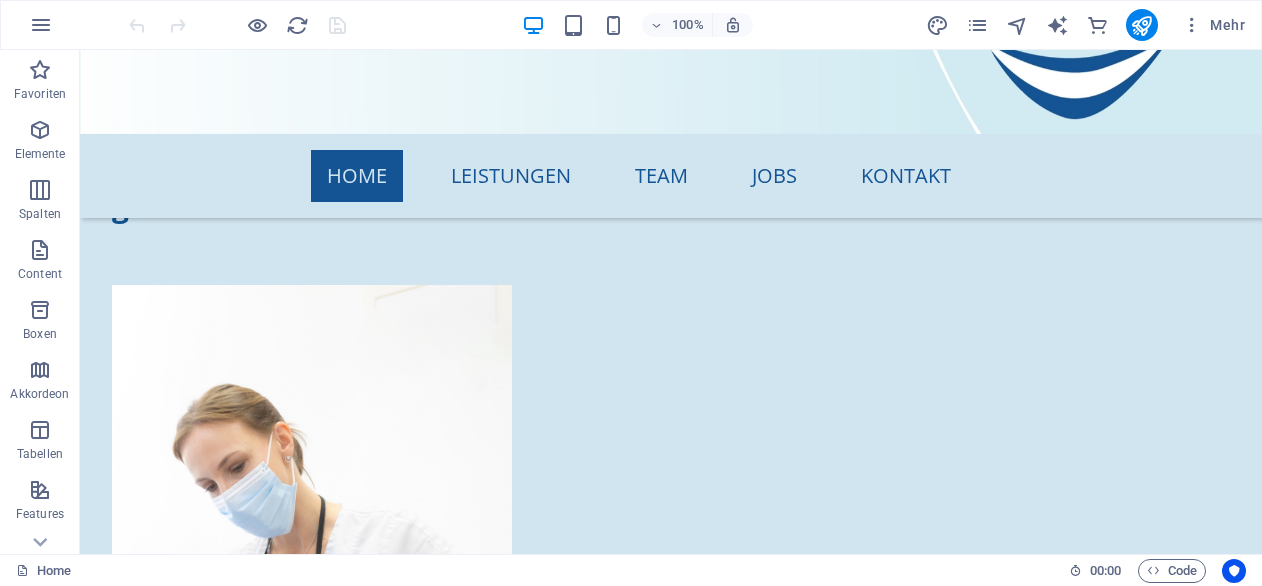 scroll, scrollTop: 2179, scrollLeft: 0, axis: vertical 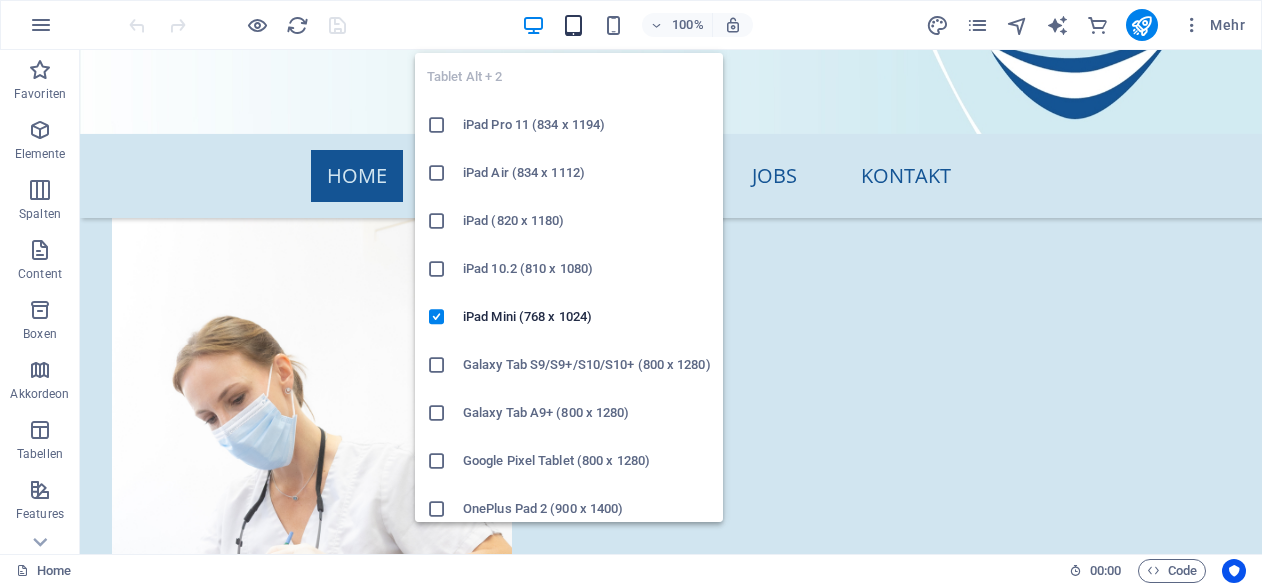 click at bounding box center [573, 25] 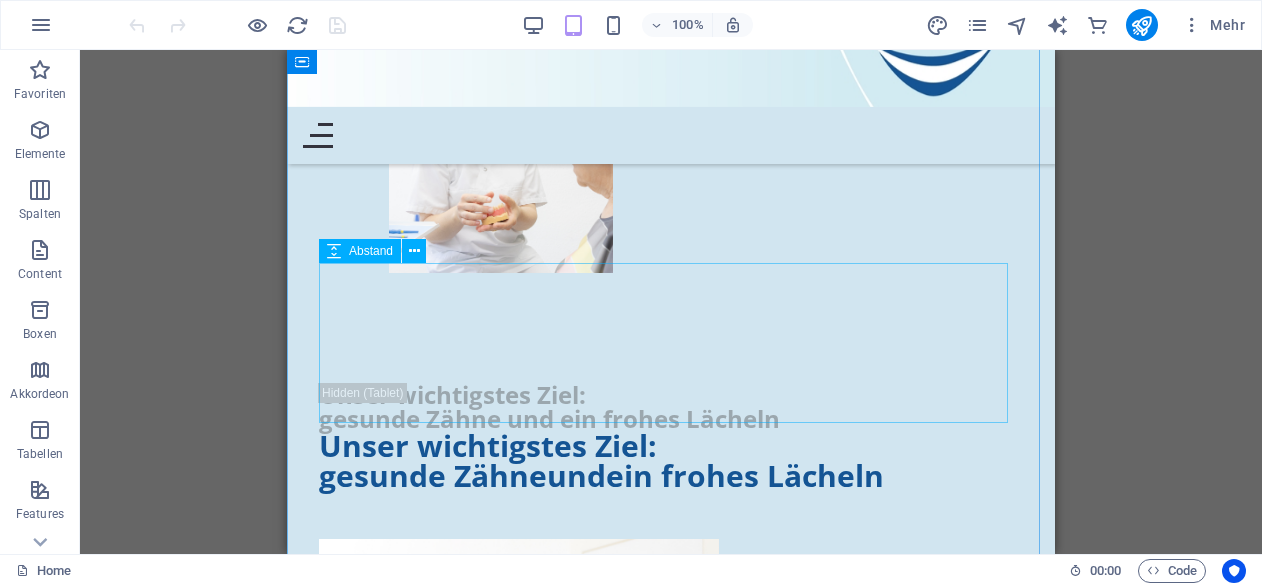 scroll, scrollTop: 1848, scrollLeft: 0, axis: vertical 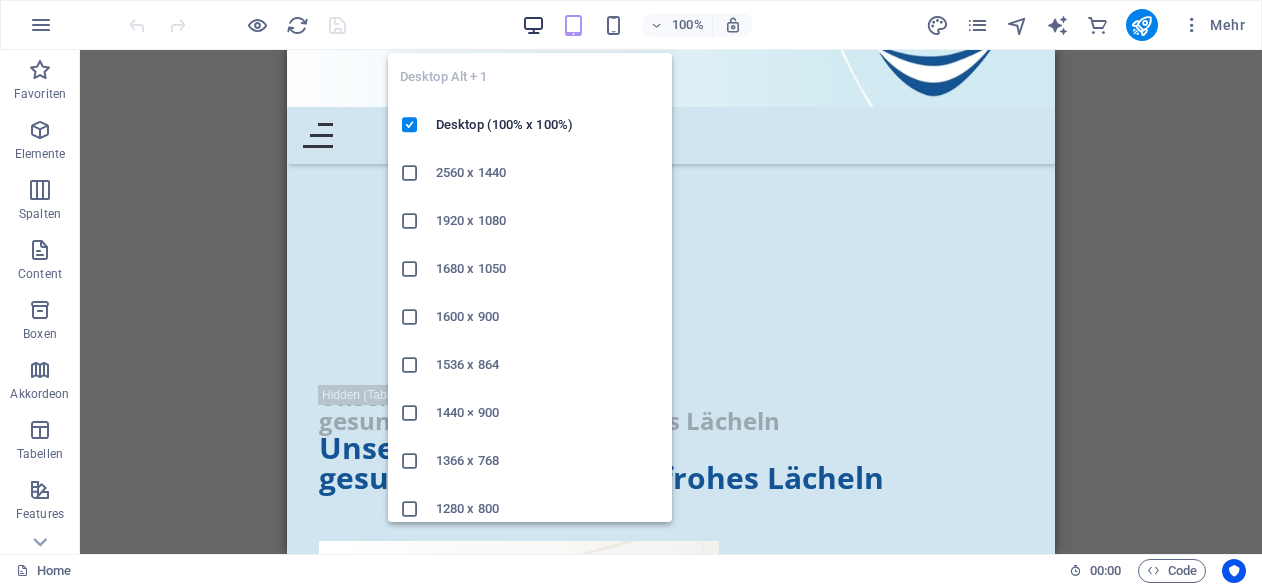 click at bounding box center [533, 25] 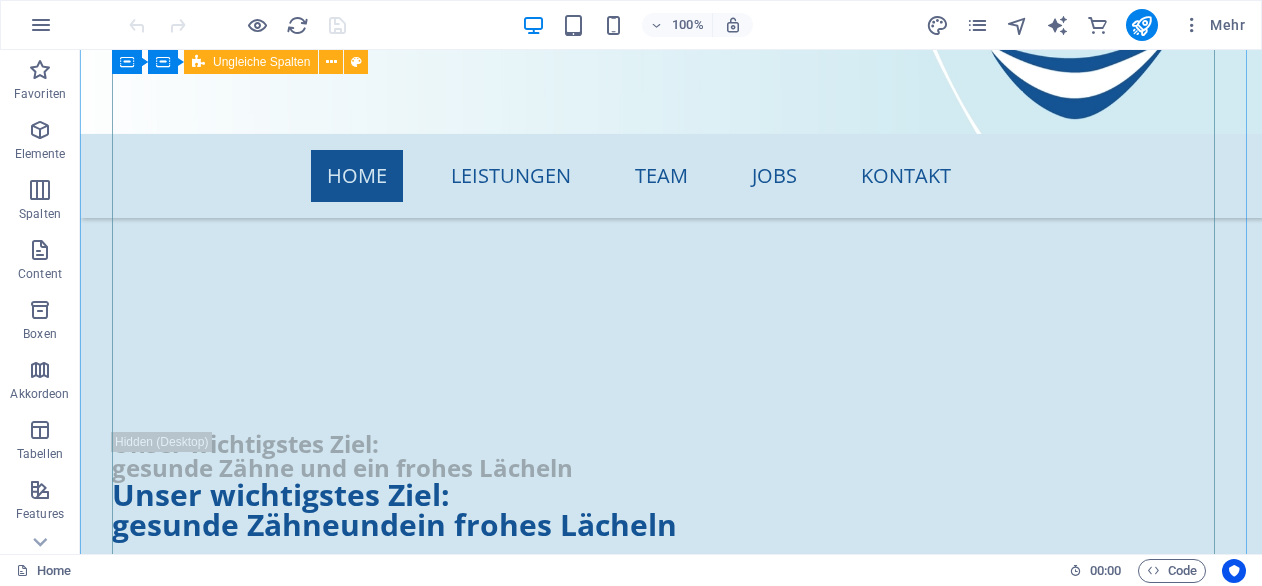 scroll, scrollTop: 1882, scrollLeft: 0, axis: vertical 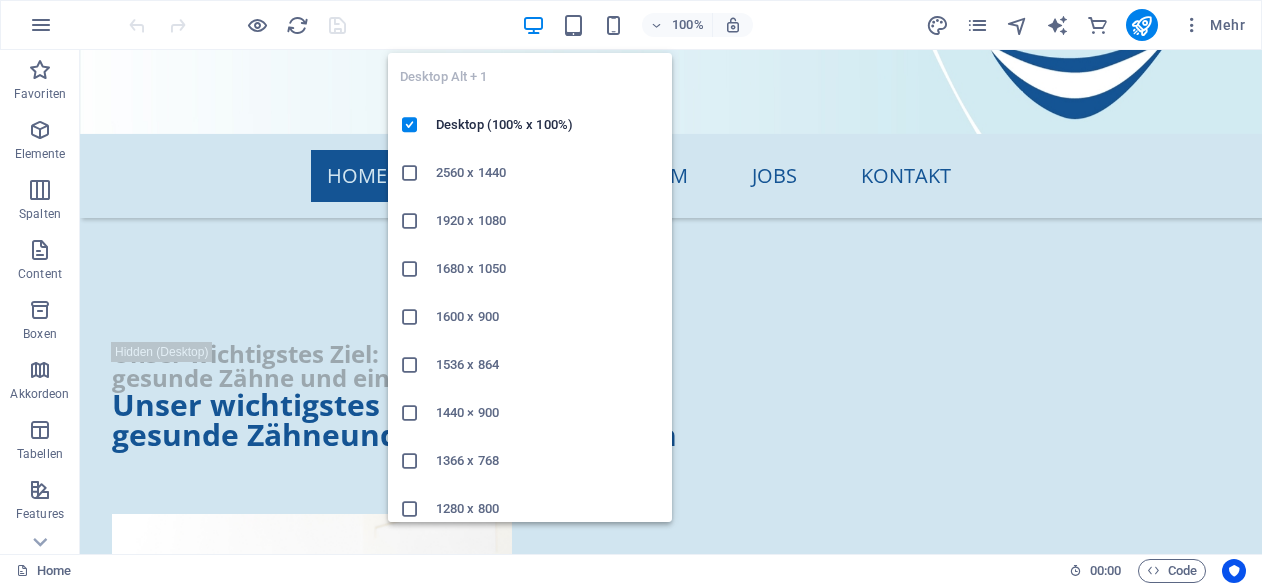 click at bounding box center (533, 25) 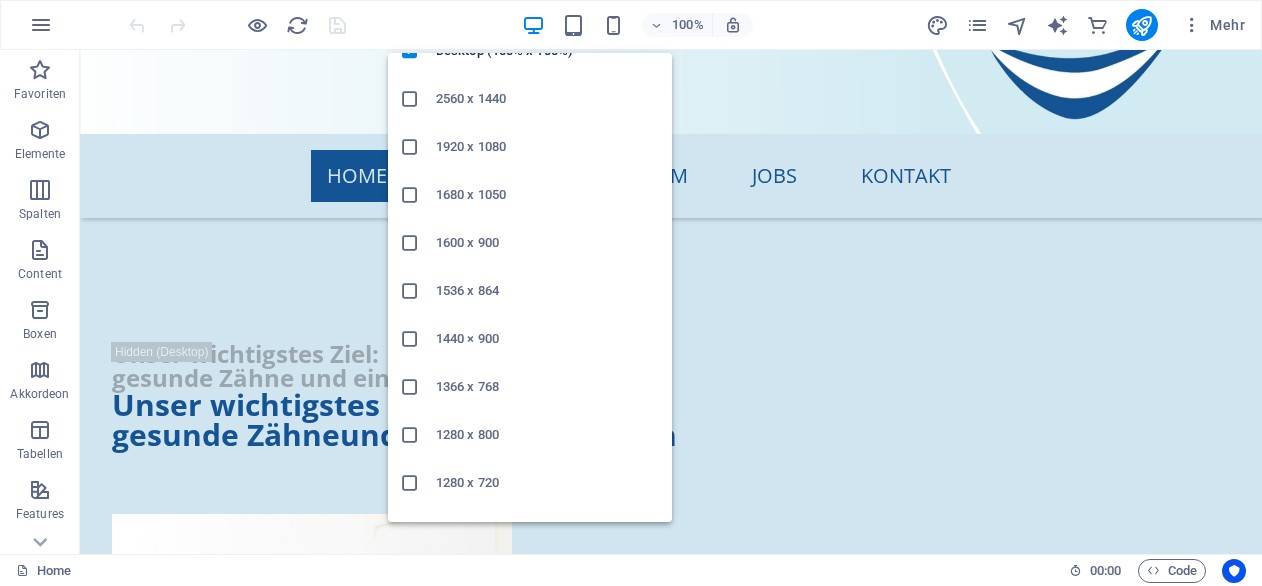 scroll, scrollTop: 82, scrollLeft: 0, axis: vertical 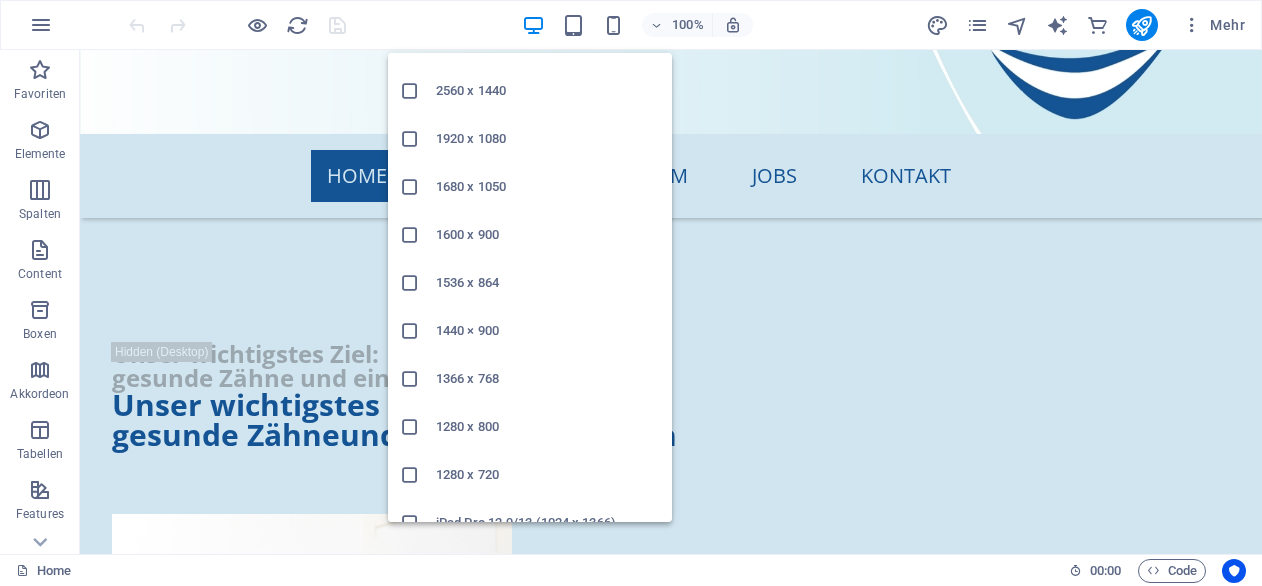 click on "1440 × 900" at bounding box center (548, 331) 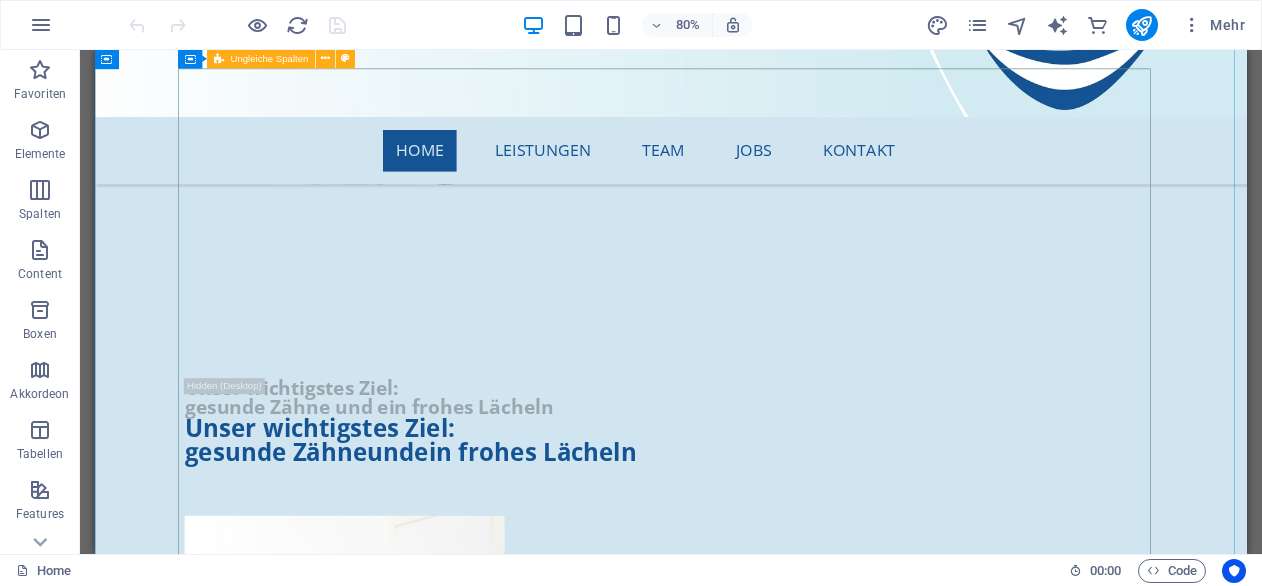 scroll, scrollTop: 1762, scrollLeft: 0, axis: vertical 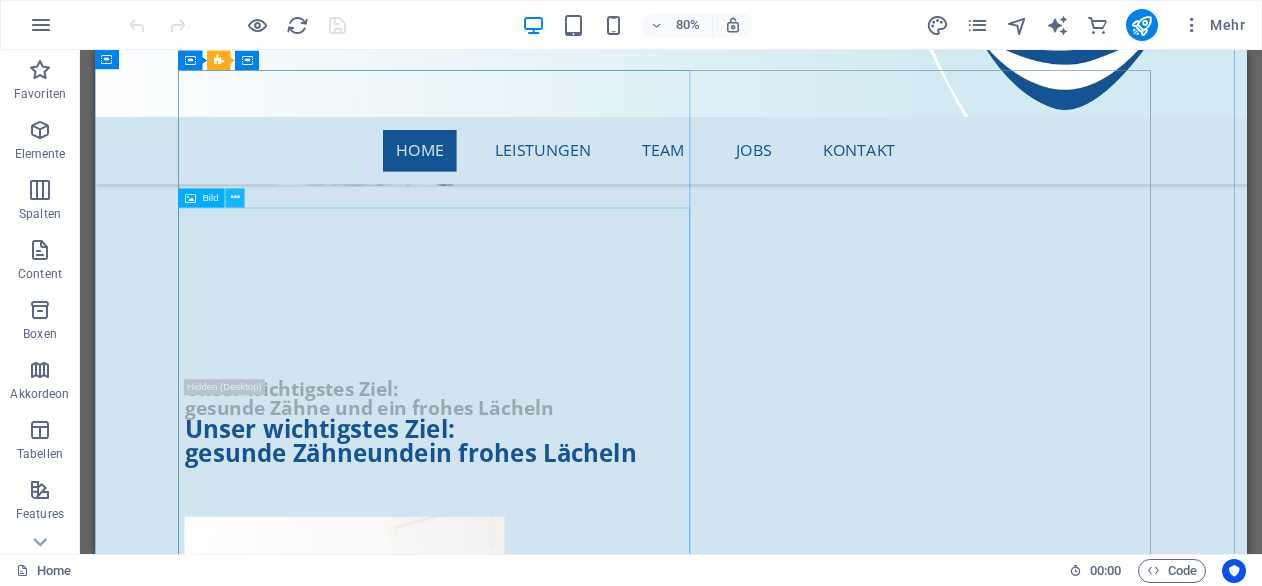 click at bounding box center [235, 197] 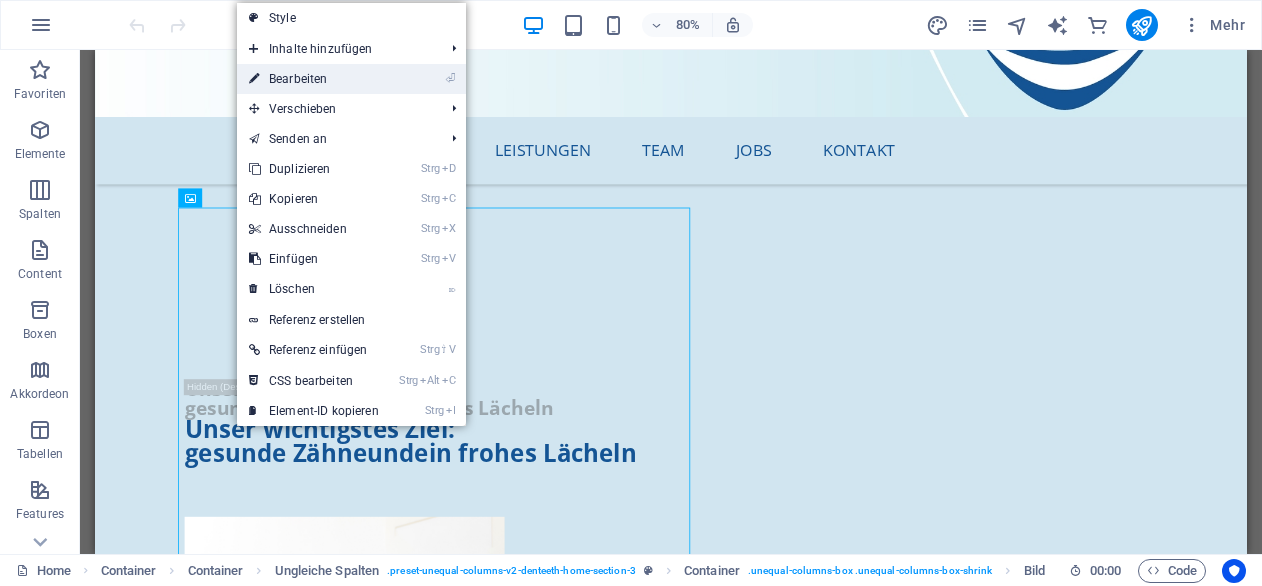 click on "⏎  Bearbeiten" at bounding box center [314, 79] 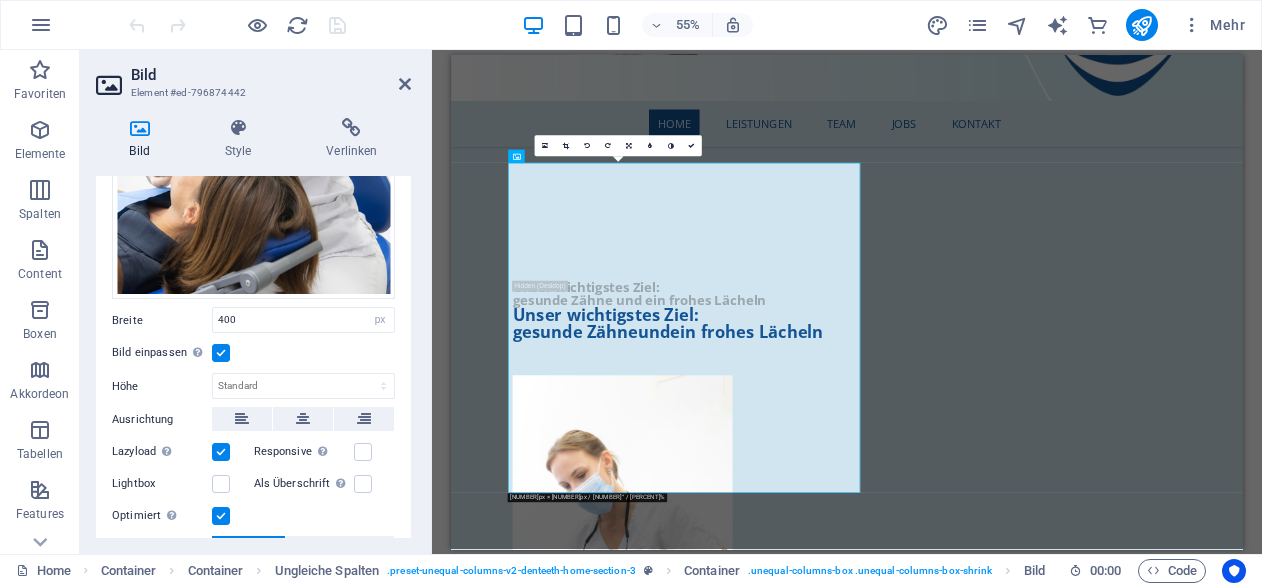 scroll, scrollTop: 361, scrollLeft: 0, axis: vertical 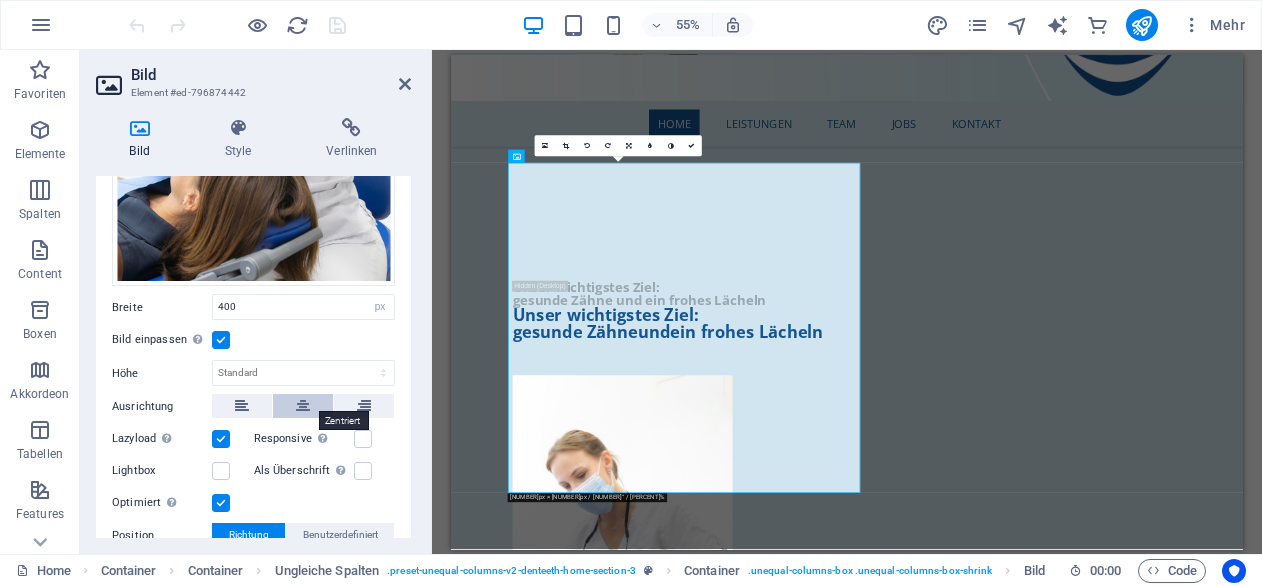 click at bounding box center [303, 406] 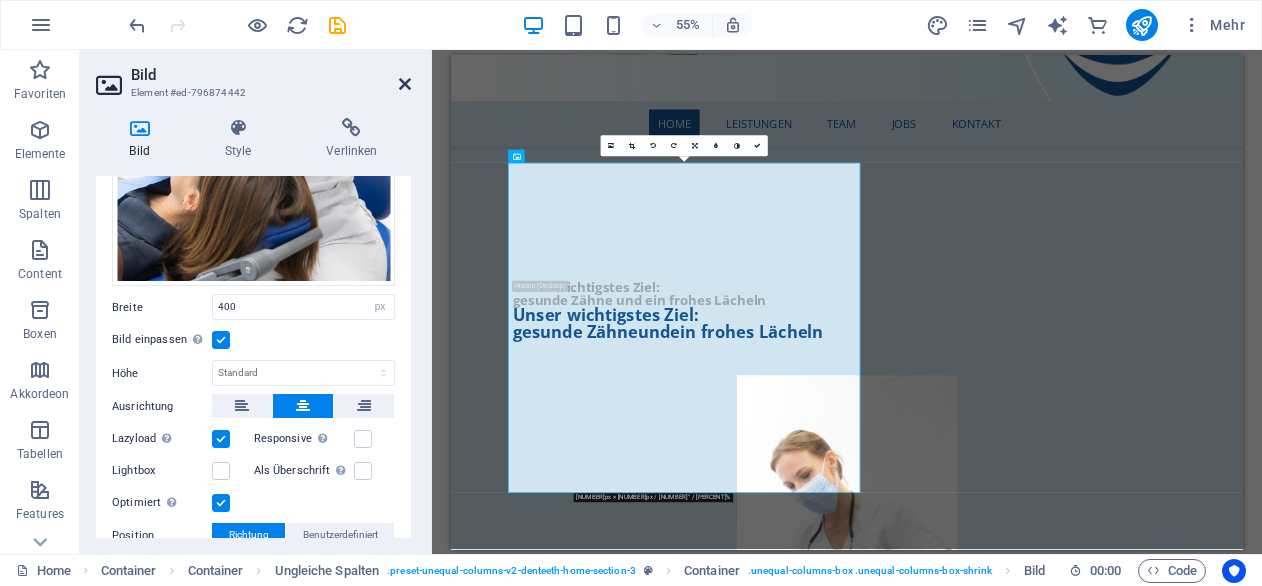 click at bounding box center (405, 84) 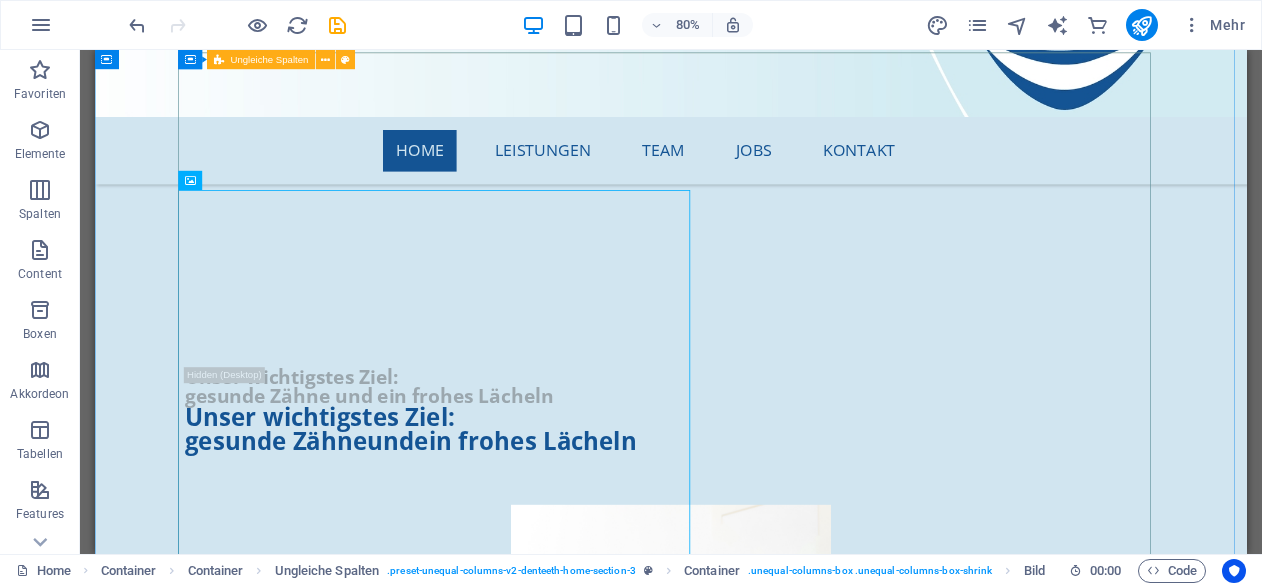 scroll, scrollTop: 1777, scrollLeft: 0, axis: vertical 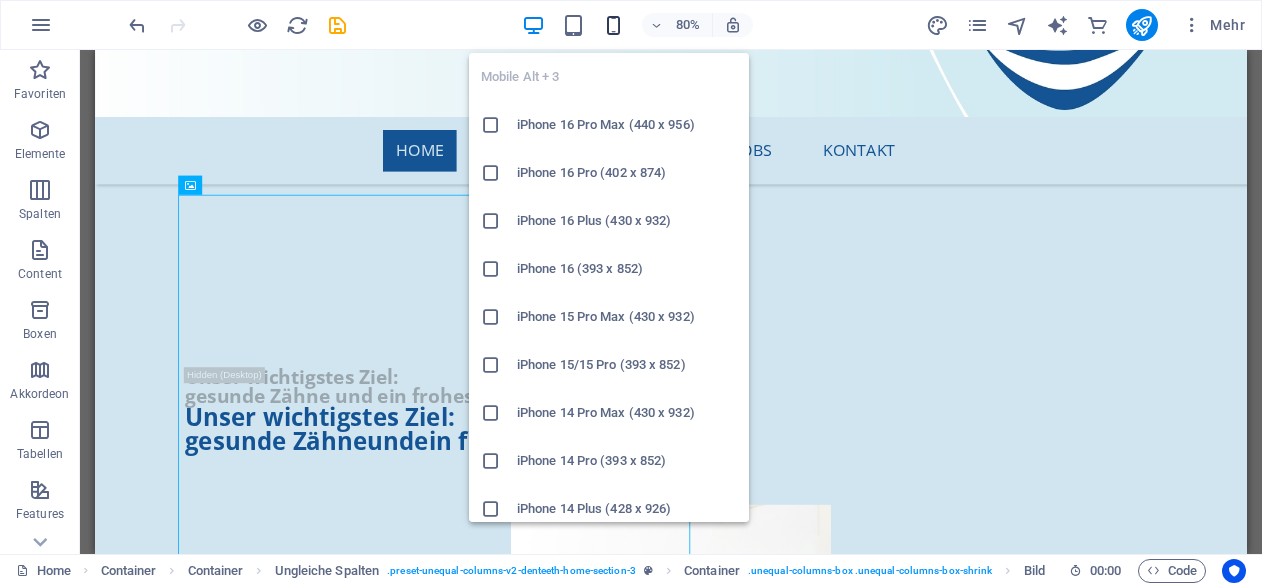 click at bounding box center [613, 25] 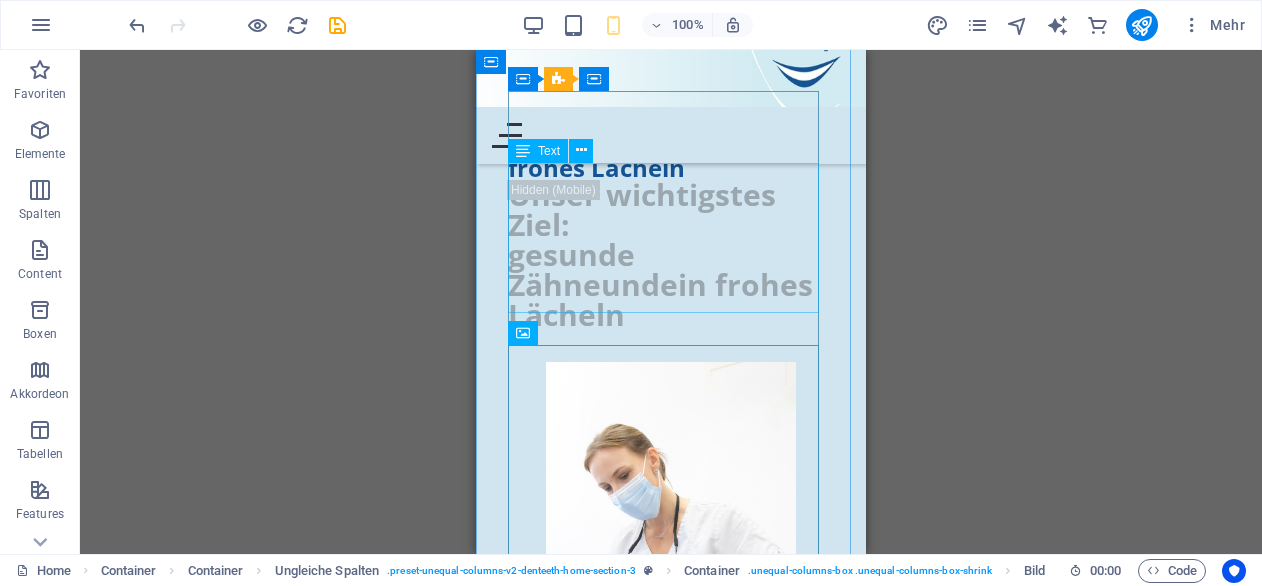 scroll, scrollTop: 1961, scrollLeft: 0, axis: vertical 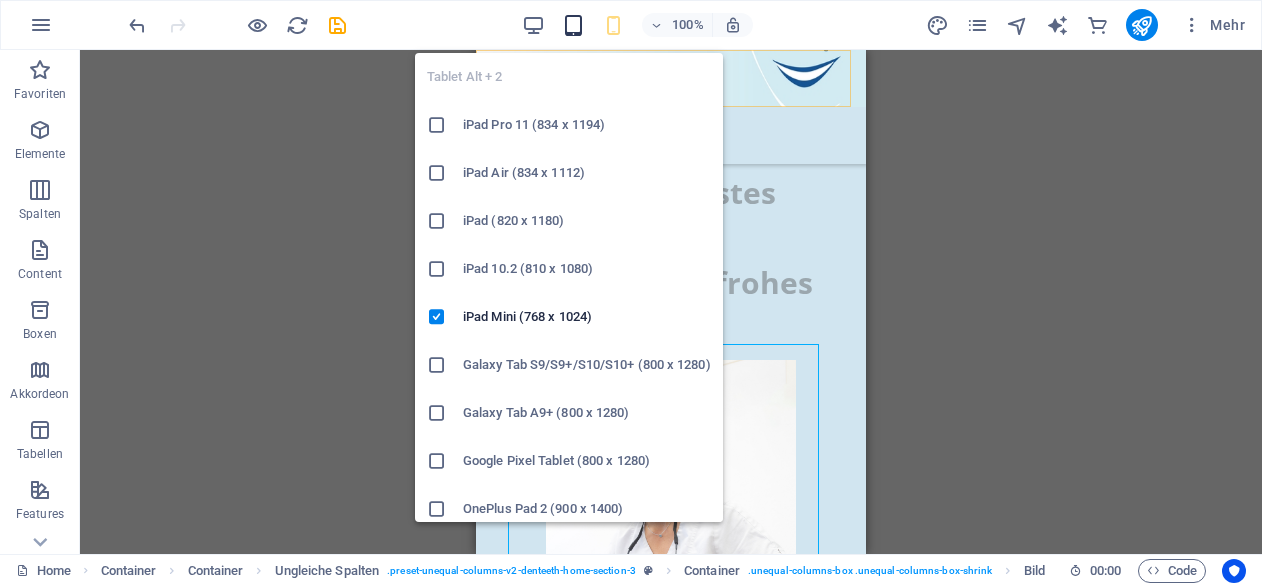 click at bounding box center [573, 25] 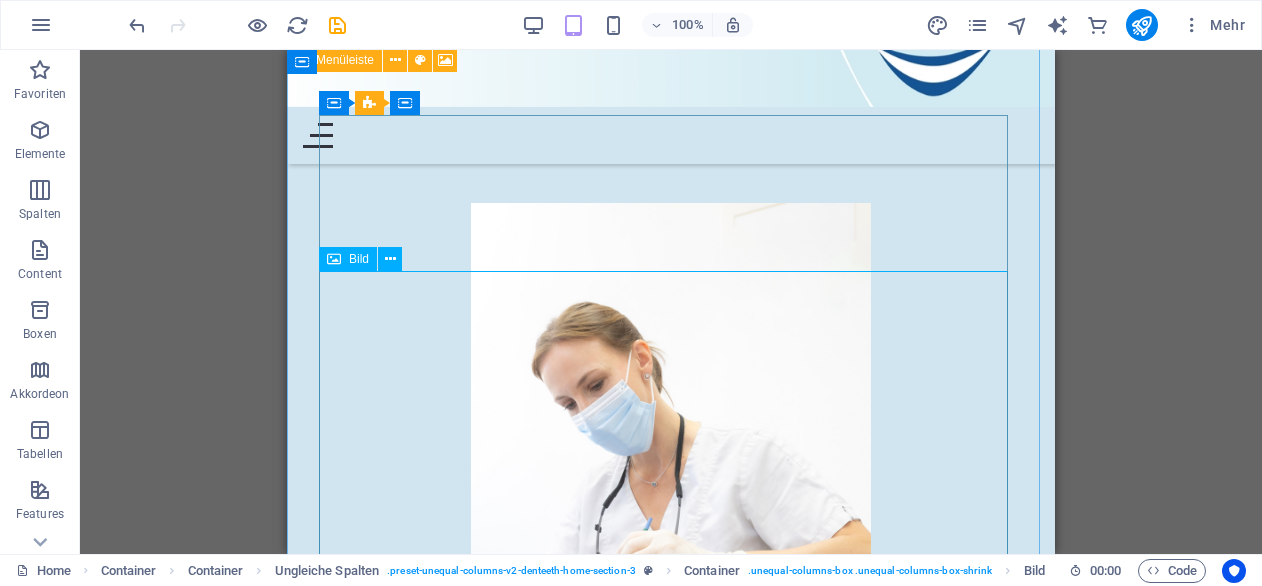 scroll, scrollTop: 2136, scrollLeft: 0, axis: vertical 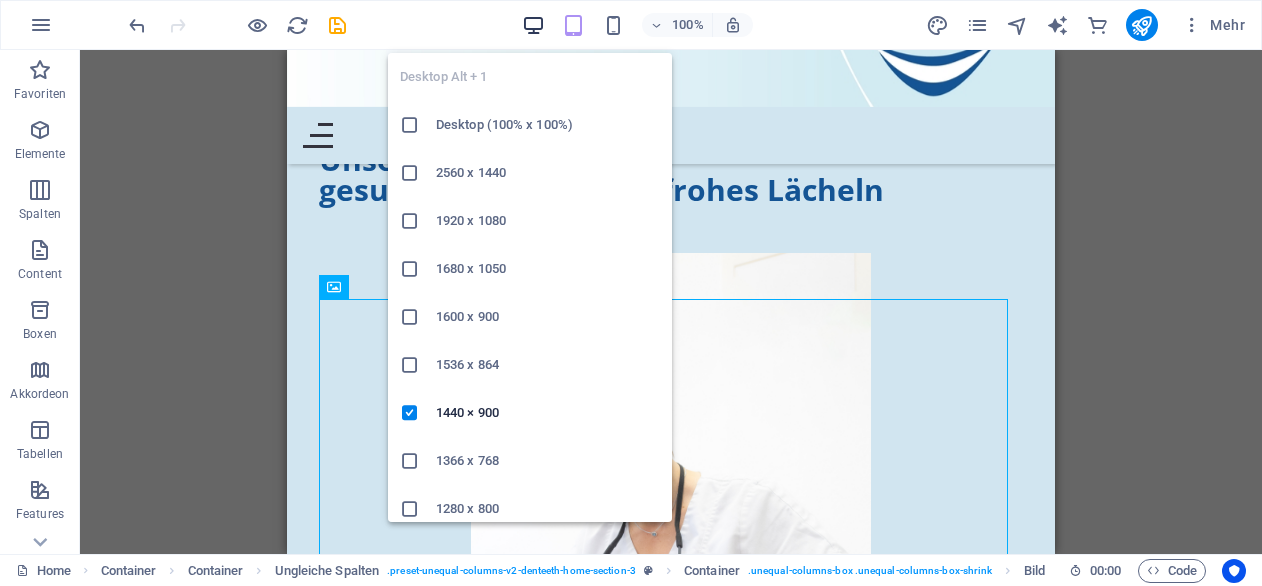 click at bounding box center [533, 25] 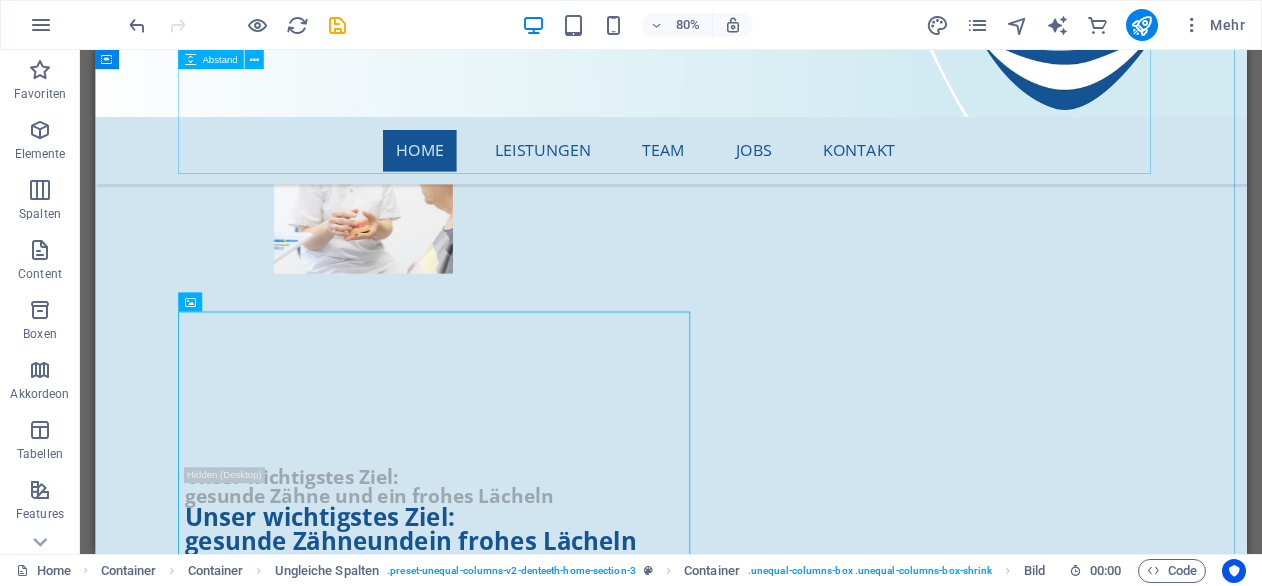 scroll, scrollTop: 1627, scrollLeft: 0, axis: vertical 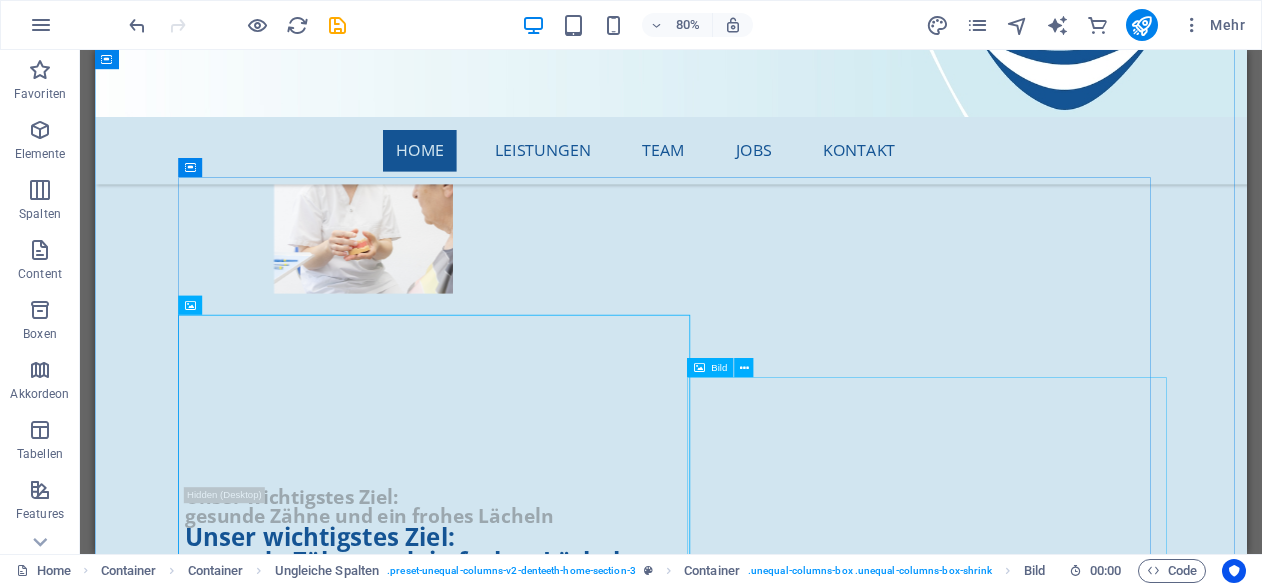 click at bounding box center (1255, -1128) 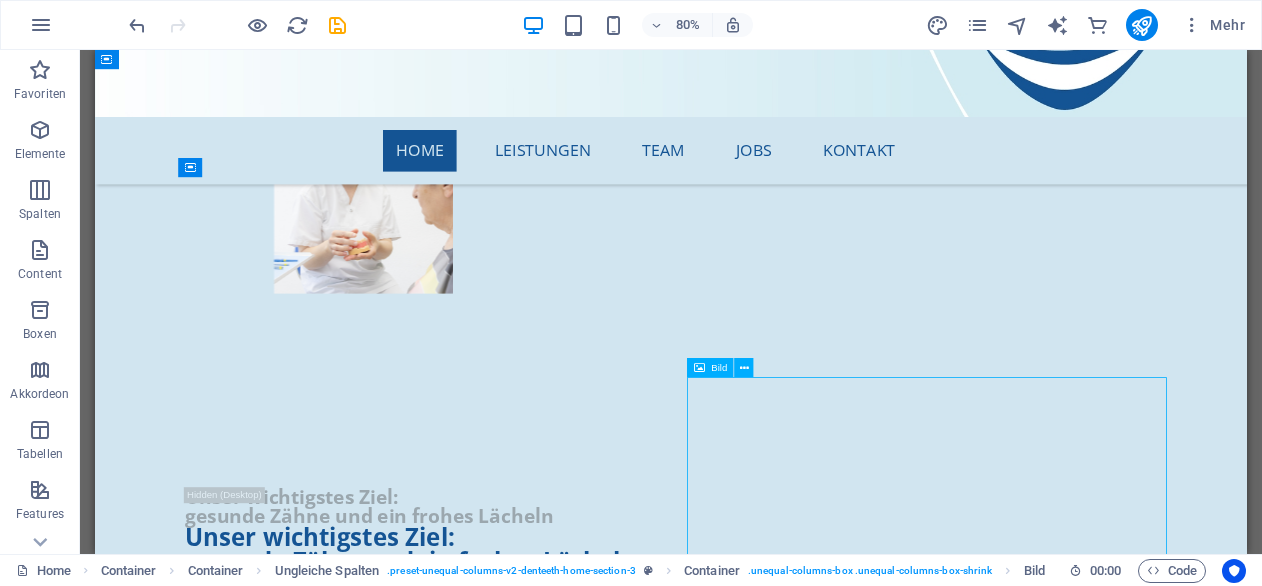 click at bounding box center (1255, -1128) 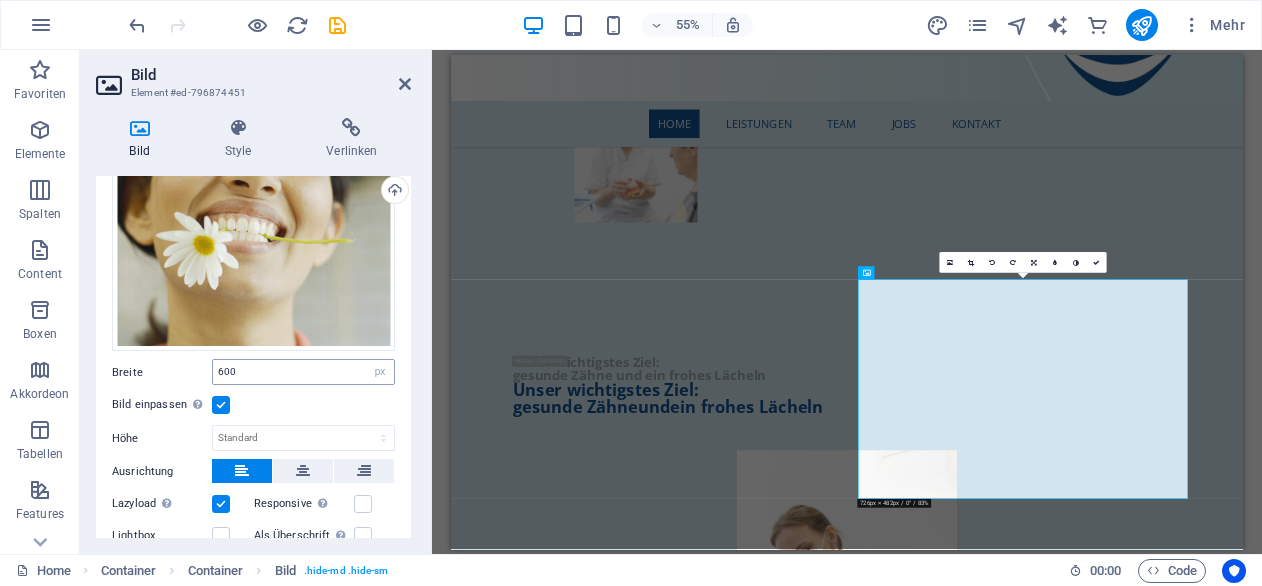 scroll, scrollTop: 64, scrollLeft: 0, axis: vertical 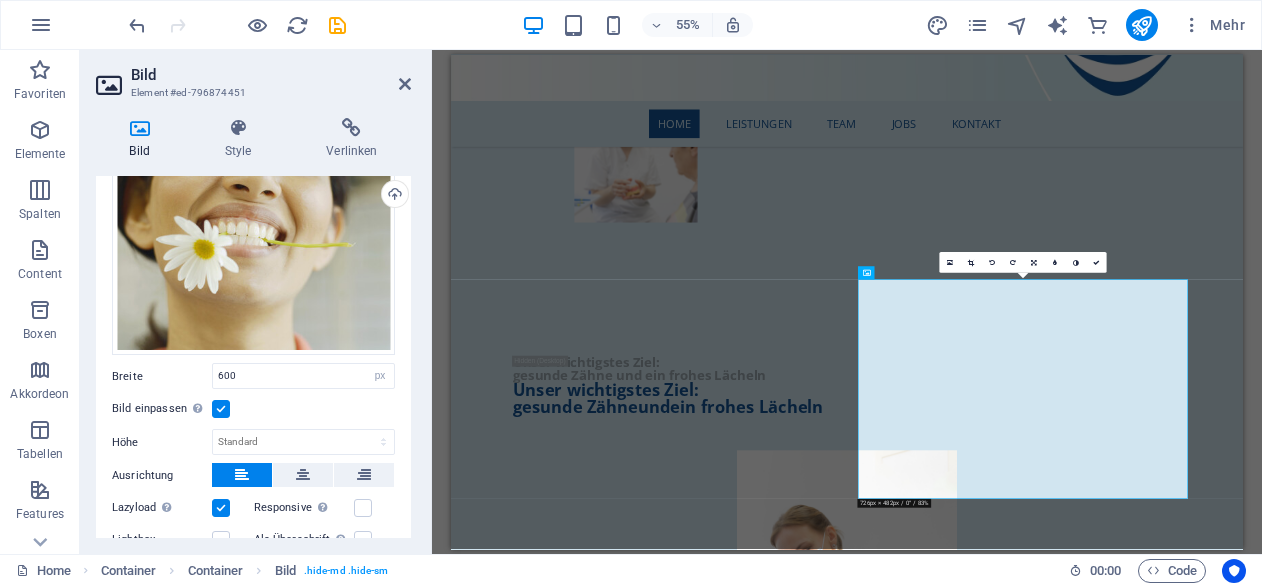 click at bounding box center [221, 409] 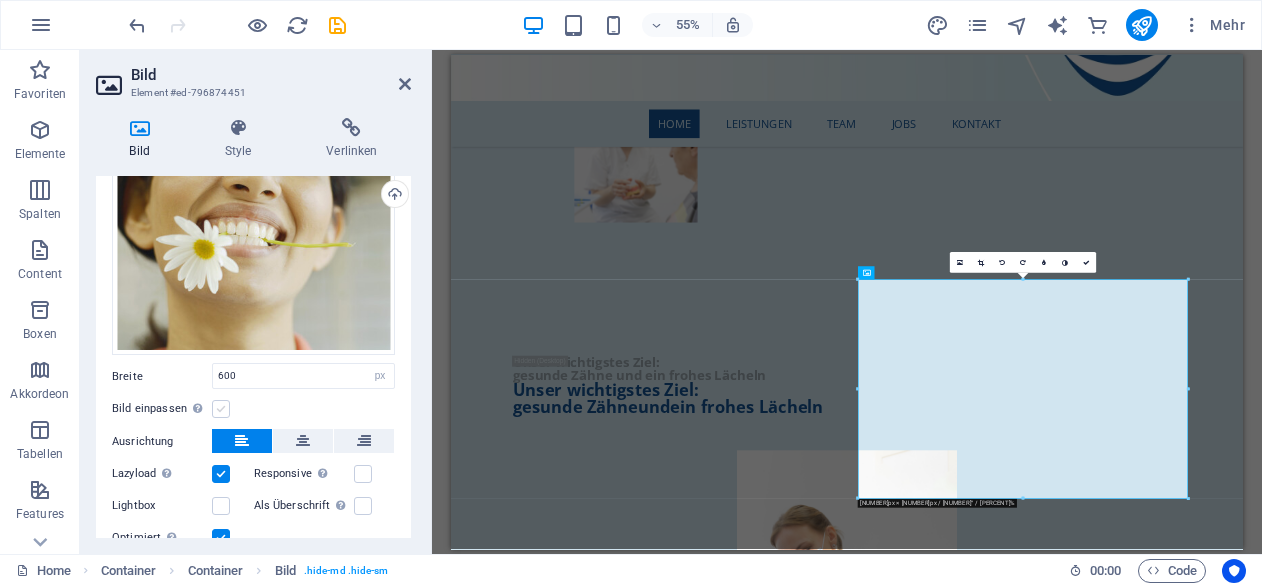 click at bounding box center (221, 409) 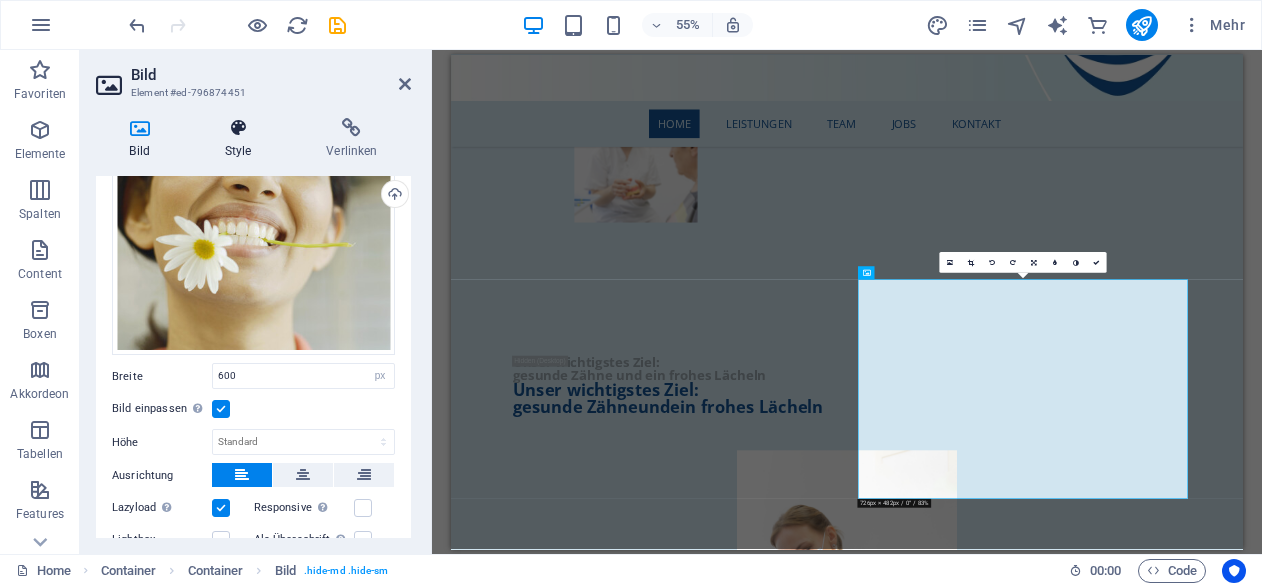 click on "Style" at bounding box center (242, 139) 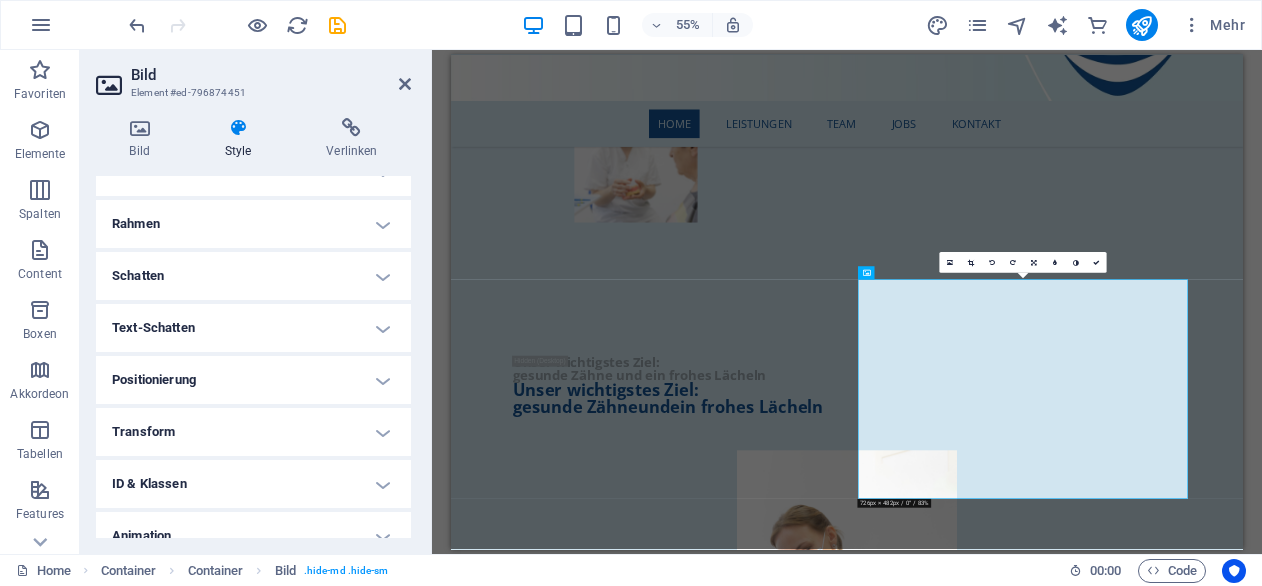 scroll, scrollTop: 486, scrollLeft: 0, axis: vertical 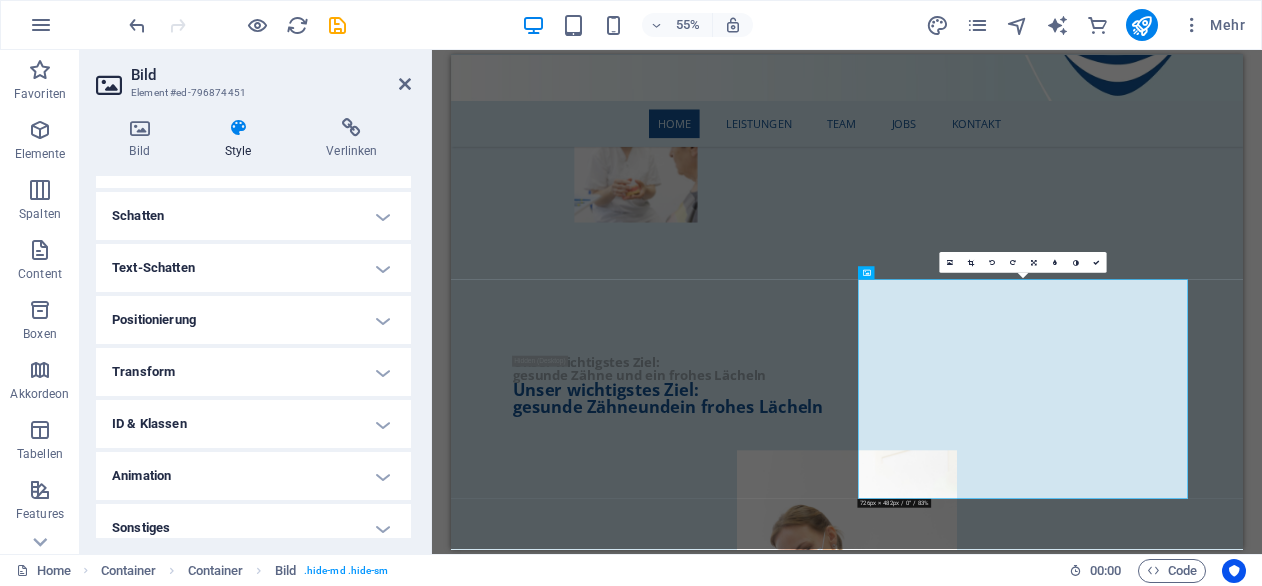 click on "Positionierung" at bounding box center (253, 320) 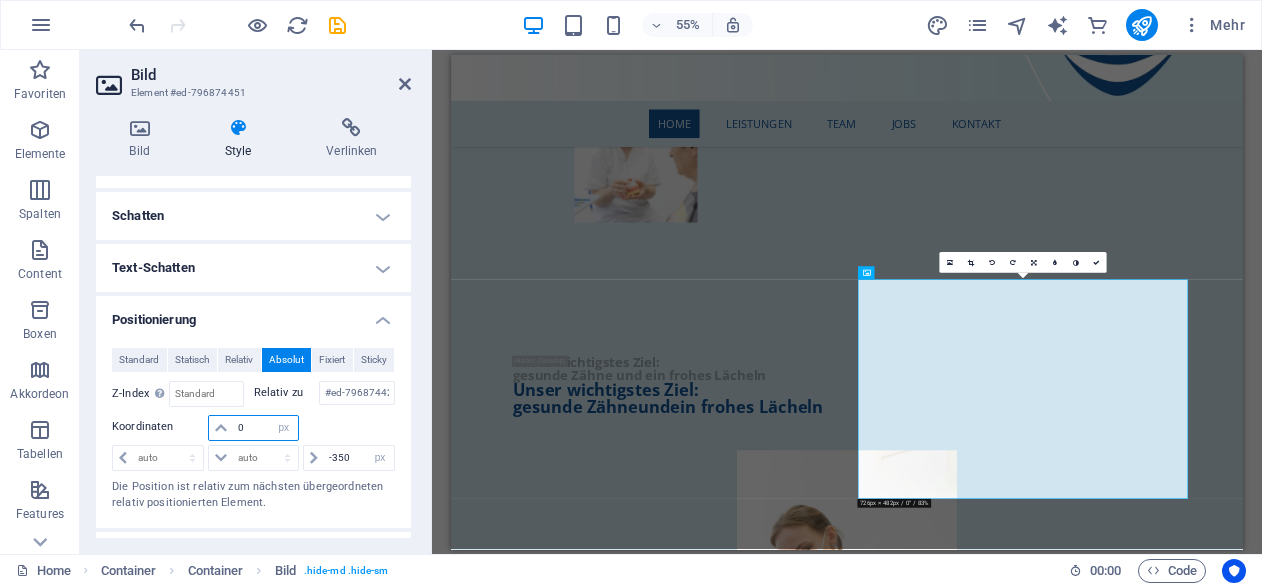 click on "0" at bounding box center [265, 428] 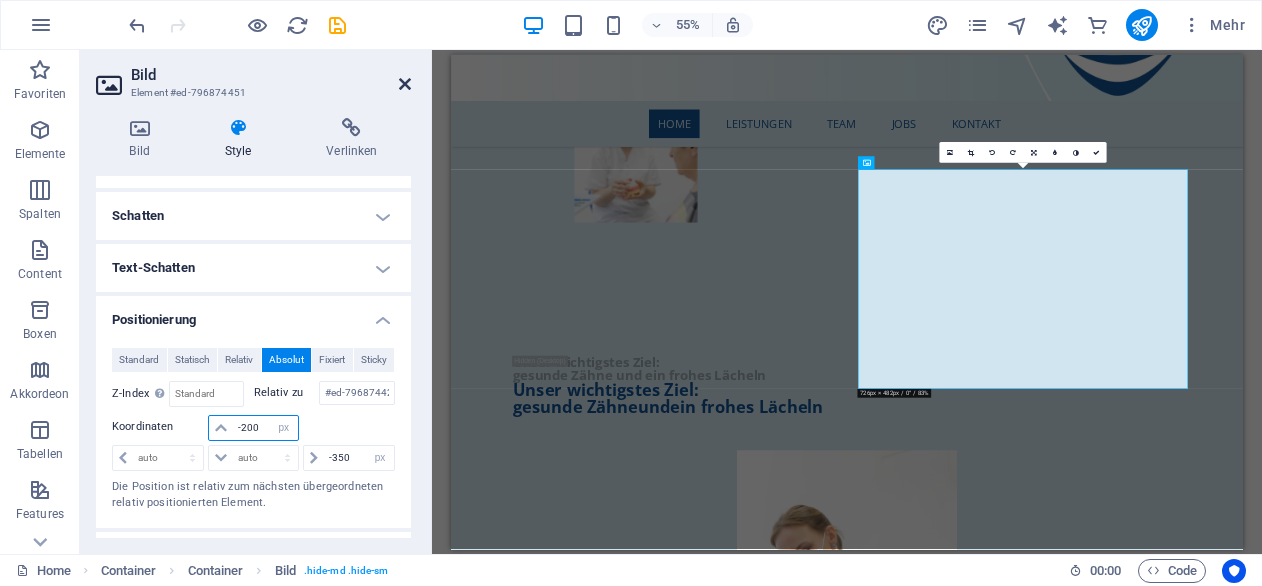 type on "-200" 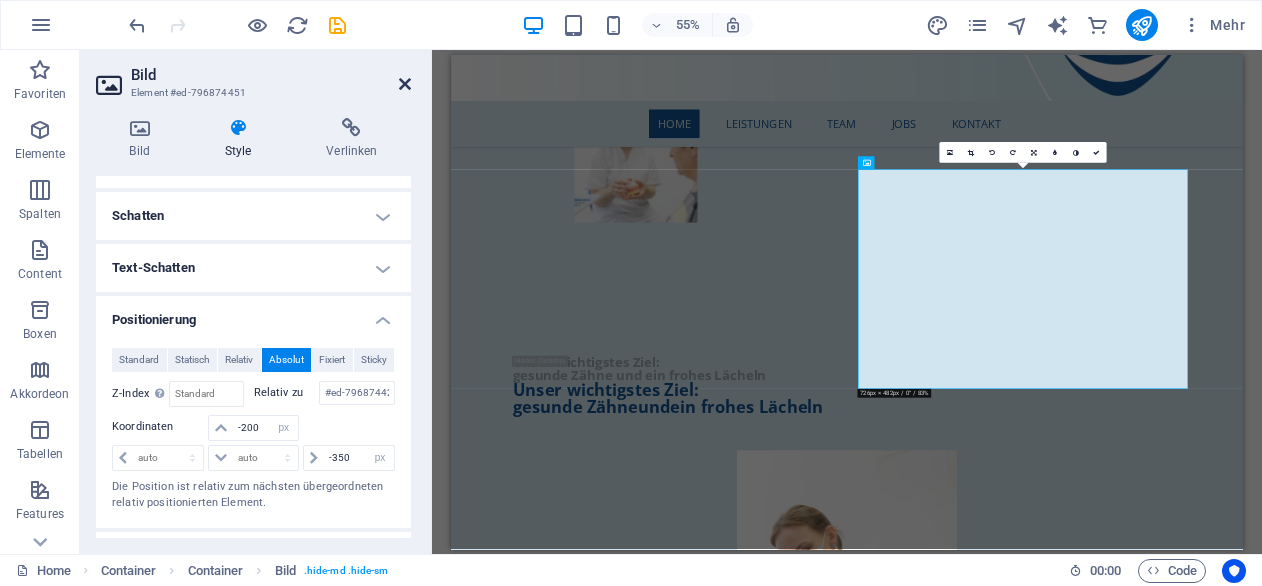 click at bounding box center [405, 84] 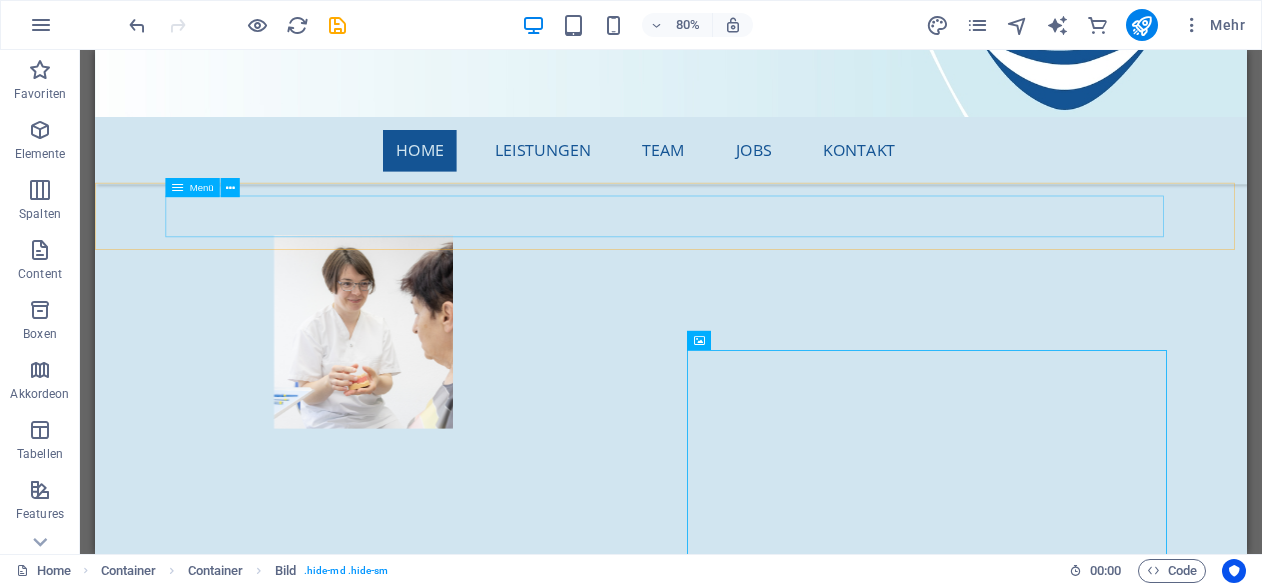 scroll, scrollTop: 1458, scrollLeft: 0, axis: vertical 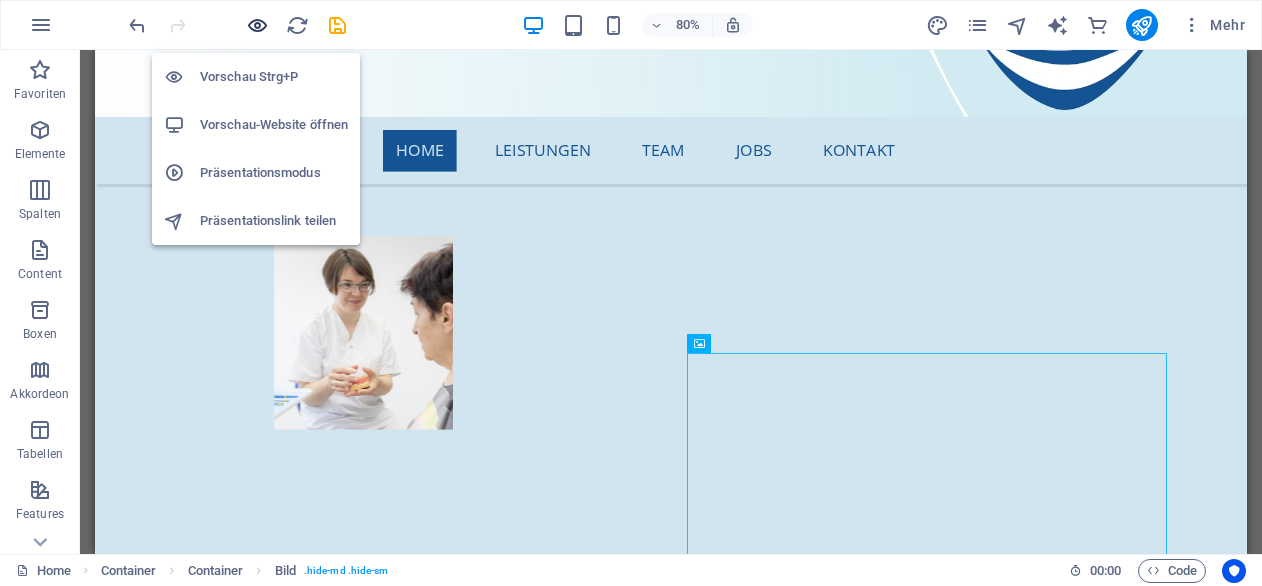 click at bounding box center [257, 25] 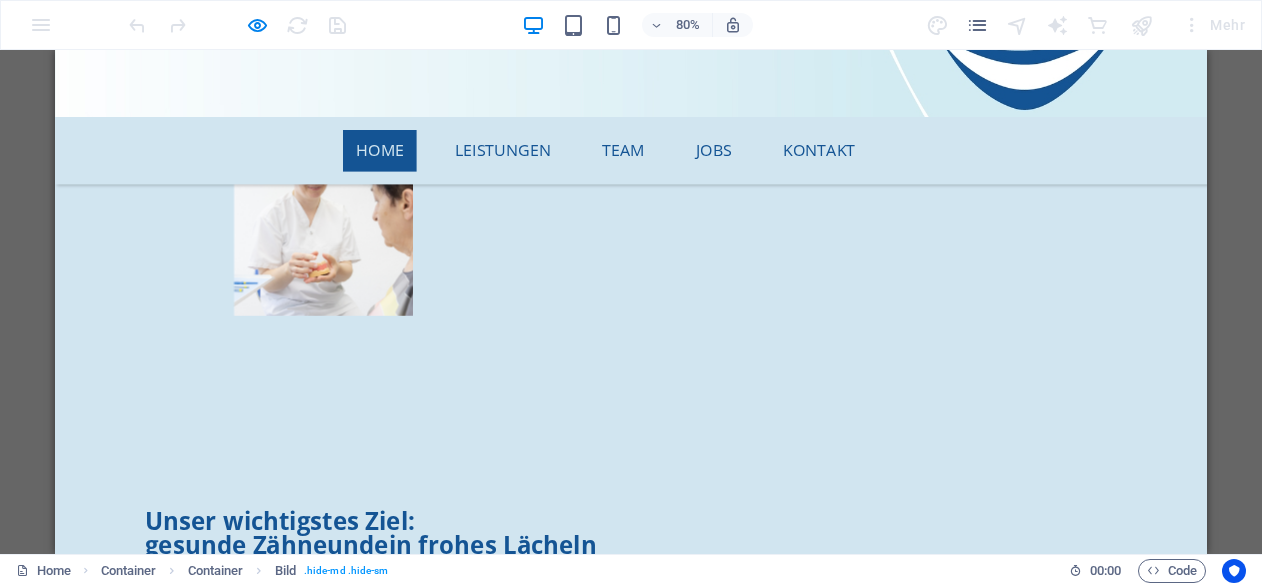 scroll, scrollTop: 1316, scrollLeft: 0, axis: vertical 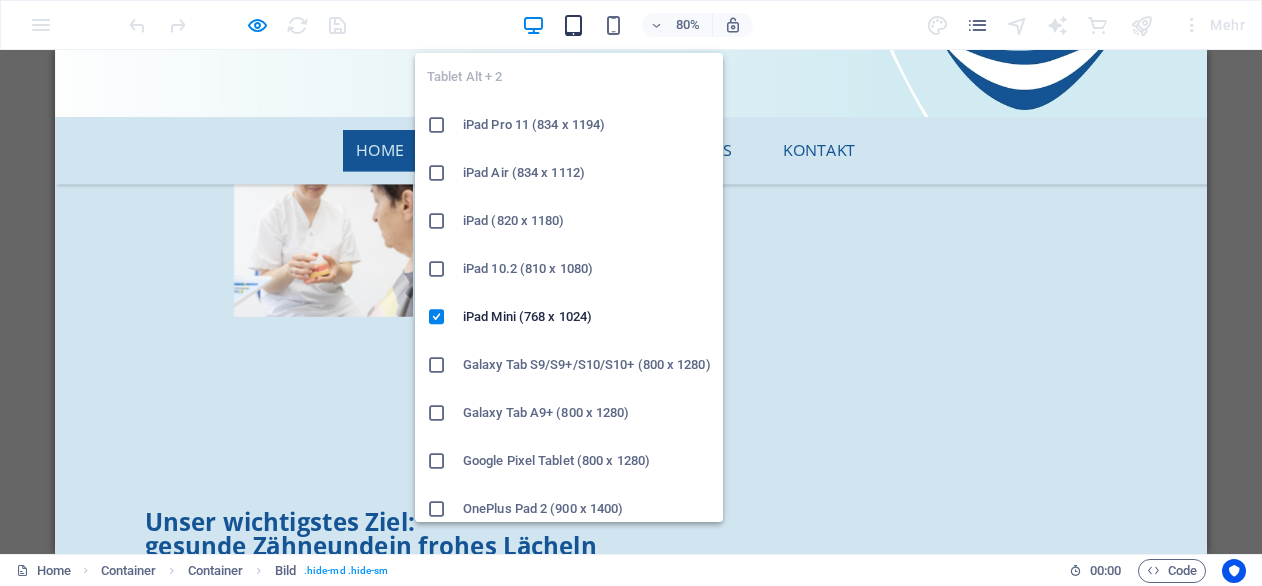click at bounding box center (573, 25) 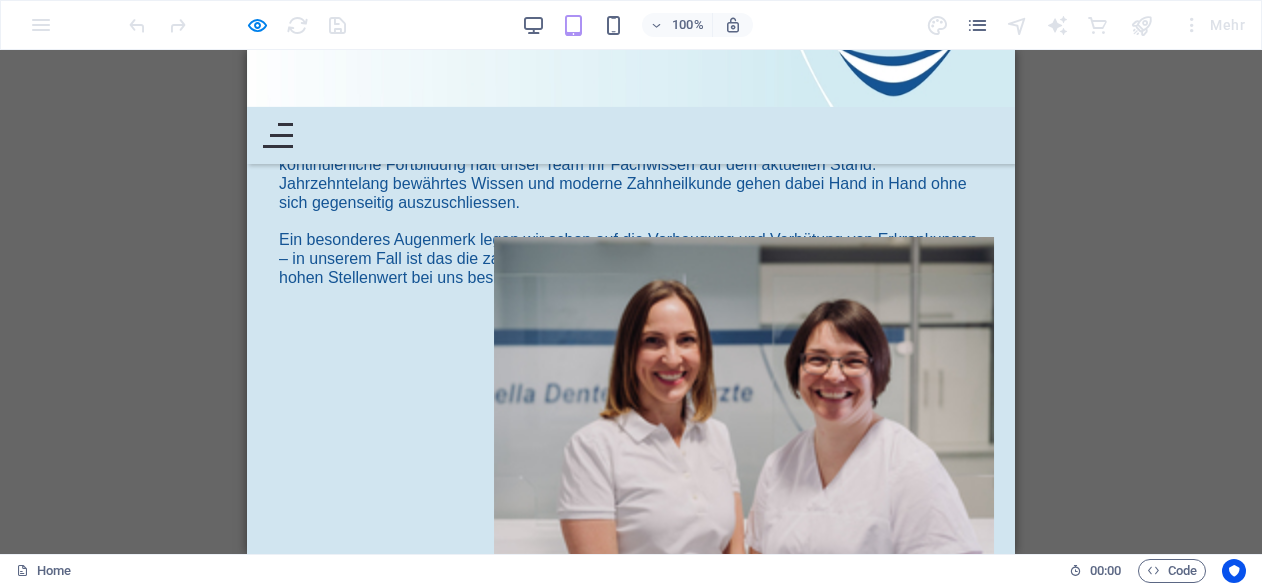scroll, scrollTop: 570, scrollLeft: 0, axis: vertical 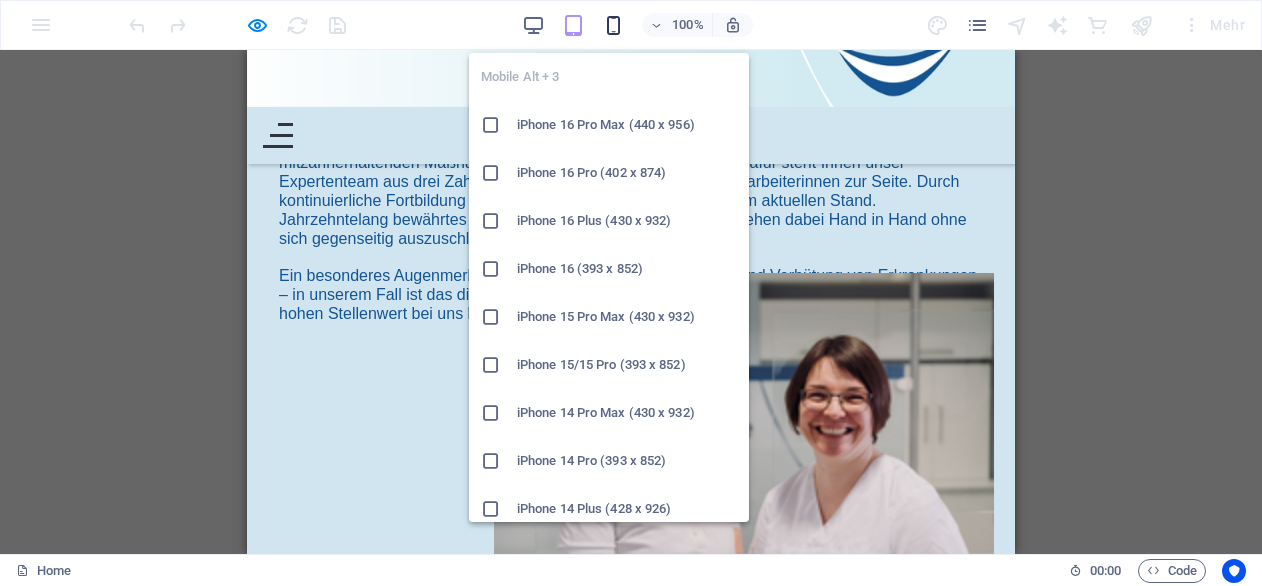 click at bounding box center (613, 25) 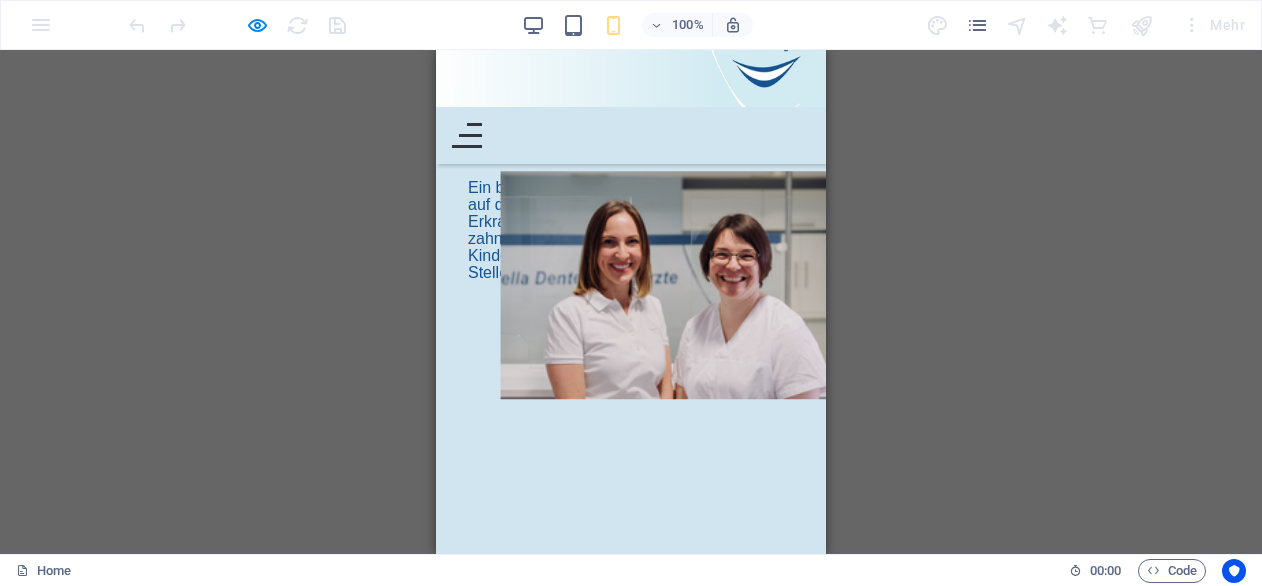 scroll, scrollTop: 606, scrollLeft: 0, axis: vertical 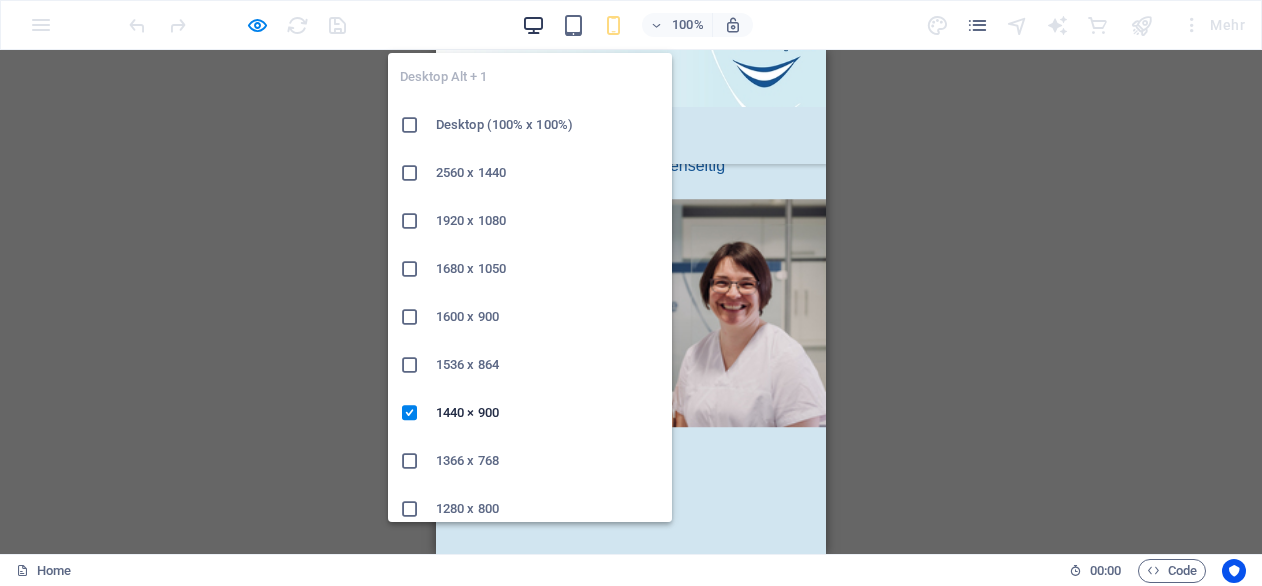 click at bounding box center [533, 25] 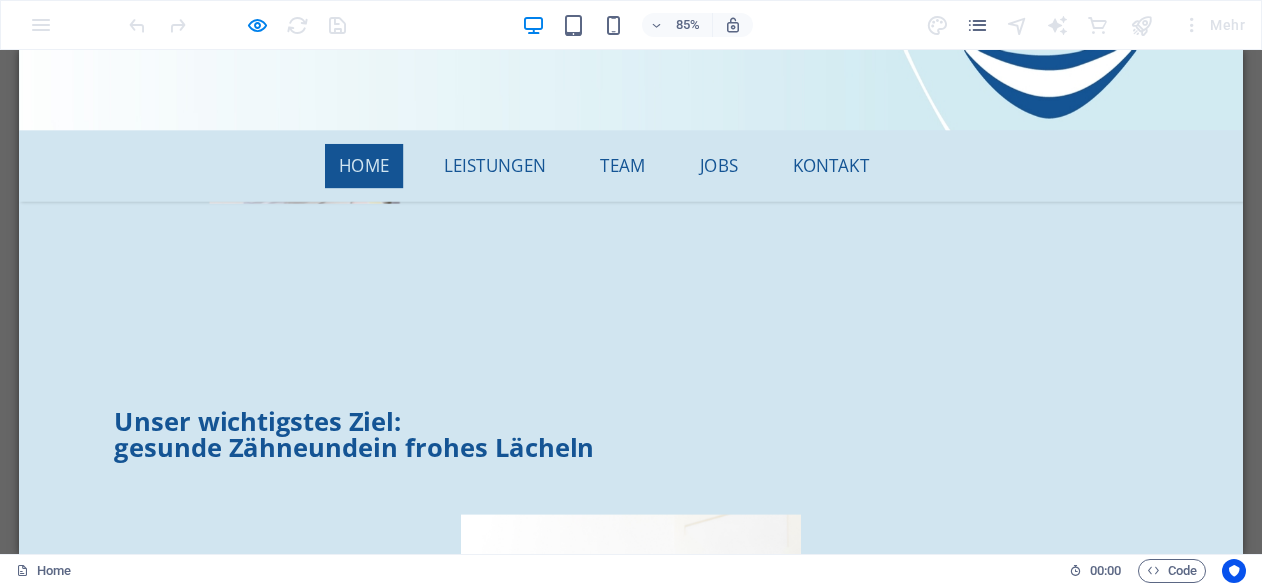 scroll, scrollTop: 1509, scrollLeft: 0, axis: vertical 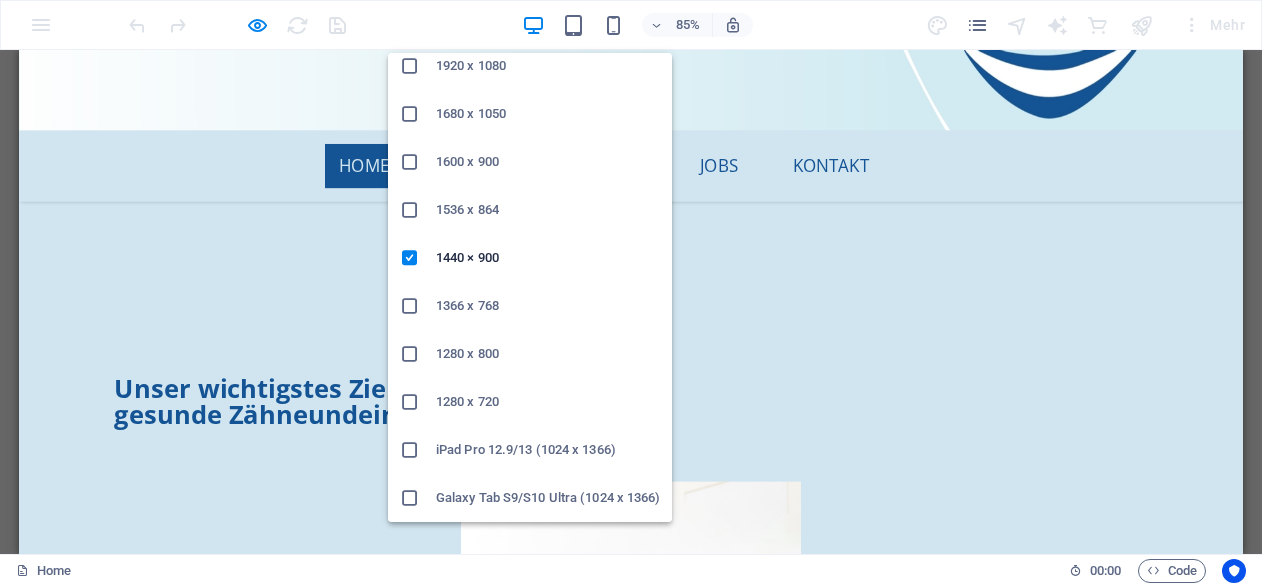 click on "iPad Pro 12.9/13 (1024 x 1366)" at bounding box center (548, 450) 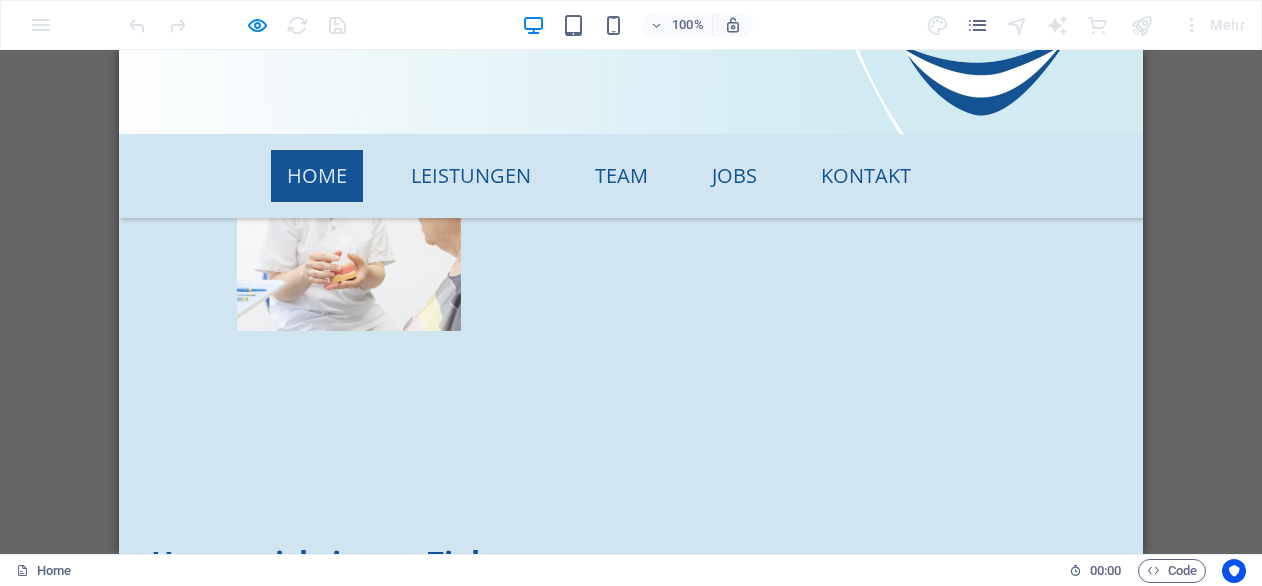 scroll, scrollTop: 1365, scrollLeft: 0, axis: vertical 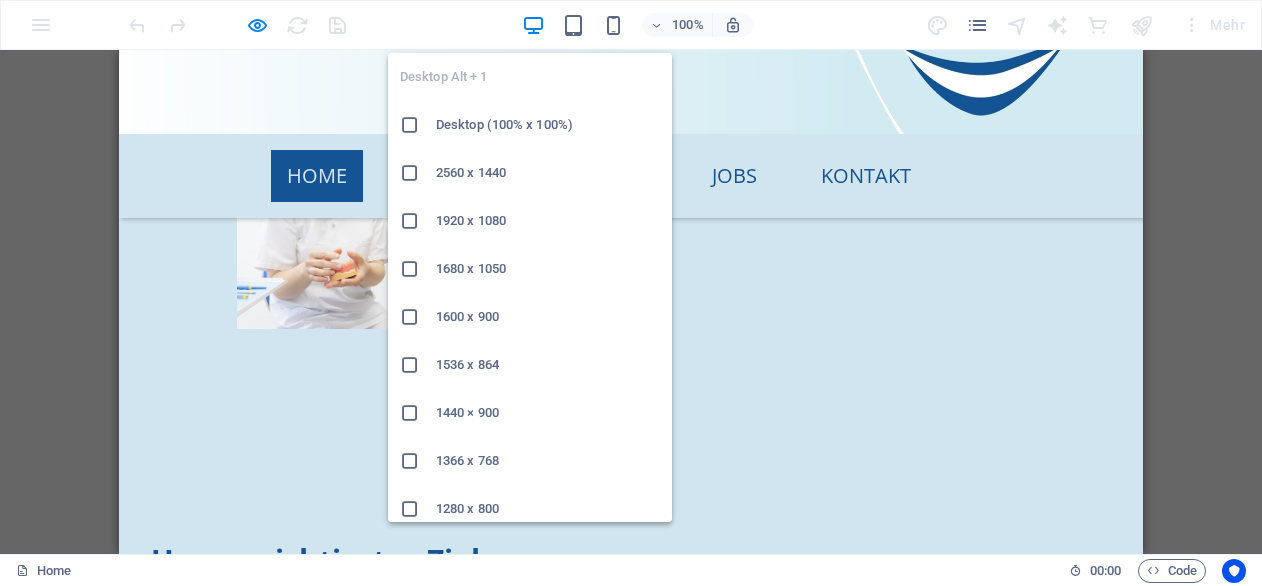 click at bounding box center (533, 25) 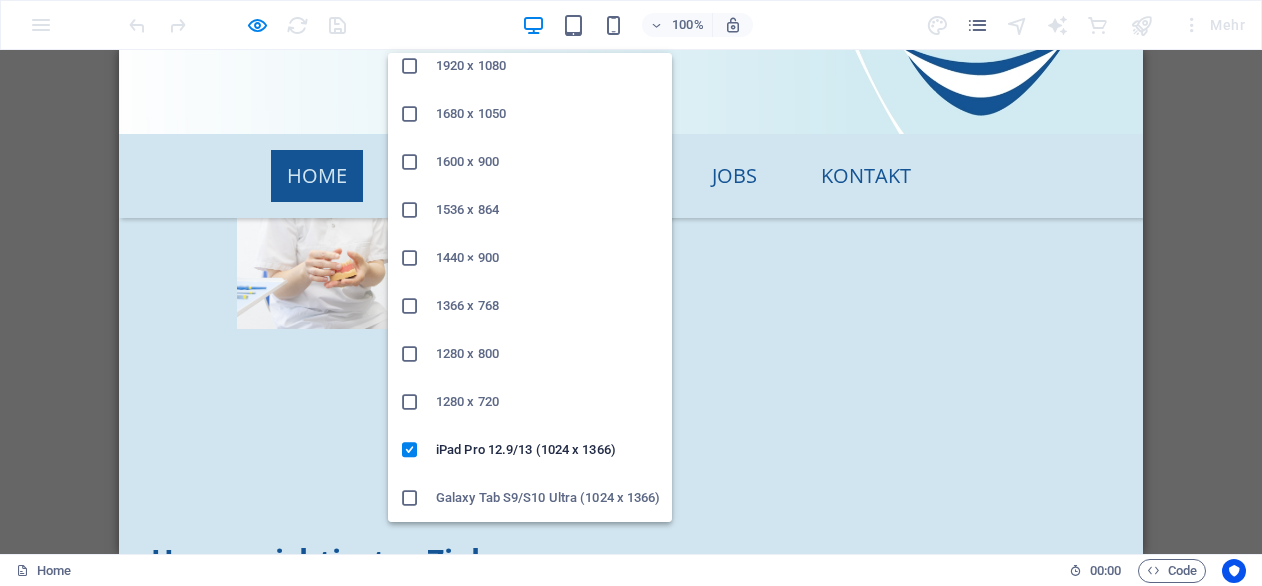 click on "1280 x 720" at bounding box center (548, 402) 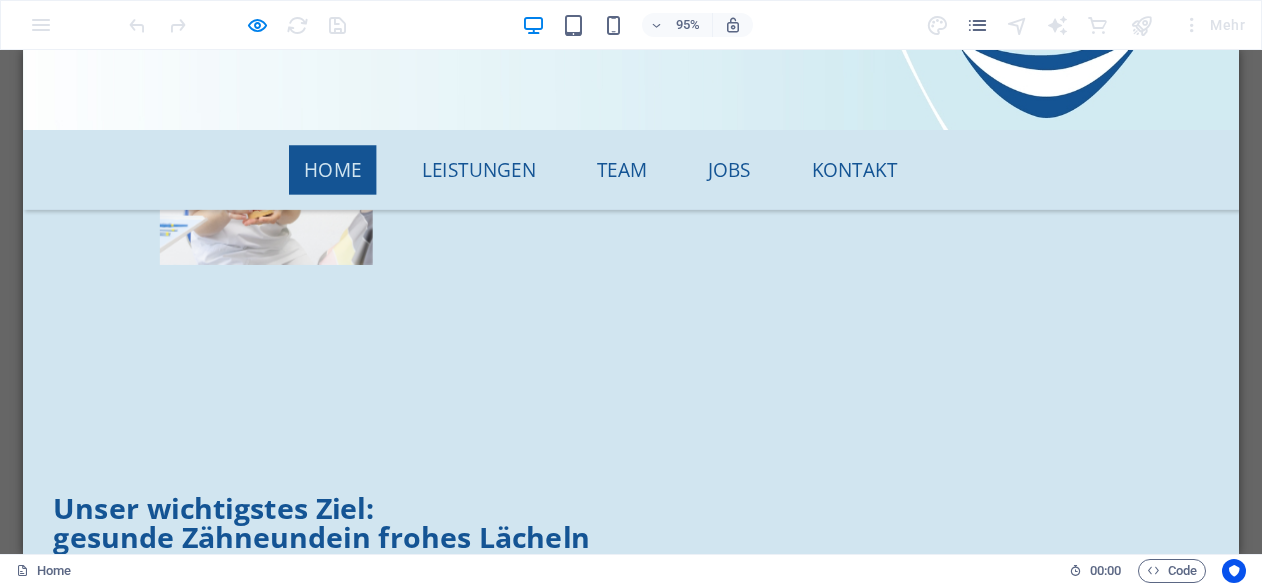 scroll, scrollTop: 1400, scrollLeft: 0, axis: vertical 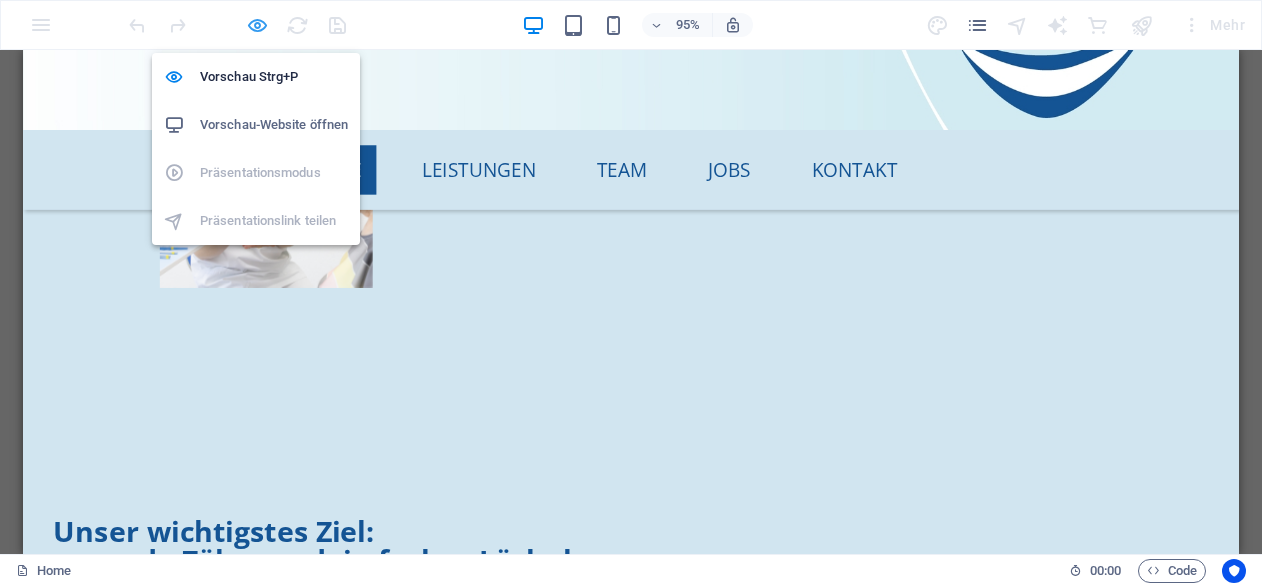 click at bounding box center (257, 25) 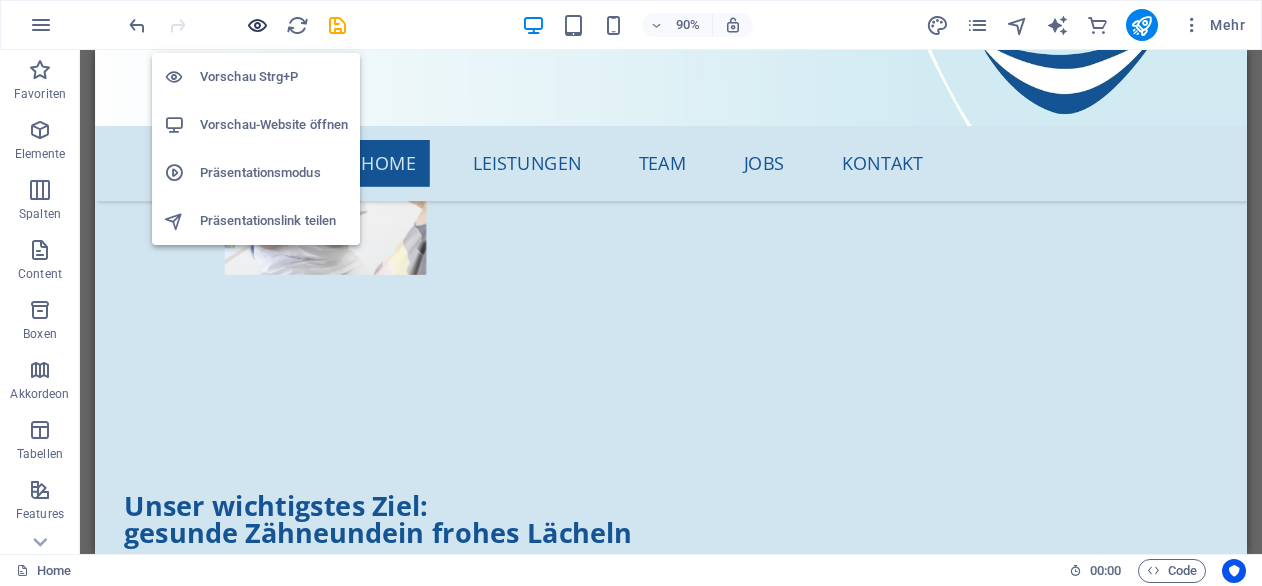 scroll, scrollTop: 1680, scrollLeft: 0, axis: vertical 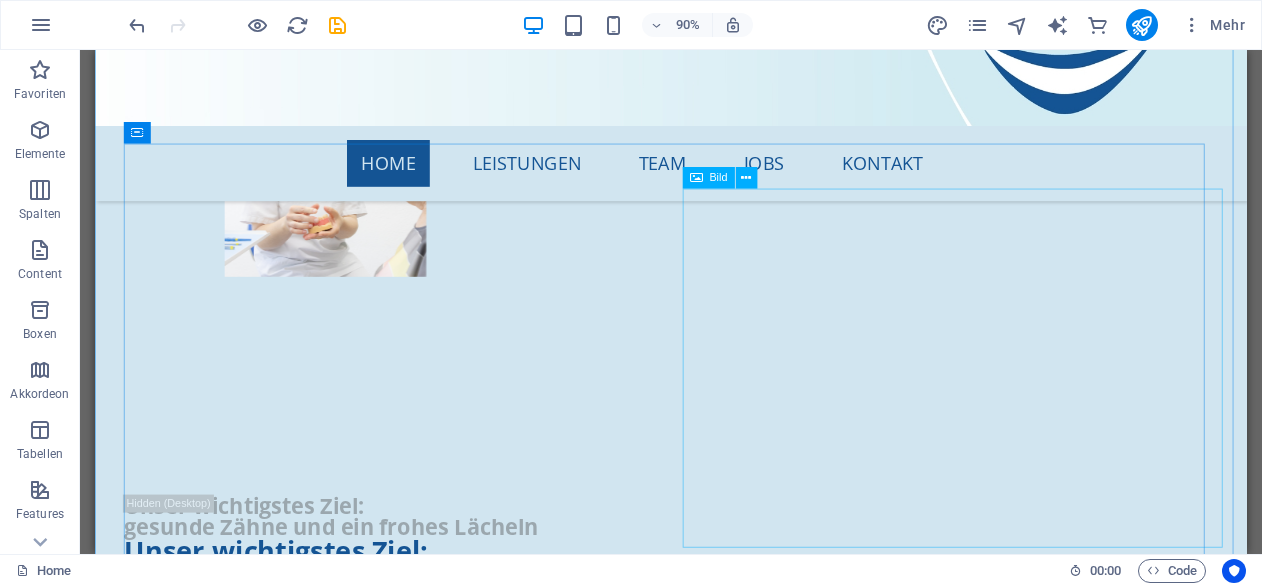 click at bounding box center (1095, -1381) 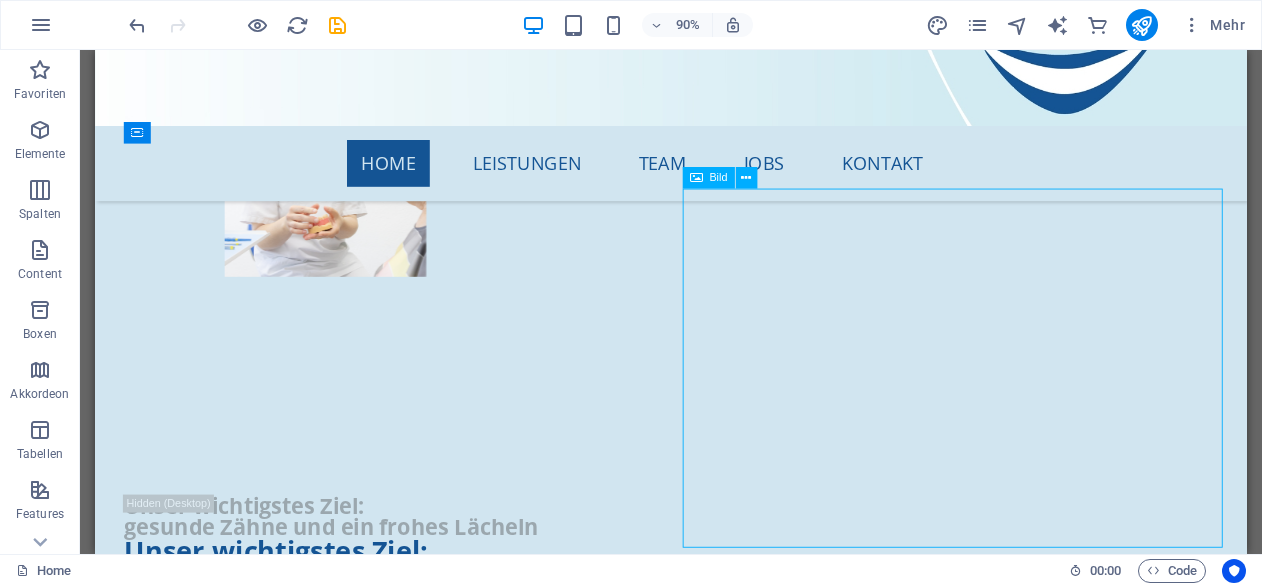 click at bounding box center [1095, -1381] 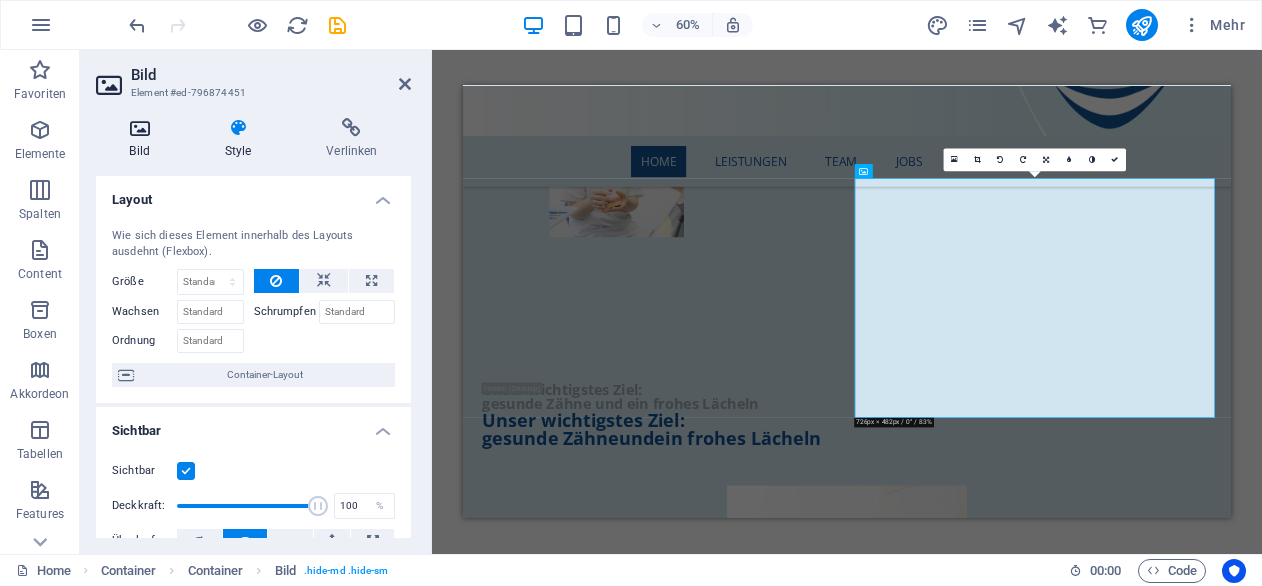 click at bounding box center (139, 128) 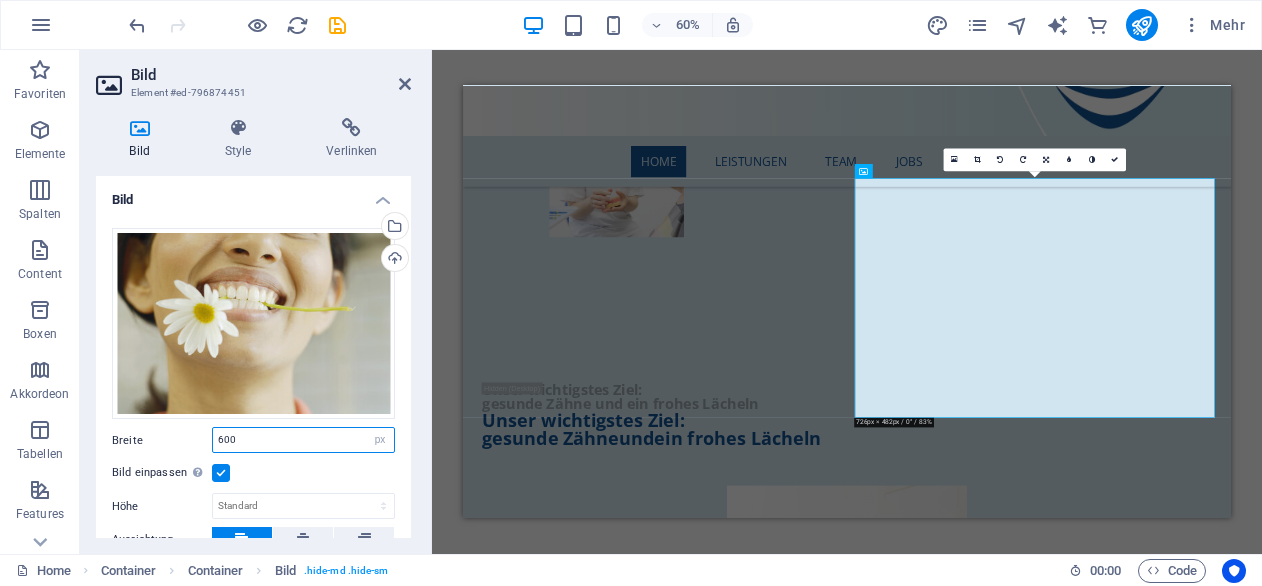 click on "600" at bounding box center (303, 440) 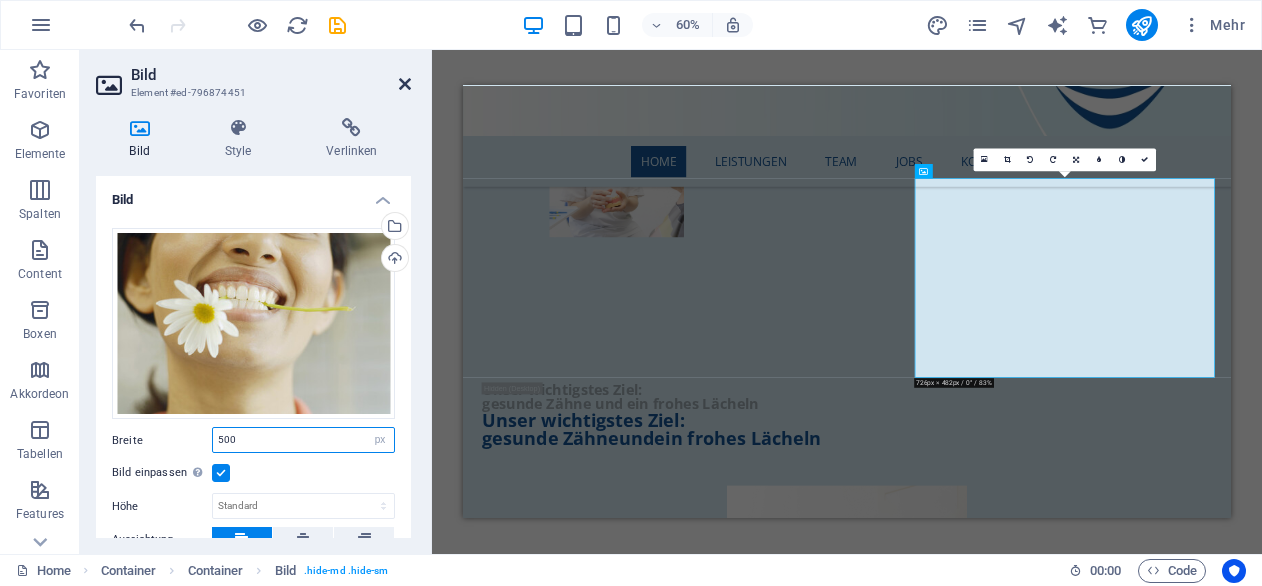 type on "500" 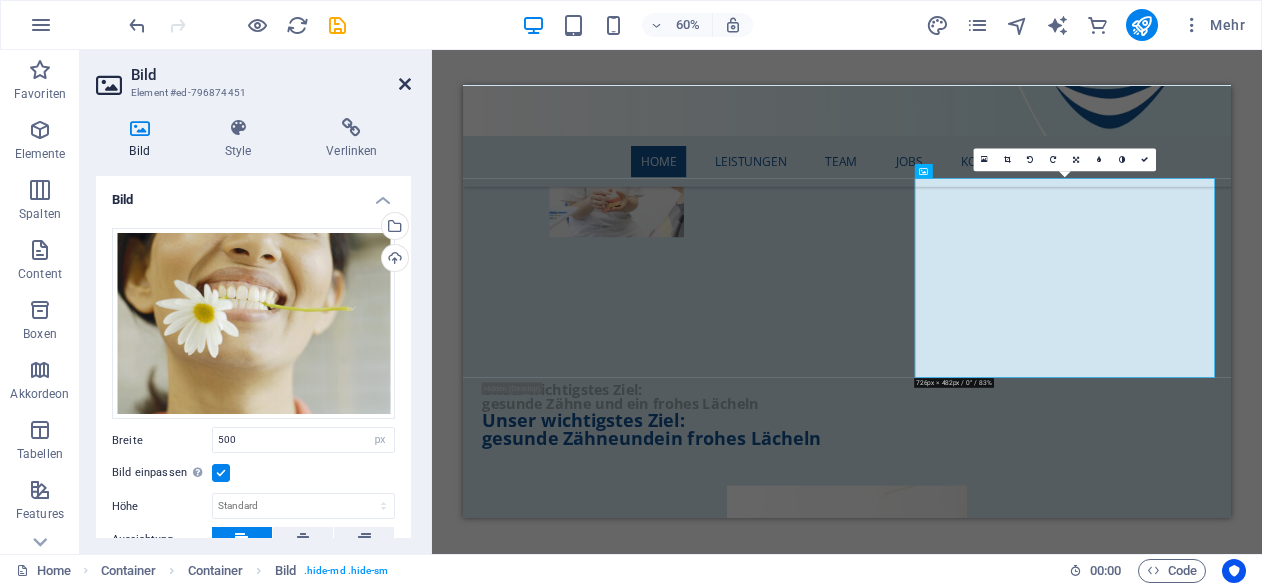 click at bounding box center [405, 84] 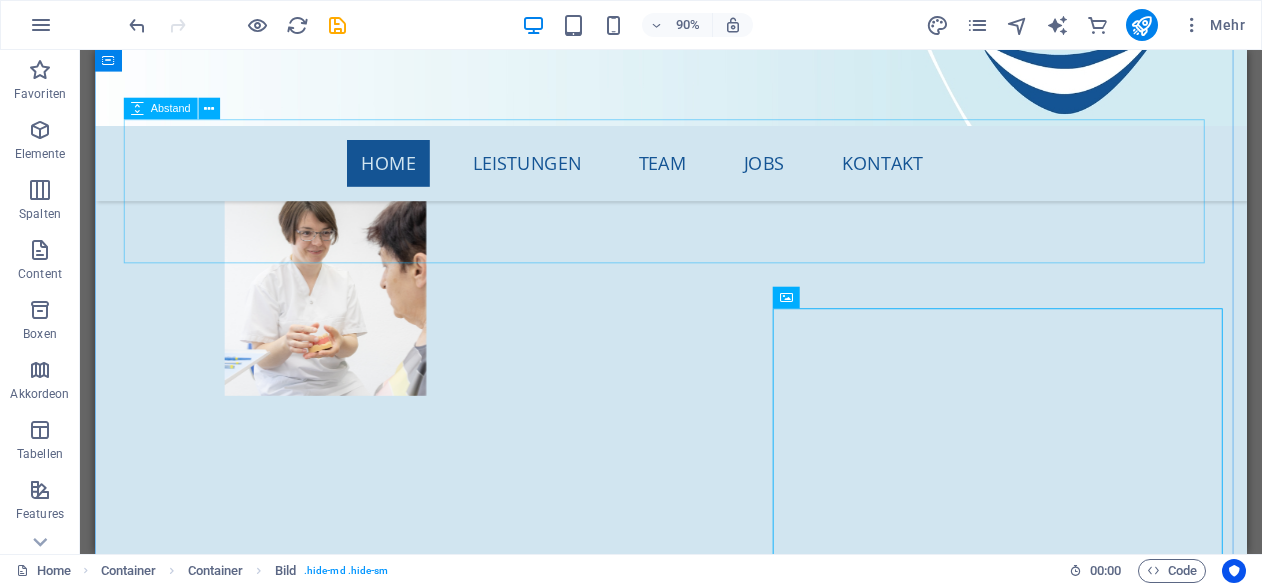 scroll, scrollTop: 1548, scrollLeft: 0, axis: vertical 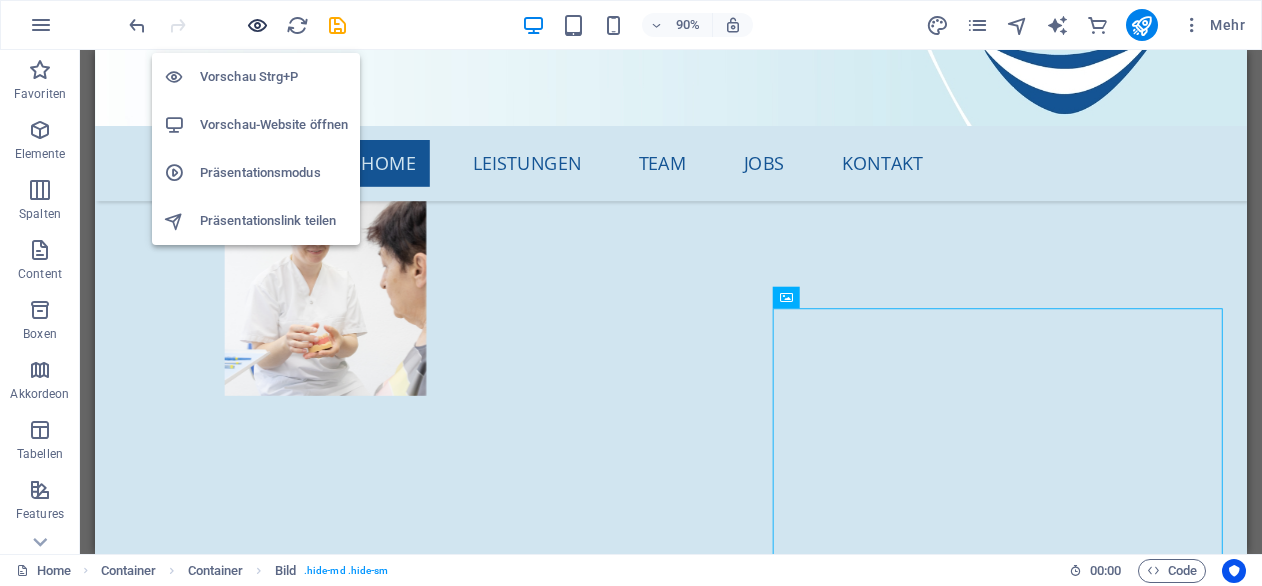 click at bounding box center [257, 25] 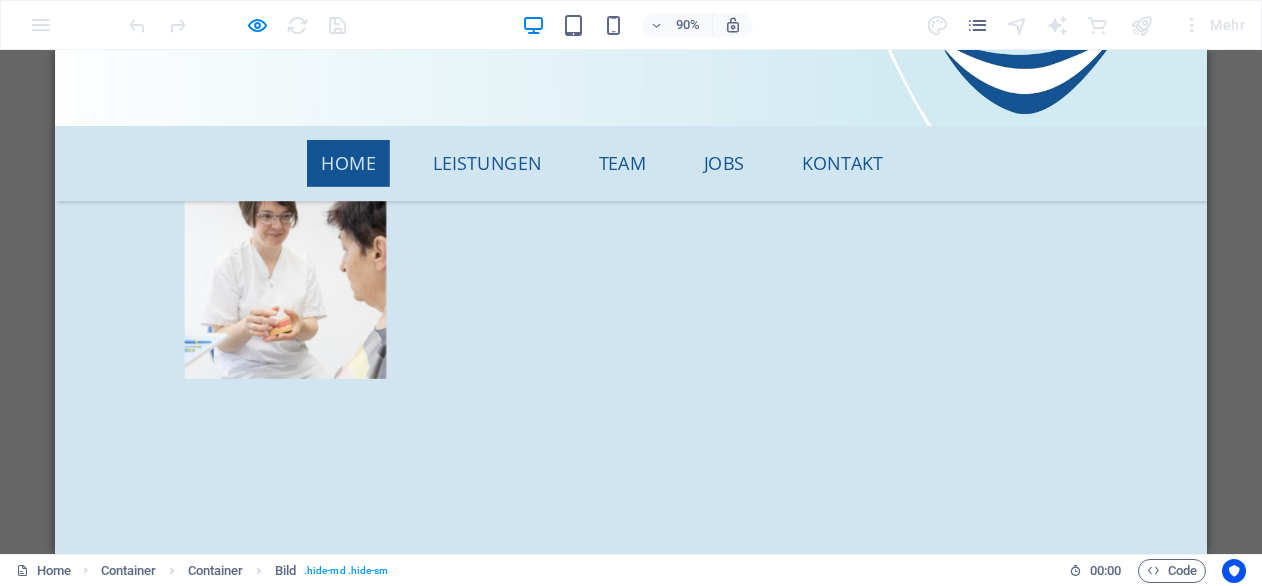 scroll, scrollTop: 1277, scrollLeft: 0, axis: vertical 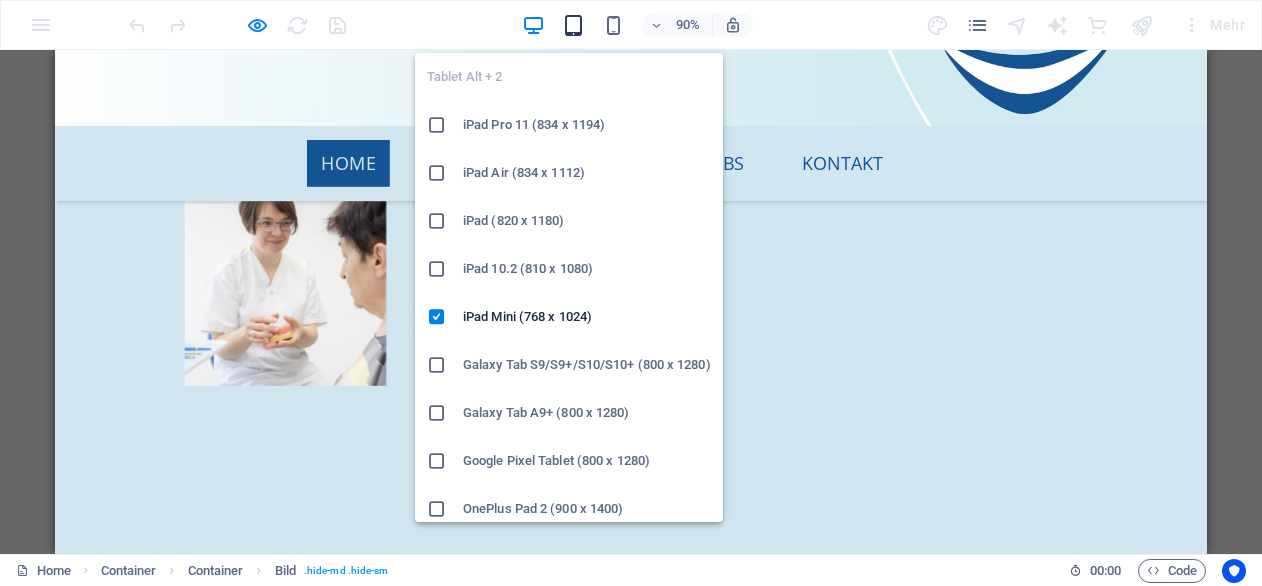 click at bounding box center (573, 25) 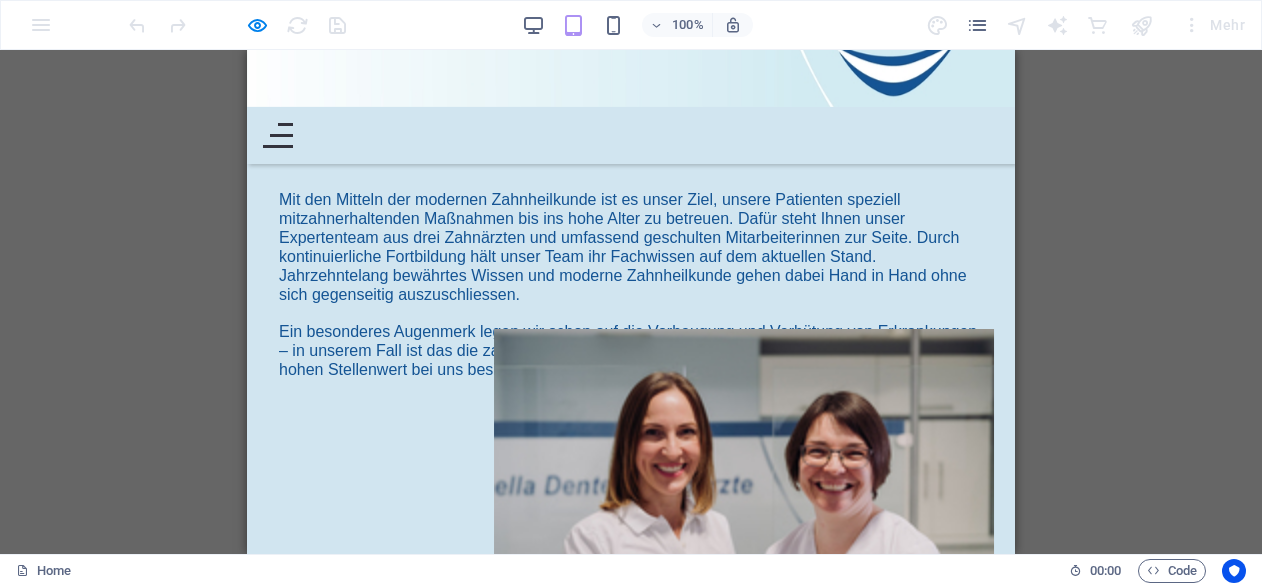 scroll, scrollTop: 512, scrollLeft: 0, axis: vertical 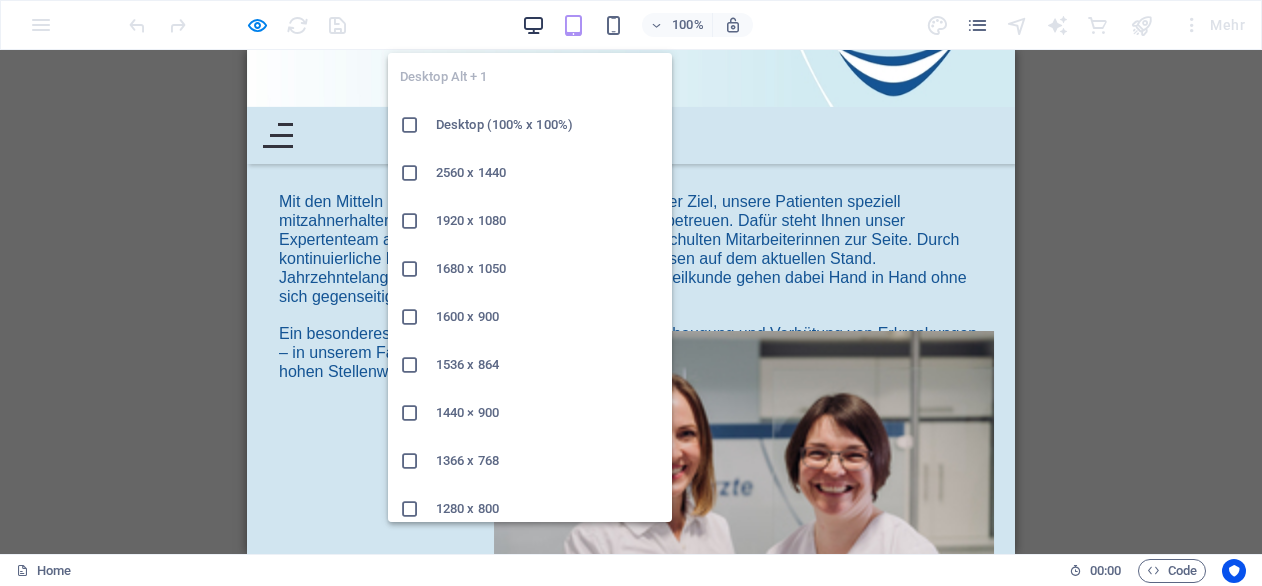 click at bounding box center [533, 25] 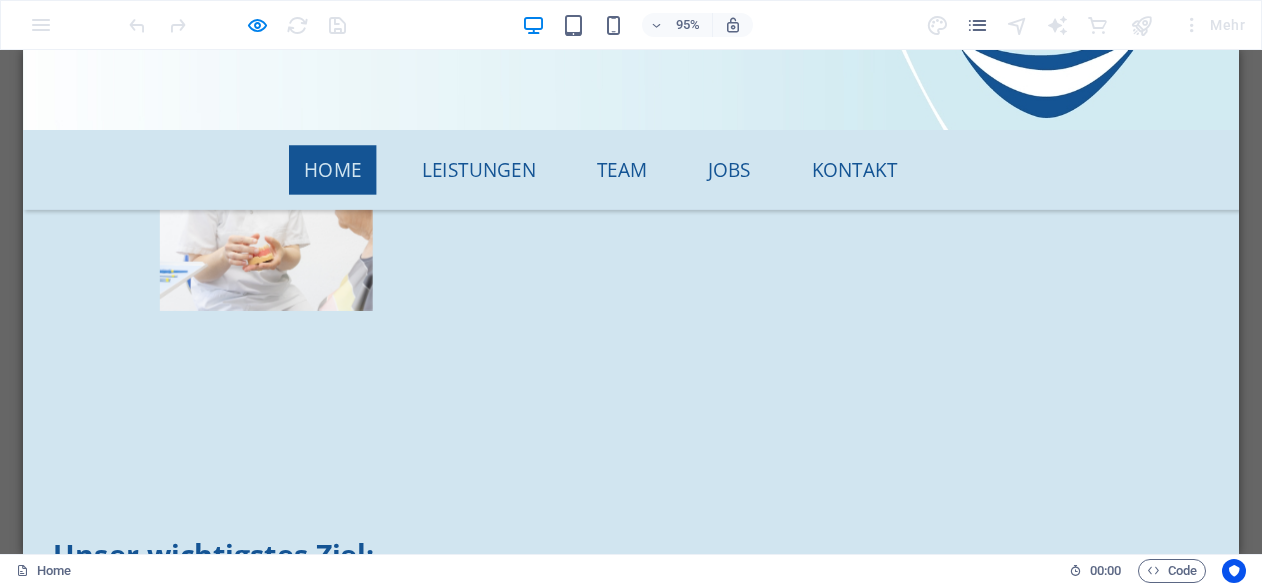 scroll, scrollTop: 1370, scrollLeft: 0, axis: vertical 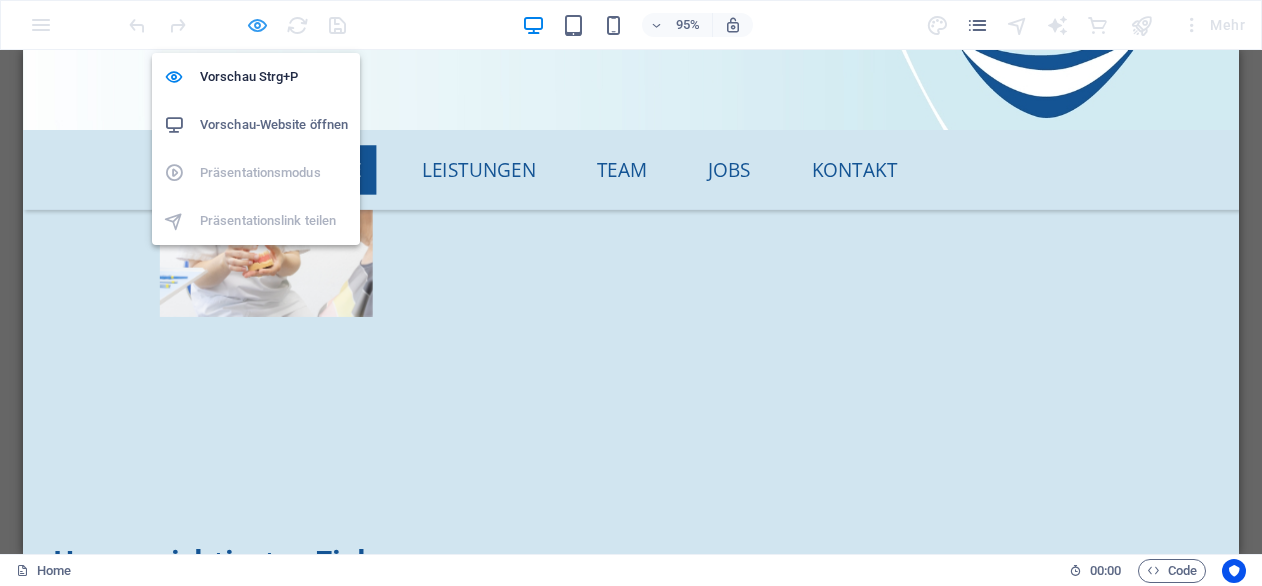 click at bounding box center (257, 25) 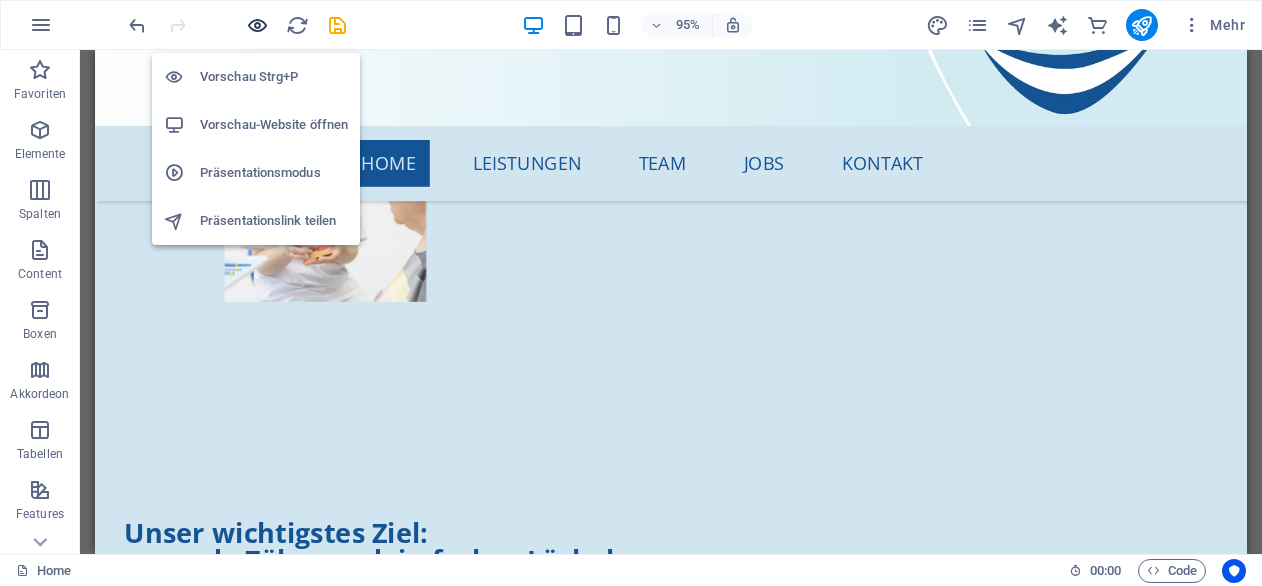 scroll, scrollTop: 1650, scrollLeft: 0, axis: vertical 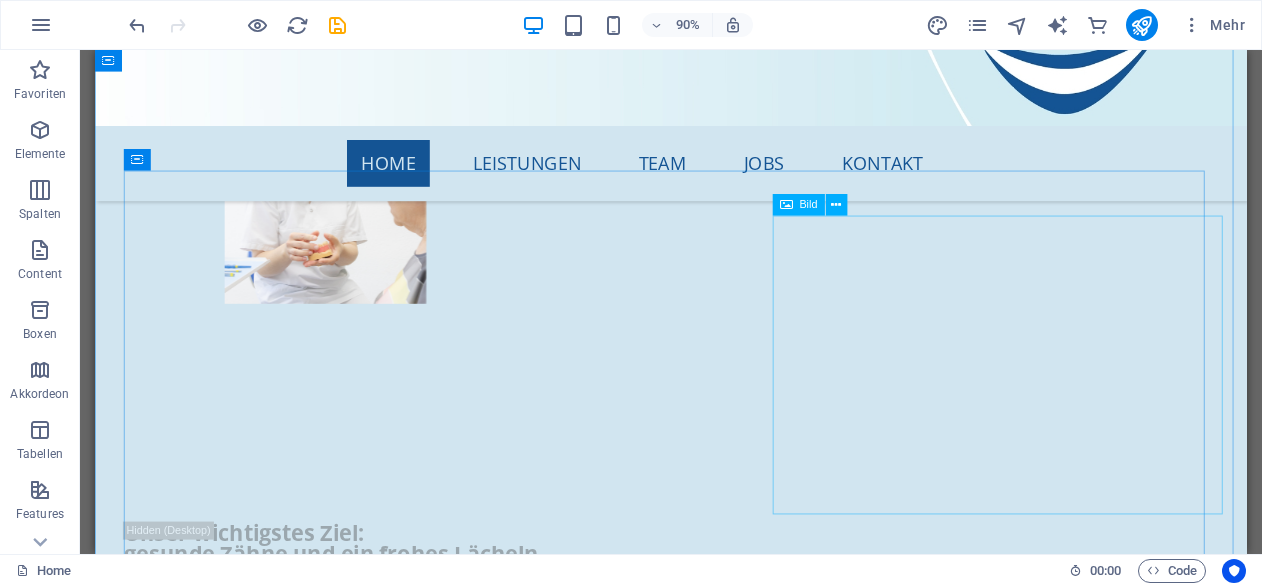 click at bounding box center (1145, -1384) 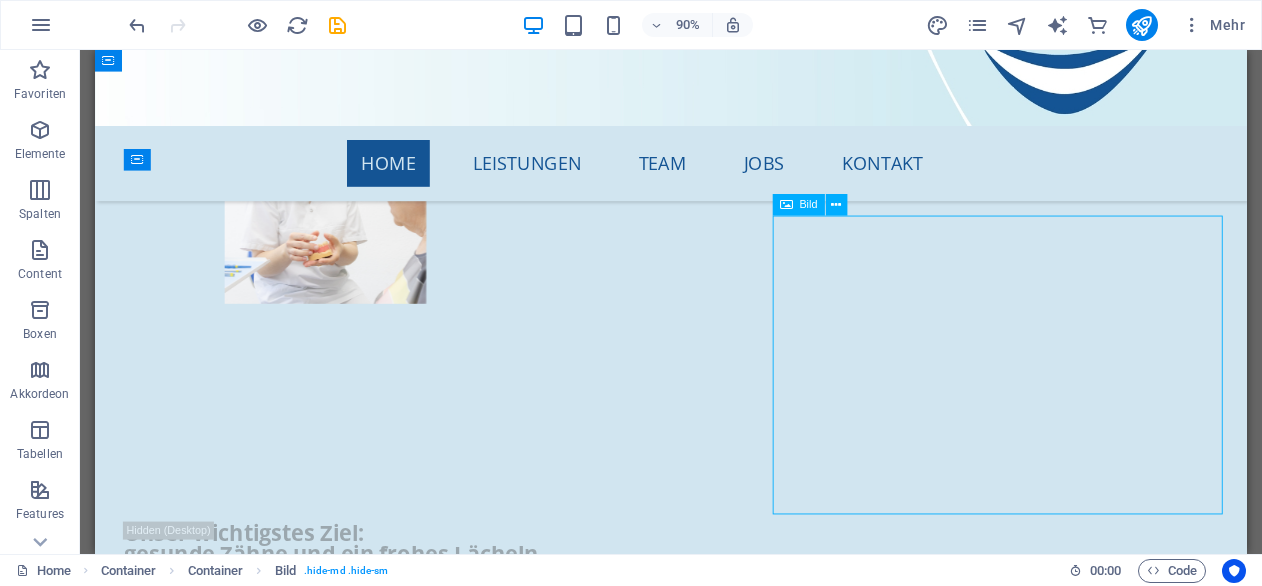 click at bounding box center [1145, -1384] 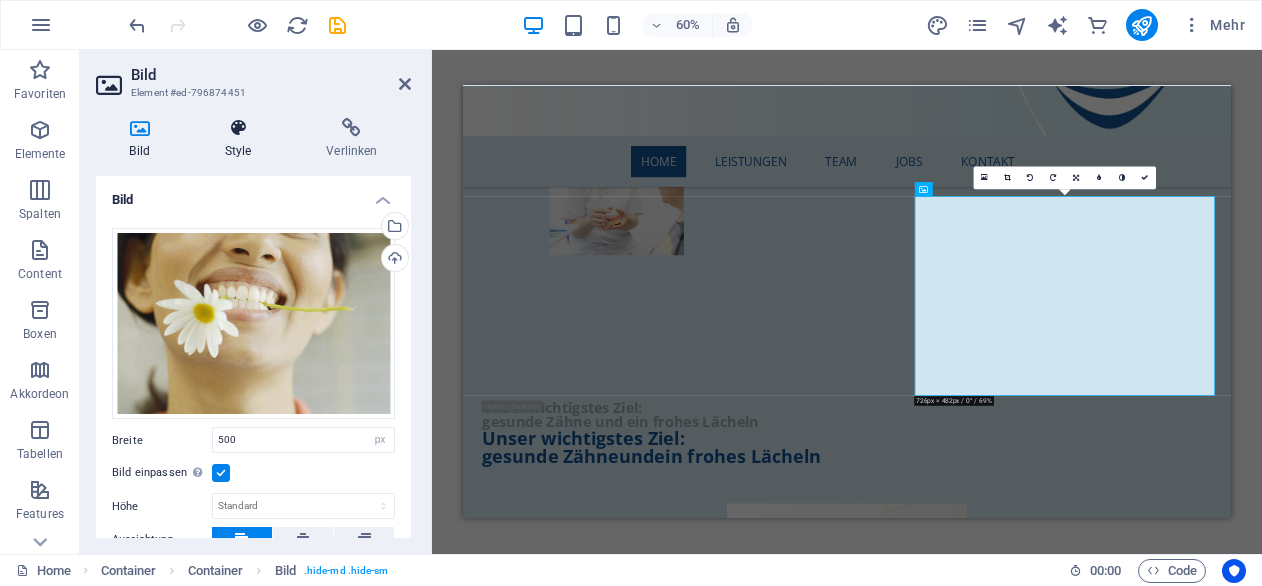click on "Style" at bounding box center [242, 139] 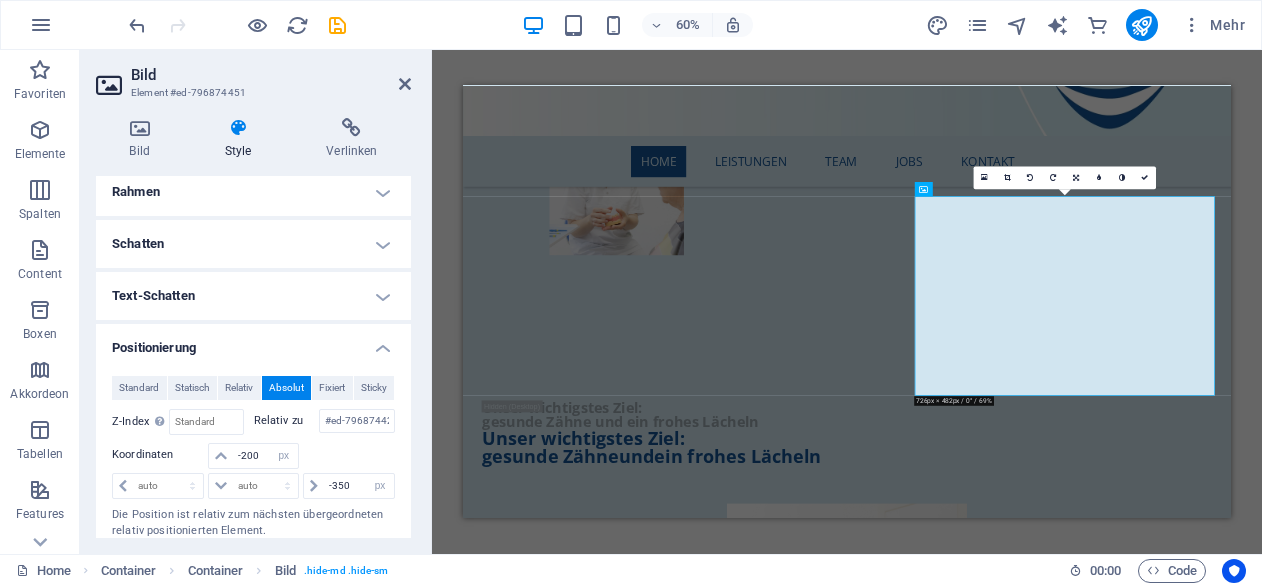 scroll, scrollTop: 459, scrollLeft: 0, axis: vertical 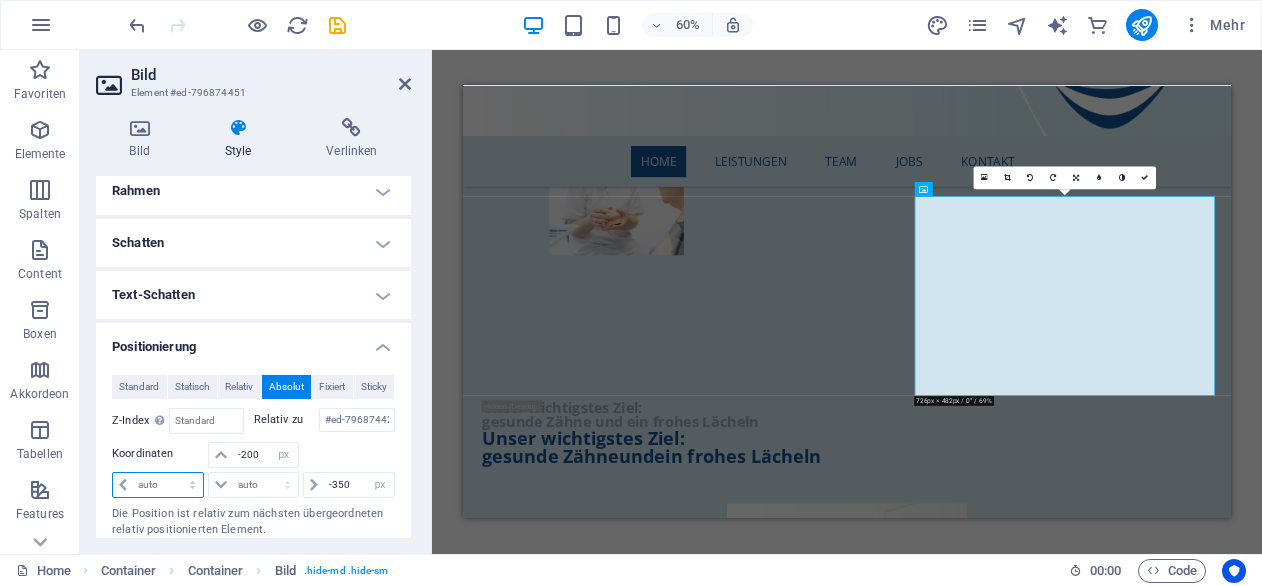 click on "auto px rem % em" at bounding box center (158, 485) 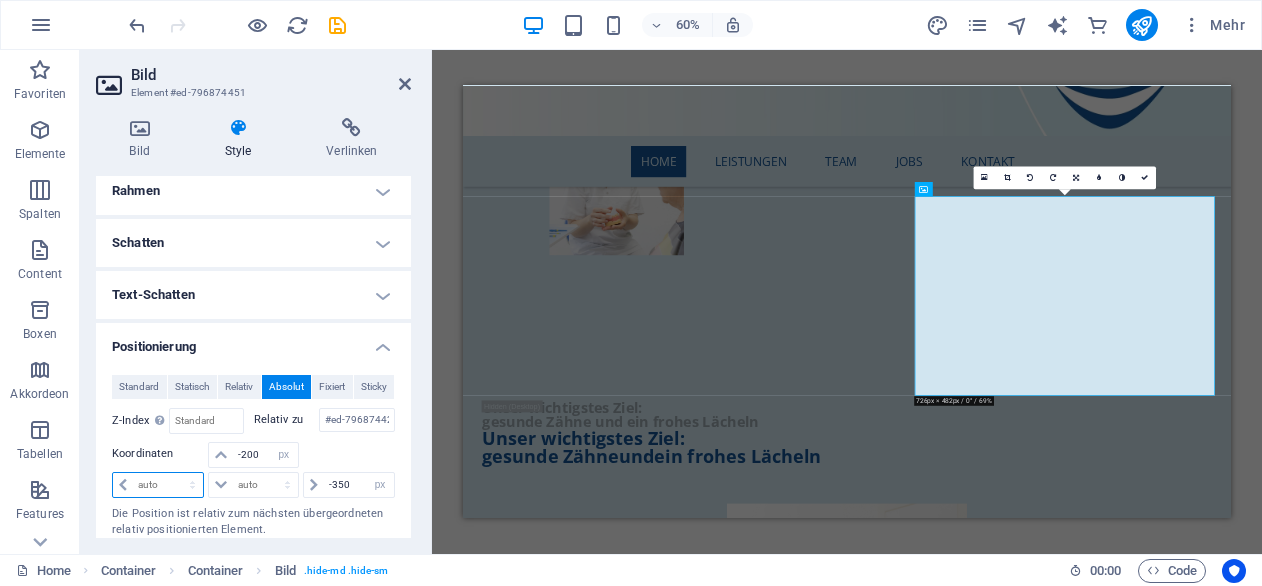select on "px" 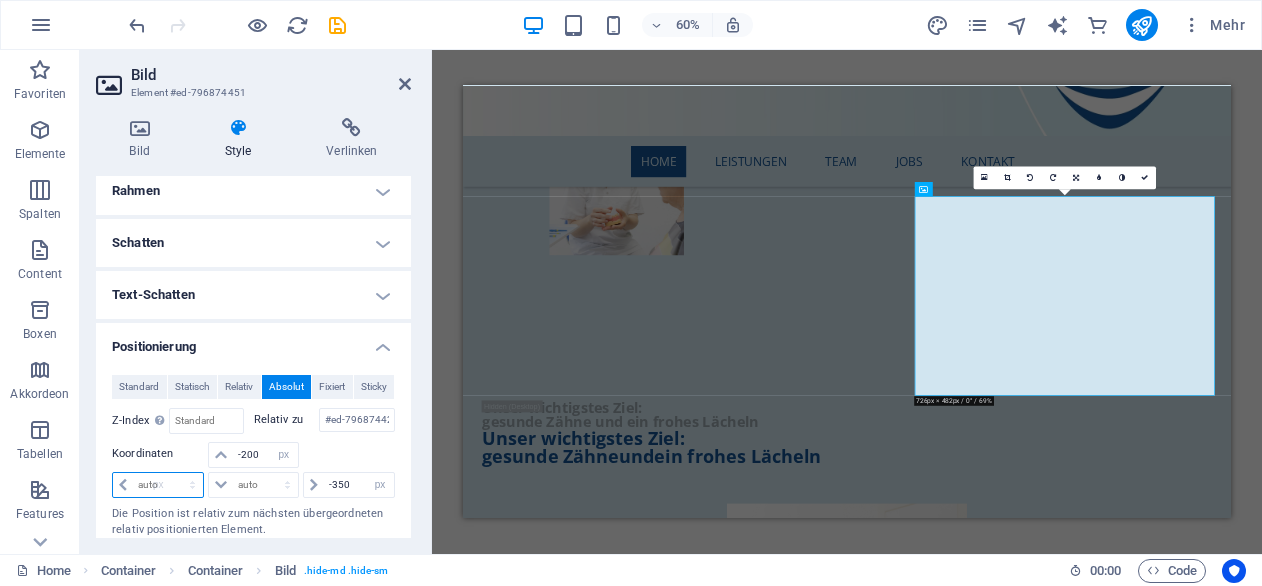 click on "auto px rem % em" at bounding box center [158, 485] 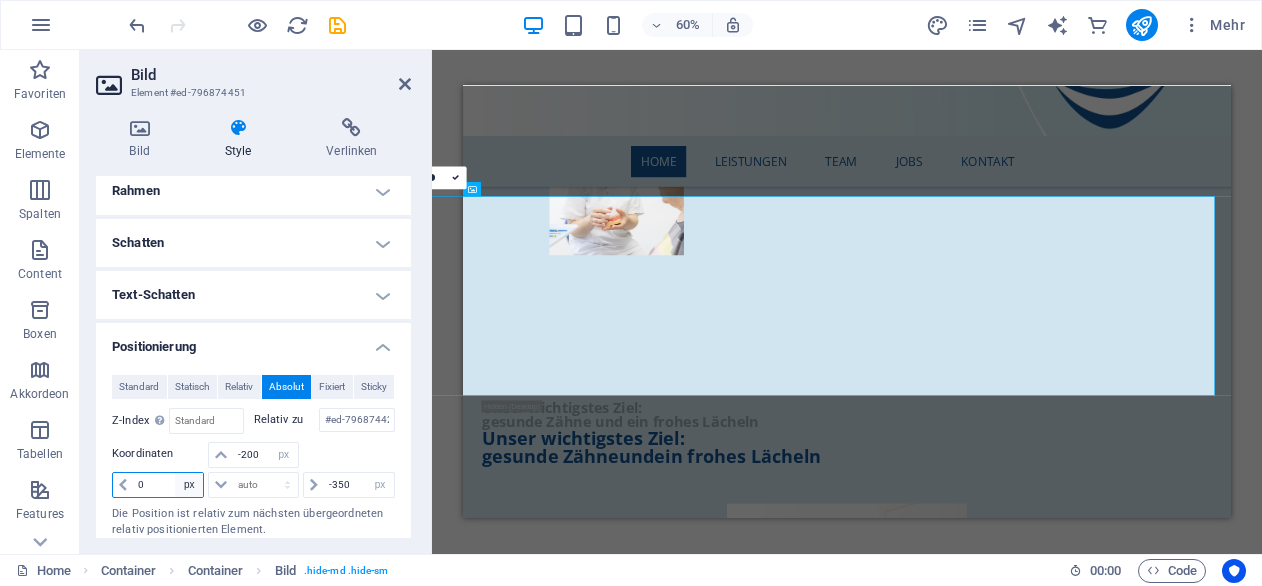 click on "auto px rem % em" at bounding box center (189, 485) 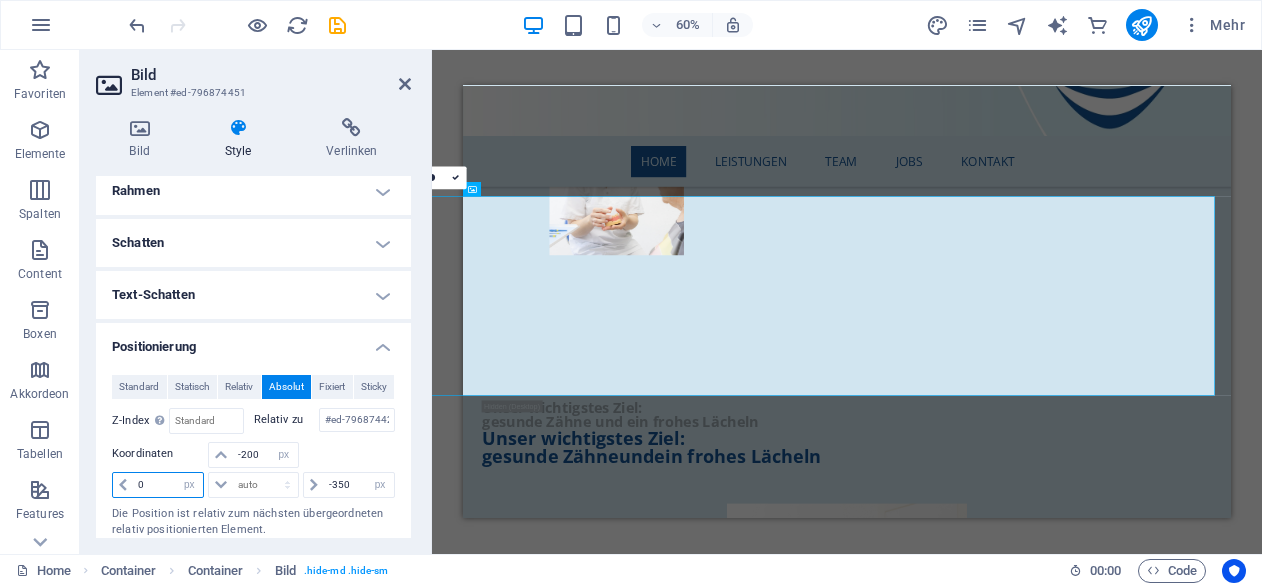 select on "auto" 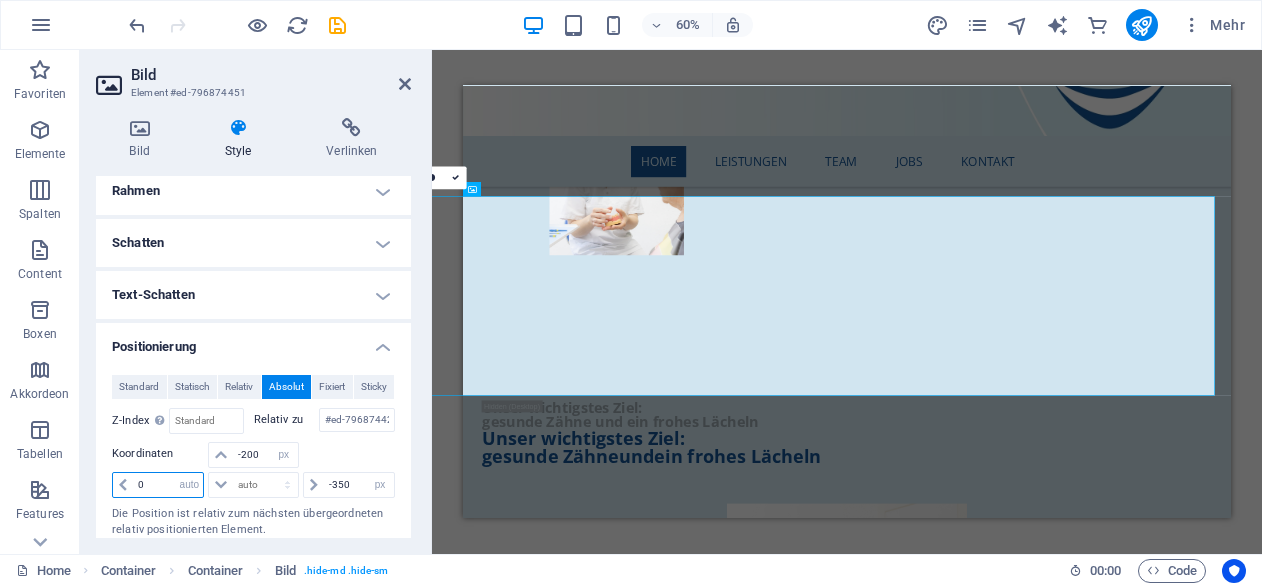 click on "auto px rem % em" at bounding box center (189, 485) 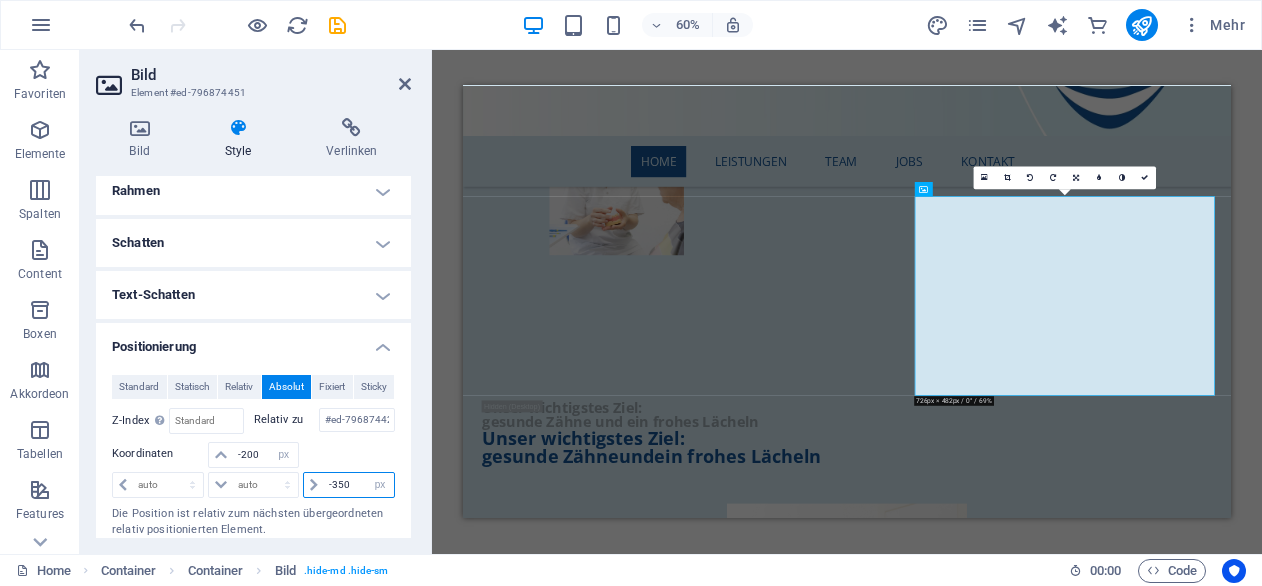 click on "-350" at bounding box center (359, 485) 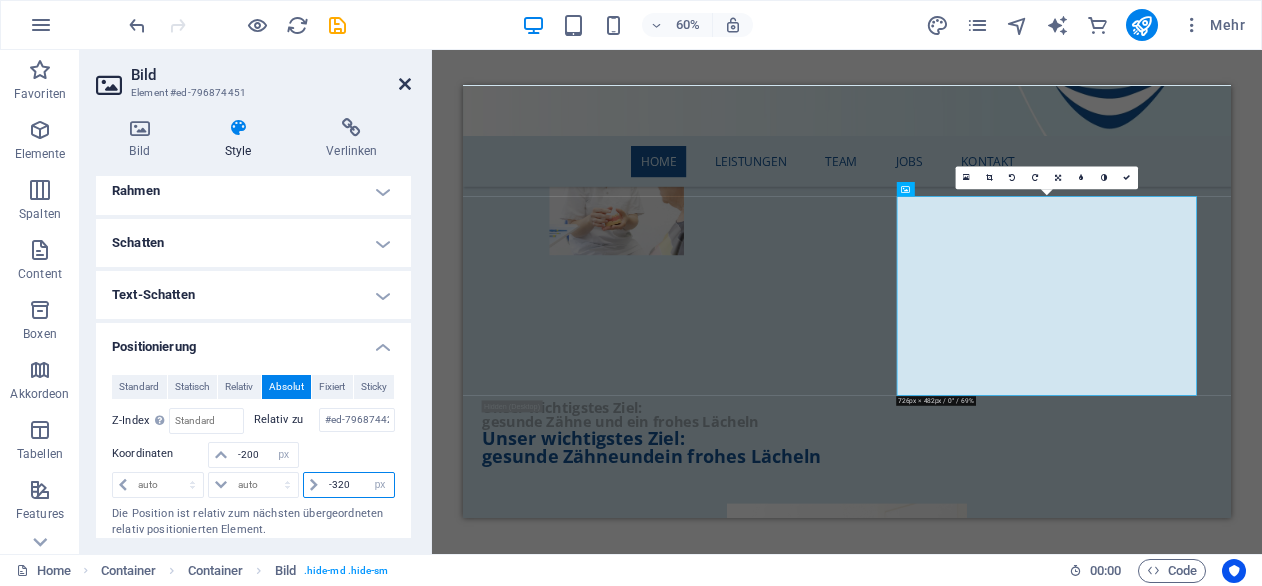 type on "-320" 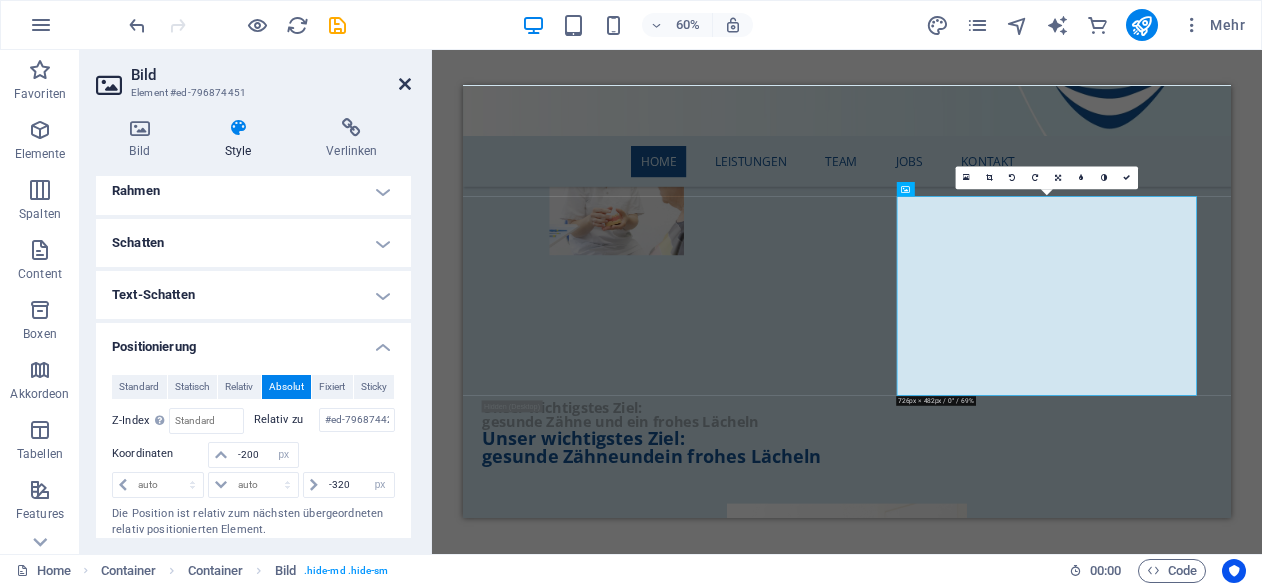click at bounding box center [405, 84] 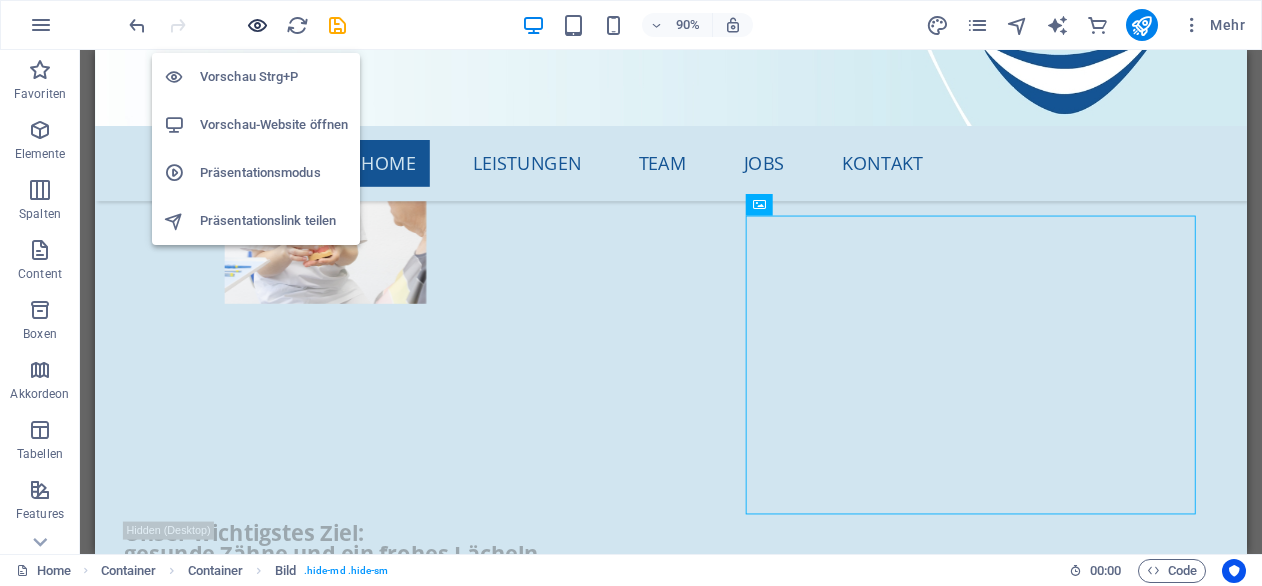 click at bounding box center [257, 25] 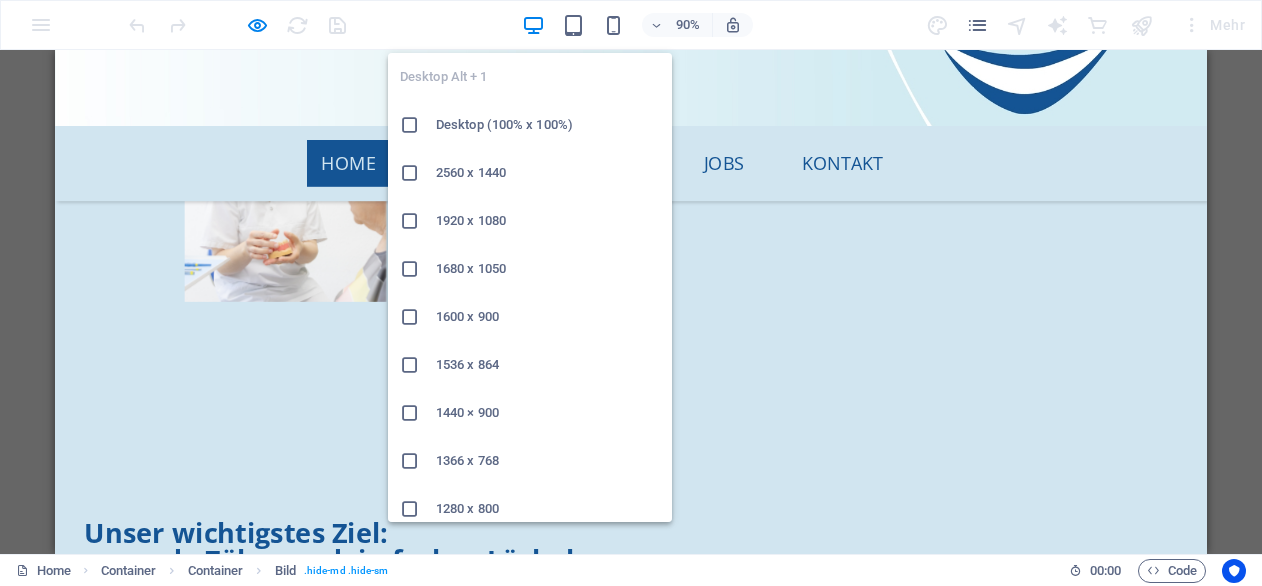 click on "1920 x 1080" at bounding box center [548, 221] 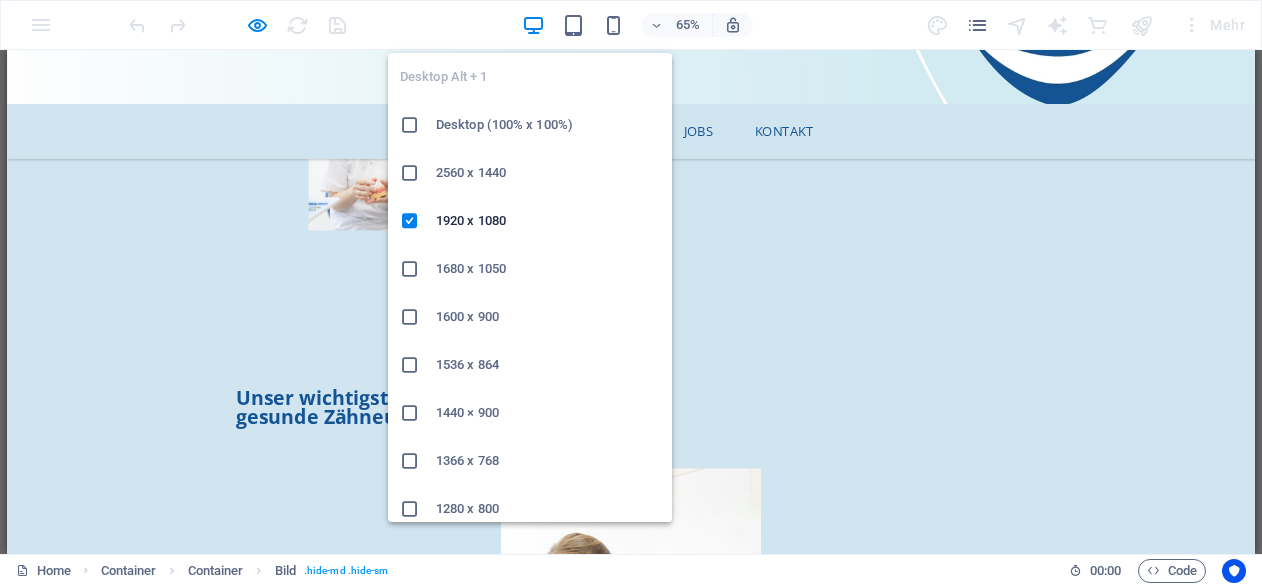 click at bounding box center [533, 25] 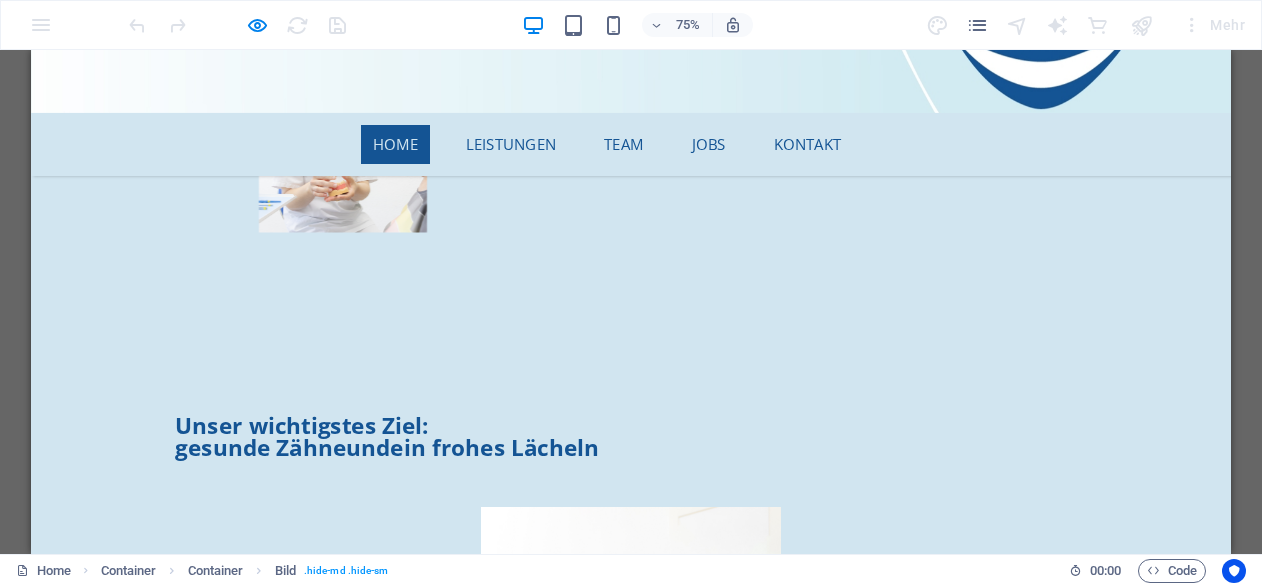 scroll, scrollTop: 1406, scrollLeft: 0, axis: vertical 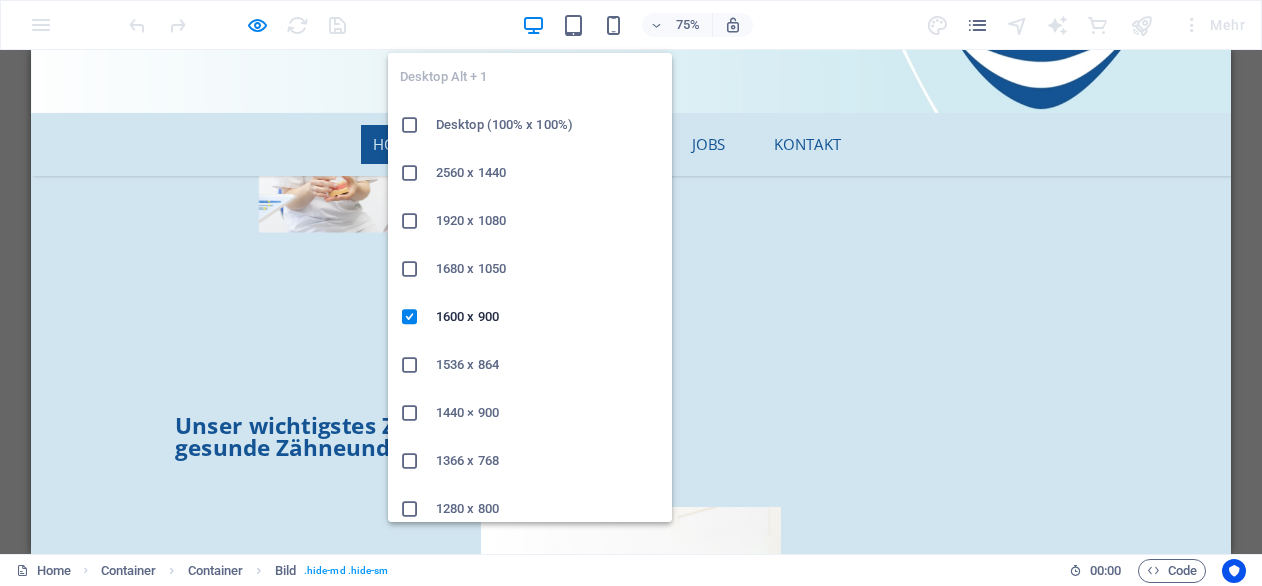 click at bounding box center [533, 25] 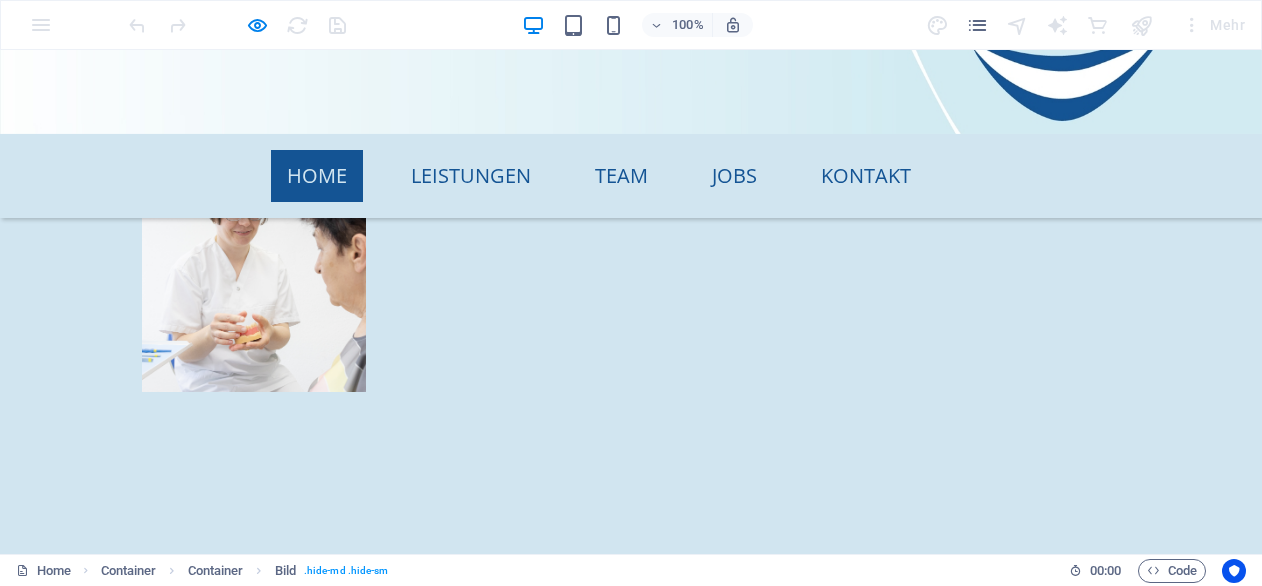 scroll, scrollTop: 1305, scrollLeft: 0, axis: vertical 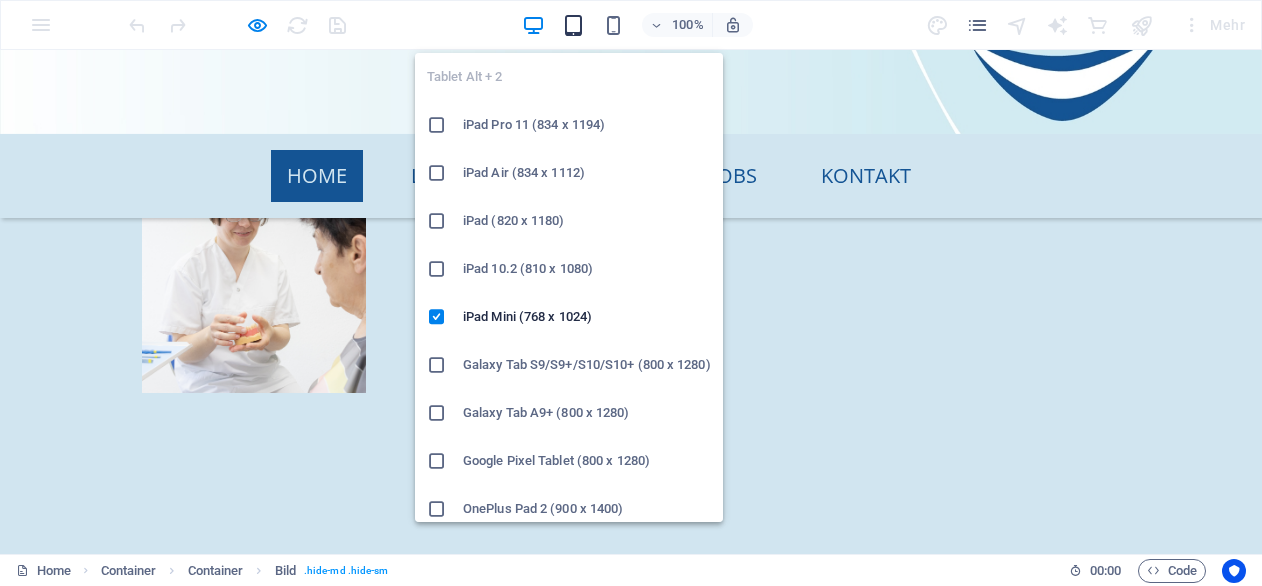 click at bounding box center [573, 25] 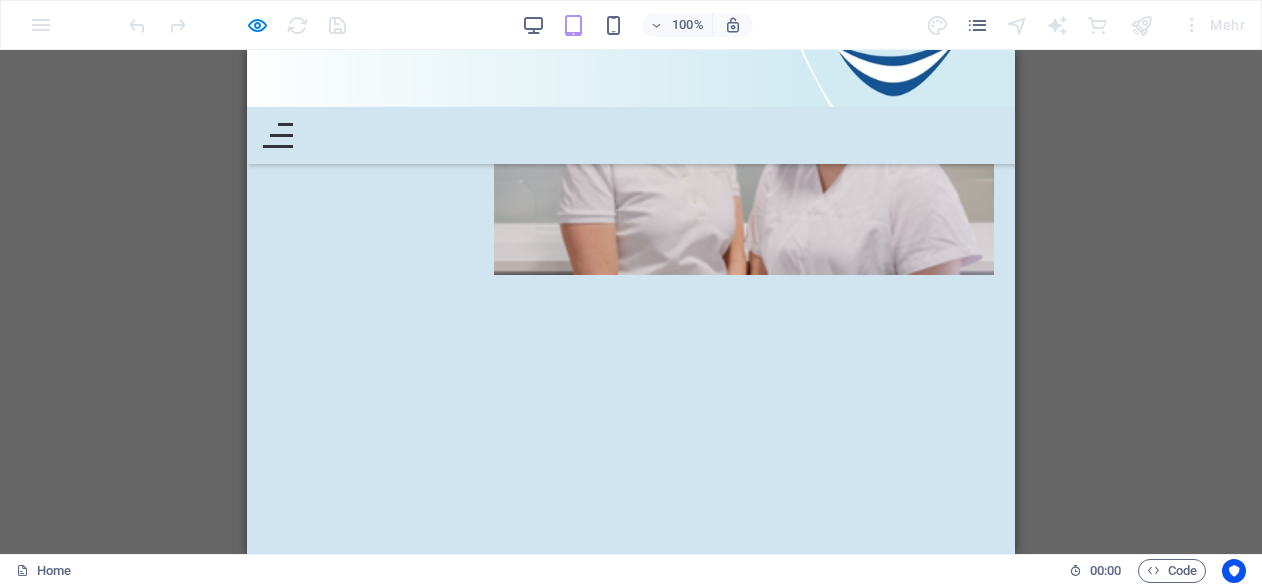 scroll, scrollTop: 903, scrollLeft: 0, axis: vertical 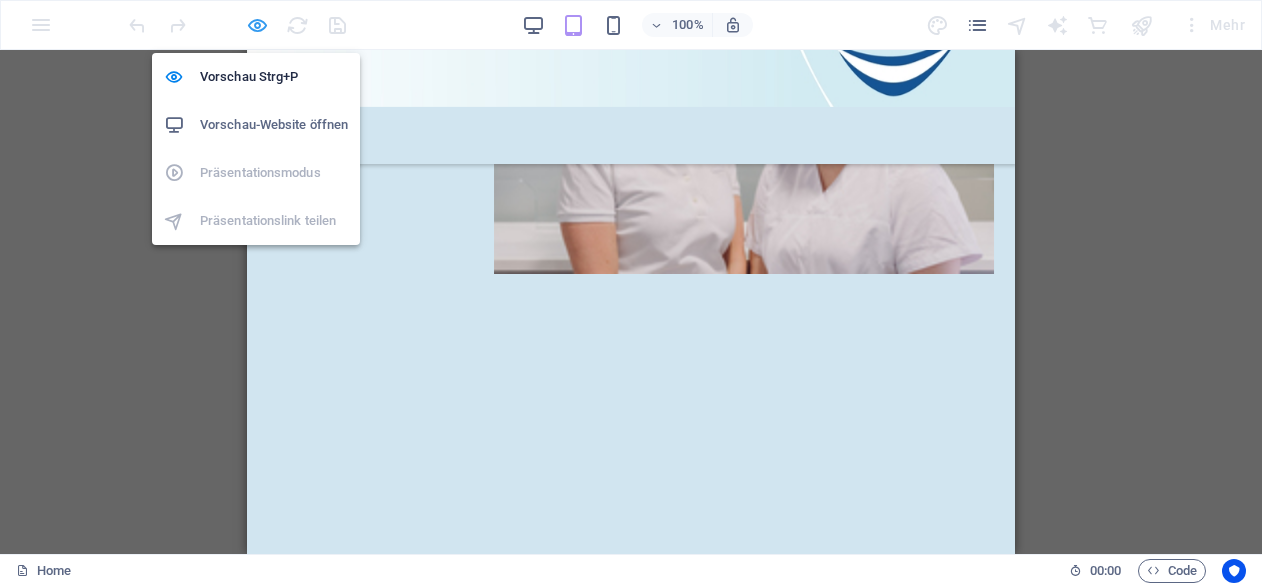 click at bounding box center [257, 25] 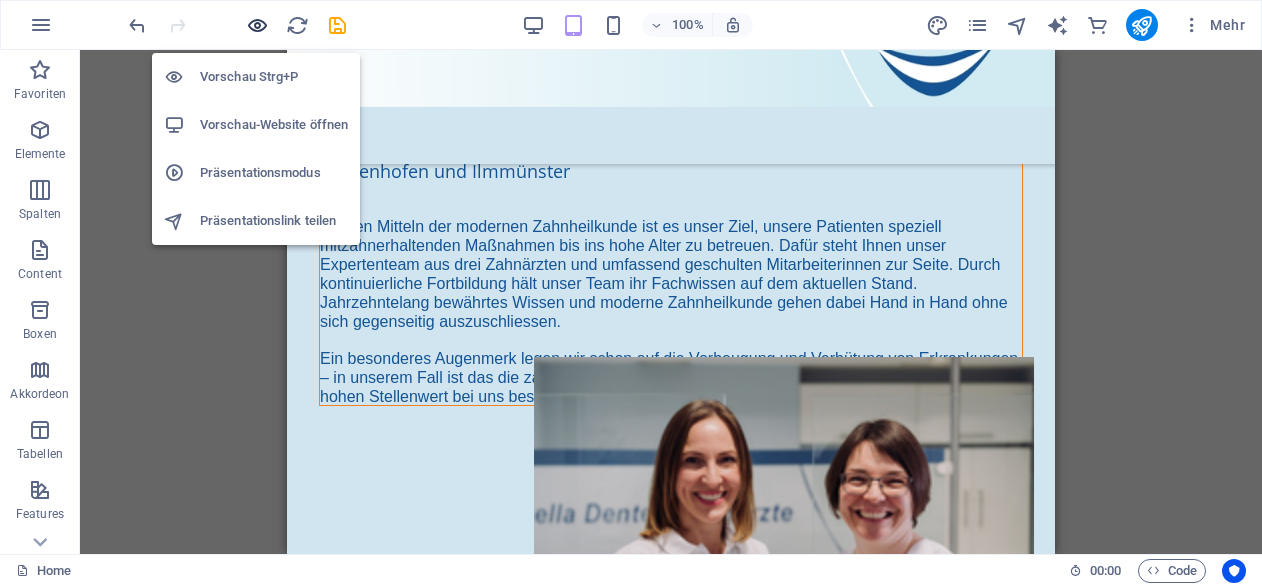 scroll, scrollTop: 1320, scrollLeft: 0, axis: vertical 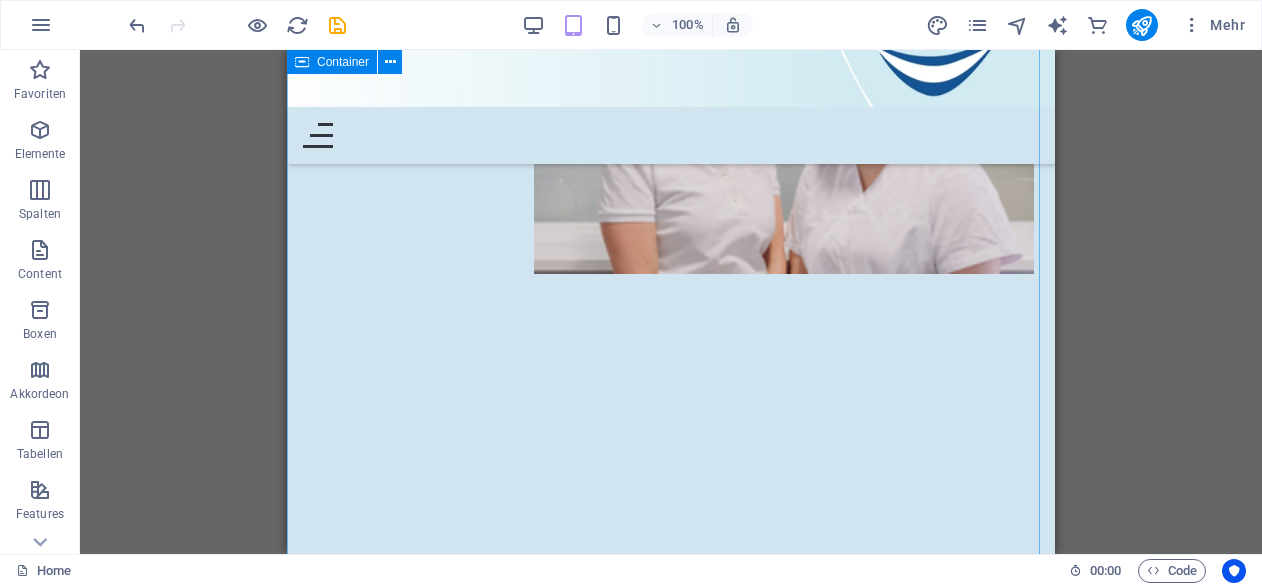 click on "[FIRST] [LAST] Zahnärzte Partnerschaft [LAST], [LAST] [CITY] und [CITY] Mit den Mitteln der modernen Zahnheilkunde ist es unser Ziel, unsere Patienten speziell mit zahnerhaltenden Maßnahmen bis ins hohe Alter zu betreuen. Dafür steht Ihnen unser Expertenteam aus drei Zahnärzten und umfassend geschulten Mitarbeiterinnen zur Seite. Durch kontinuierliche Fortbildung hält unser Team ihr Fachwissen auf dem aktuellen Stand. Jahrzehntelang bewährtes Wissen und moderne Zahnheilkunde gehen dabei Hand in Hand ohne sich gegenseitig auszuschliessen. Ein besonderes Augenmerk legen wir schon auf die Vorbeugung und Verhütung von Erkrankungen – in unserem Fall ist das die zahnärztliche Prophylaxe, die vom Kindesalter an bis ins Alter einen hohen Stellenwert bei uns besitzt. Unser wichtigstes Ziel: gesunde Zähne und ein frohes Lächeln Unser wichtigstes Ziel: gesunde Zähne und ein frohes Lächeln" at bounding box center (671, 799) 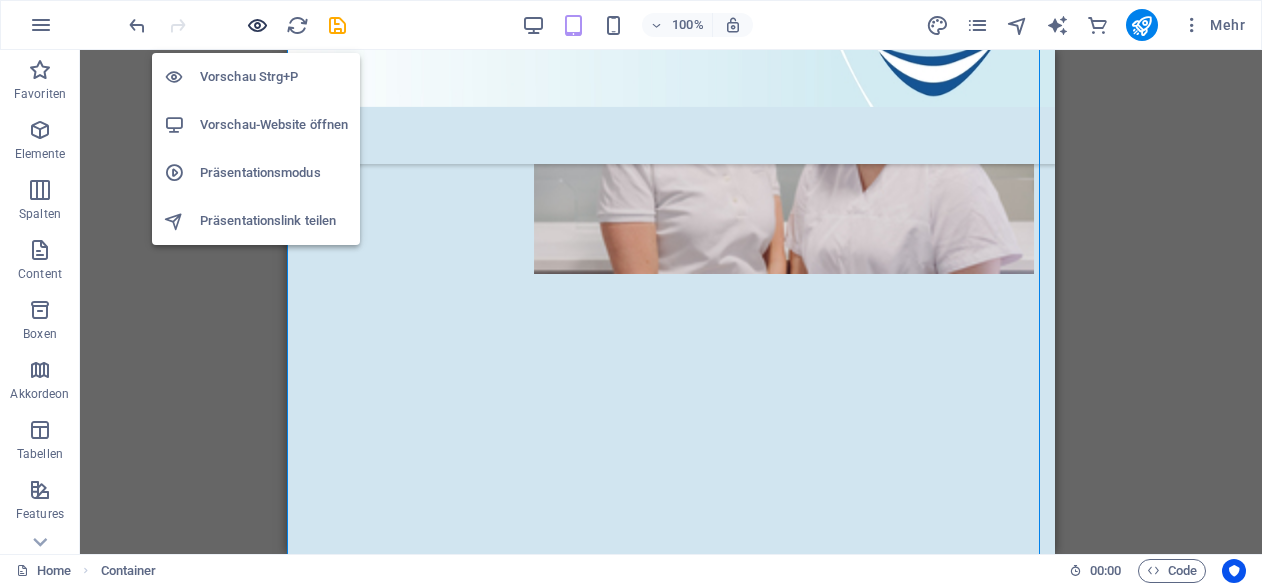 click at bounding box center (257, 25) 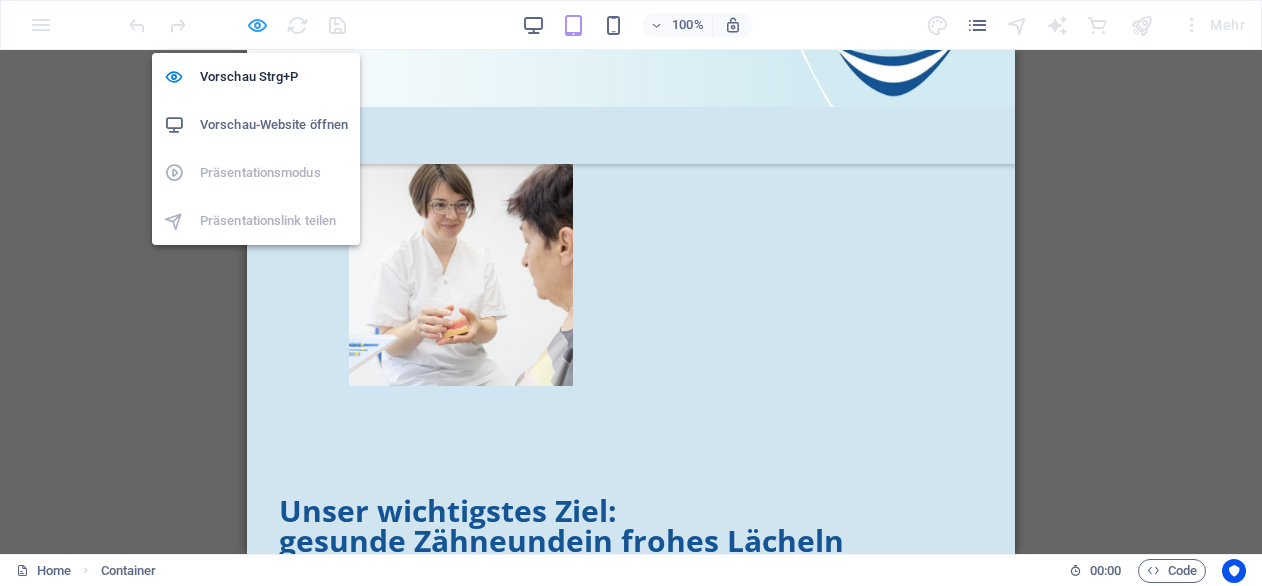 scroll, scrollTop: 903, scrollLeft: 0, axis: vertical 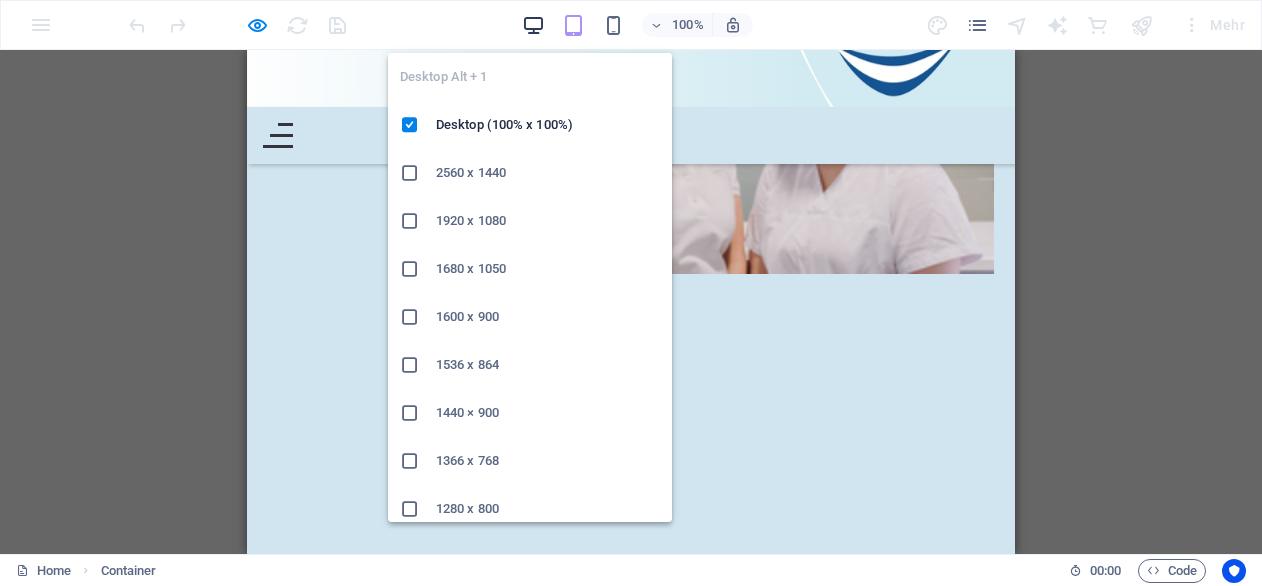 click at bounding box center (533, 25) 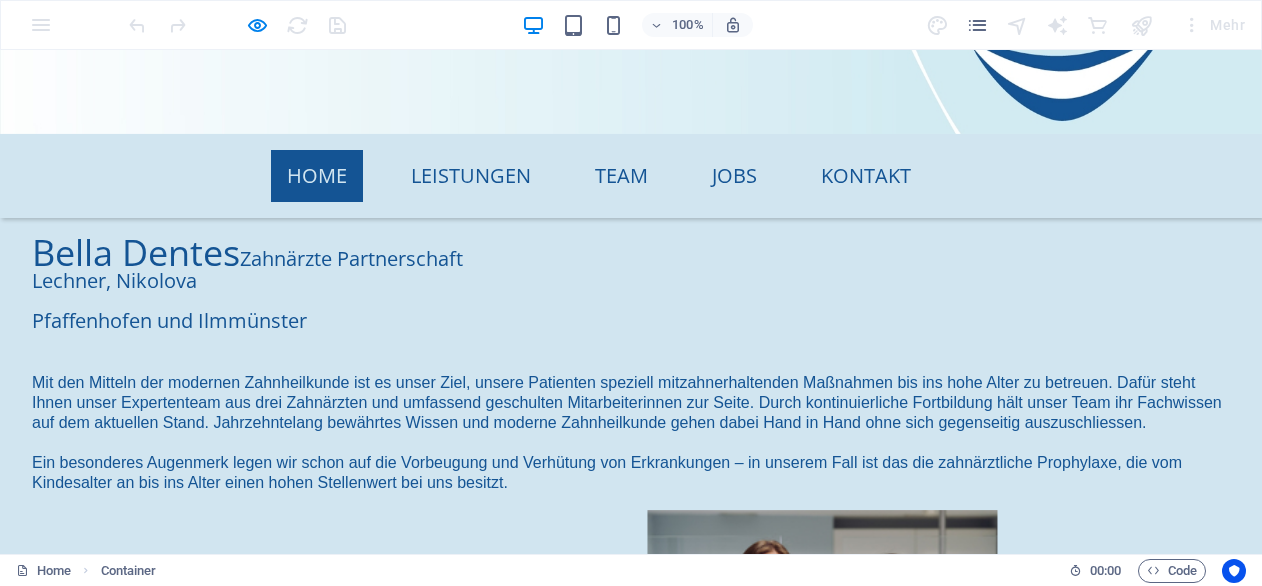 scroll, scrollTop: 562, scrollLeft: 0, axis: vertical 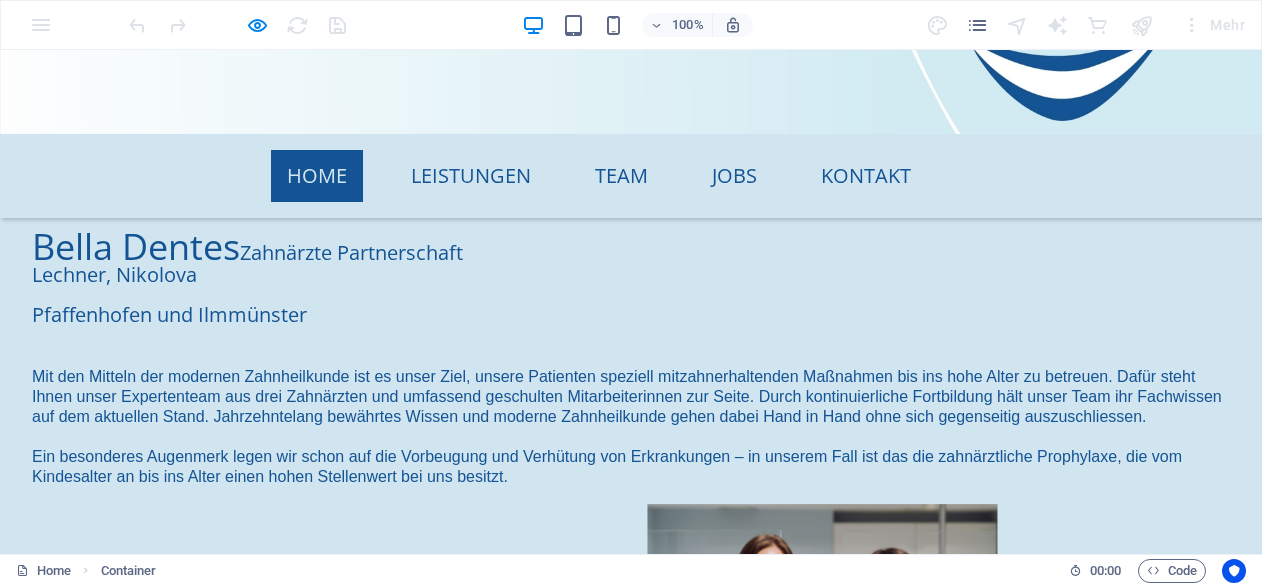 click on "Bella Dentes" at bounding box center (136, 246) 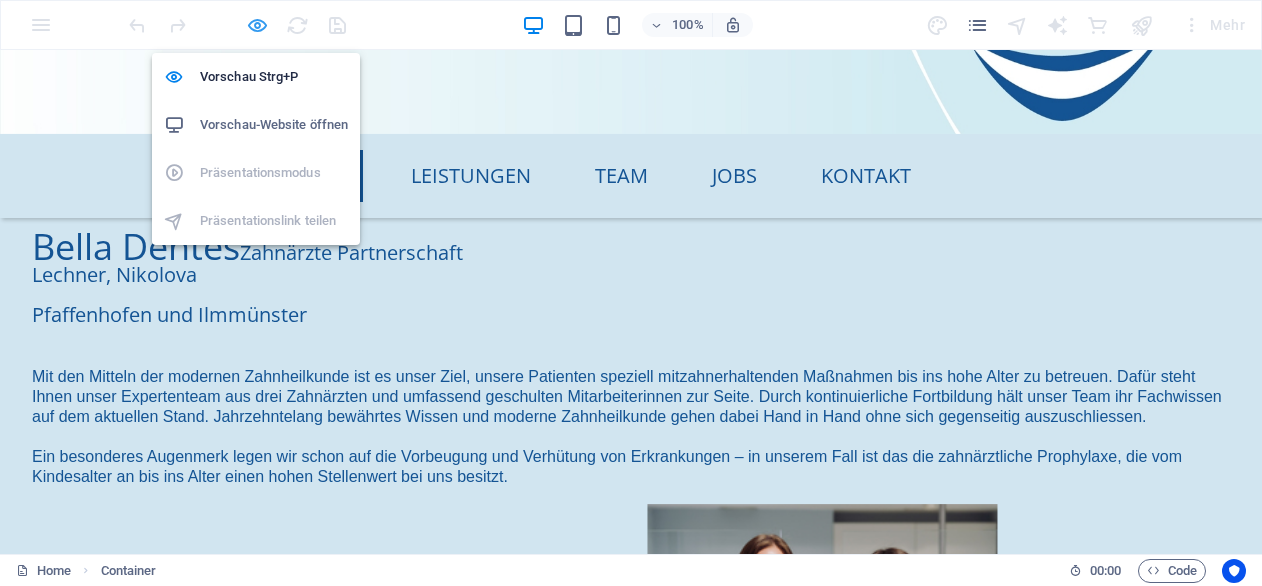 click at bounding box center [257, 25] 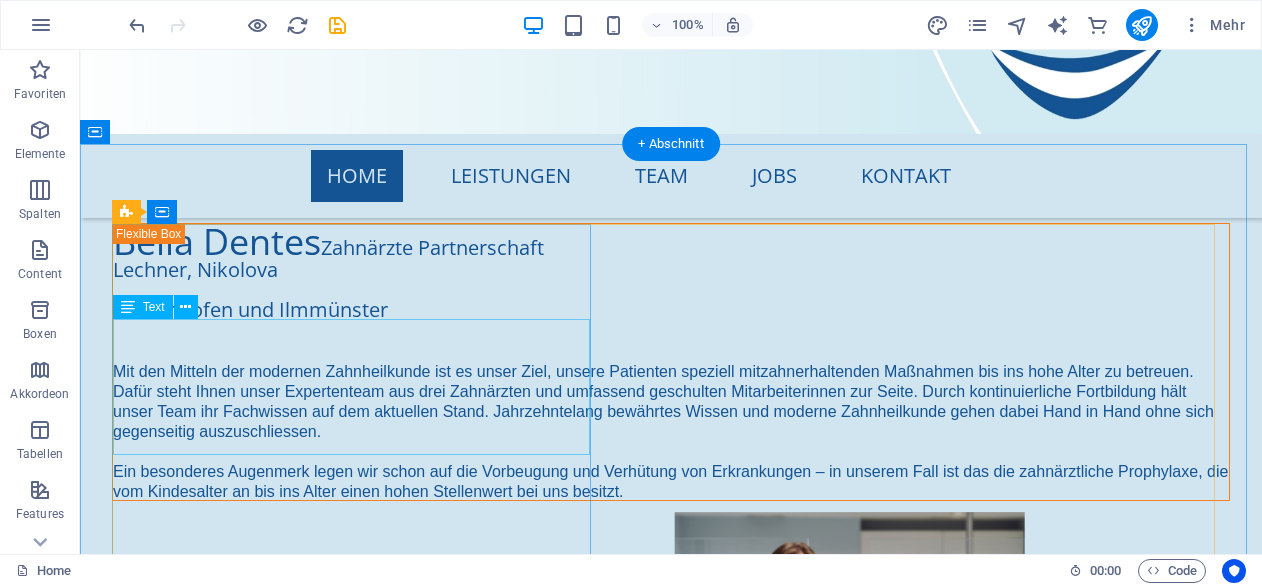 scroll, scrollTop: 850, scrollLeft: 0, axis: vertical 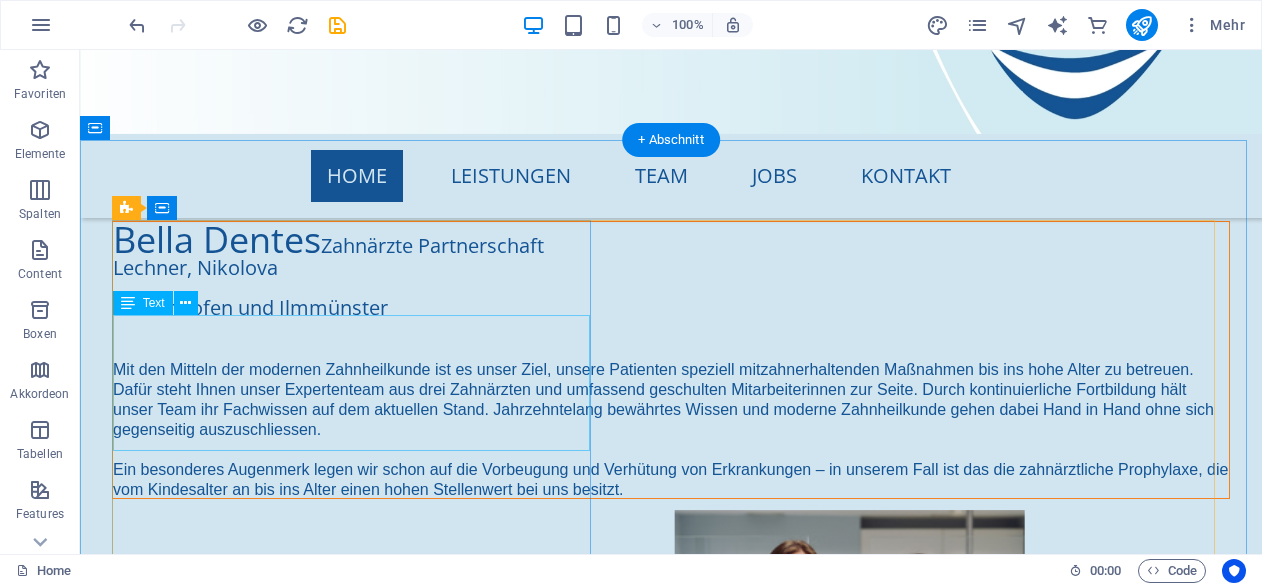 click on "[FIRST] [LAST] Zahnärzte Partnerschaft [LAST], [LAST] [CITY] und [CITY]" at bounding box center [671, 290] 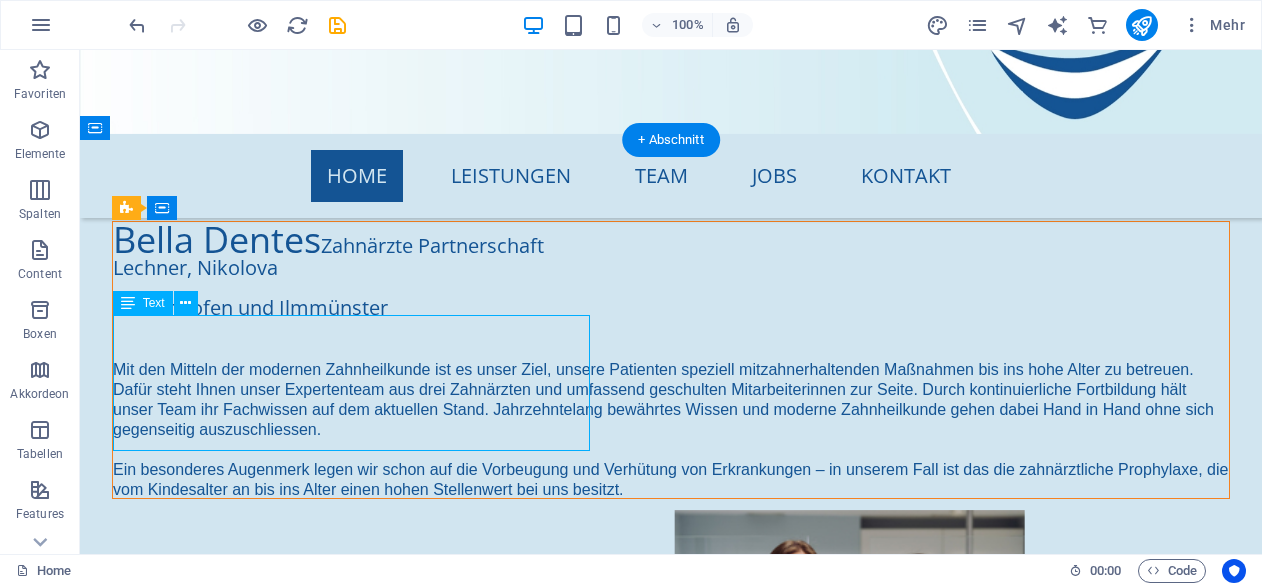 click on "[FIRST] [LAST] Zahnärzte Partnerschaft [LAST], [LAST] [CITY] und [CITY]" at bounding box center (671, 290) 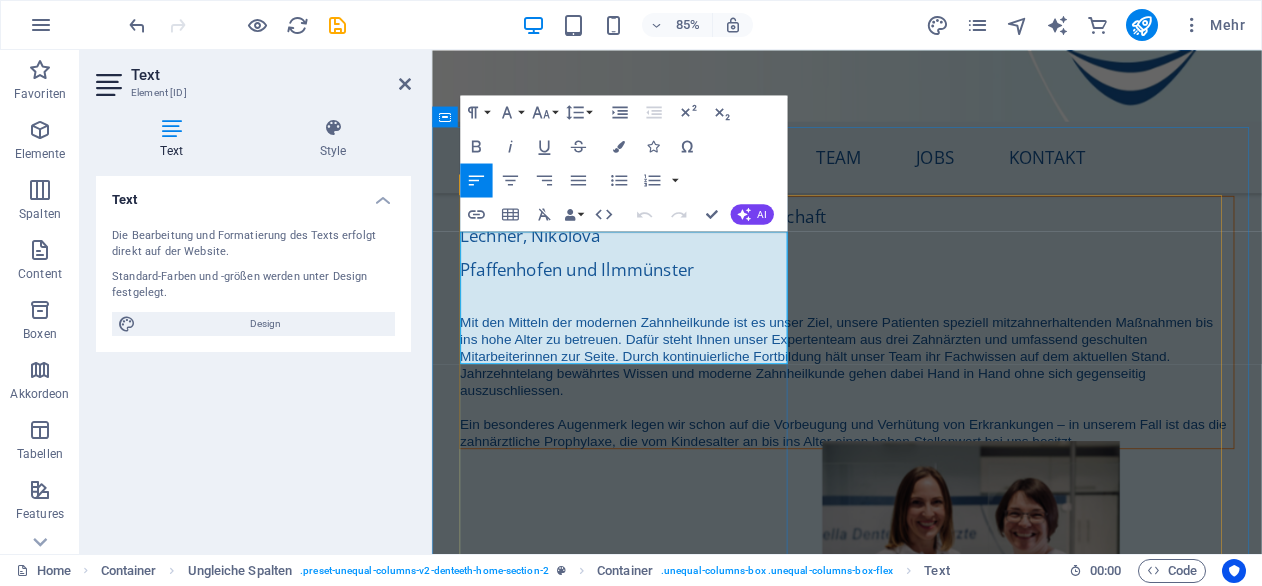 click on "Lechner, Nikolova" at bounding box center [920, 268] 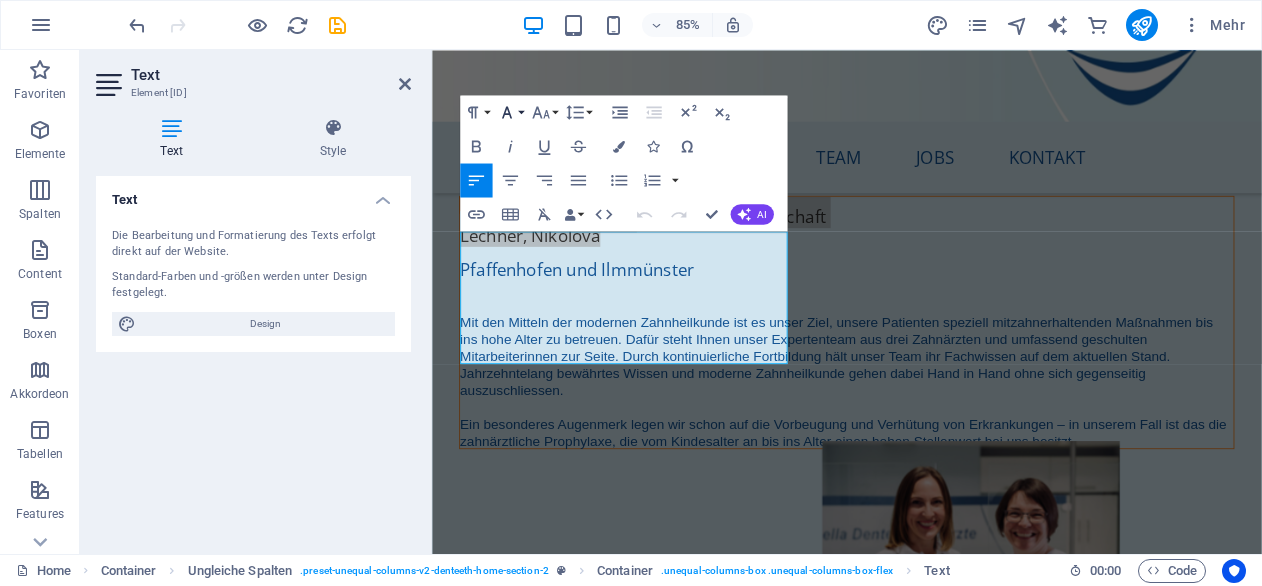 click 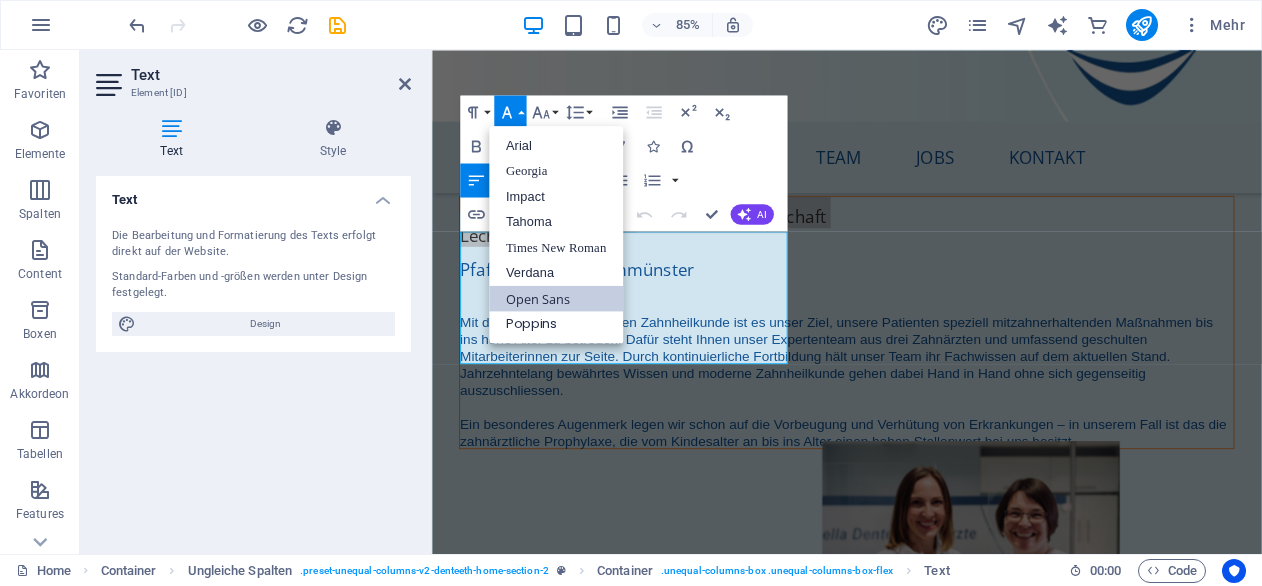 scroll, scrollTop: 0, scrollLeft: 0, axis: both 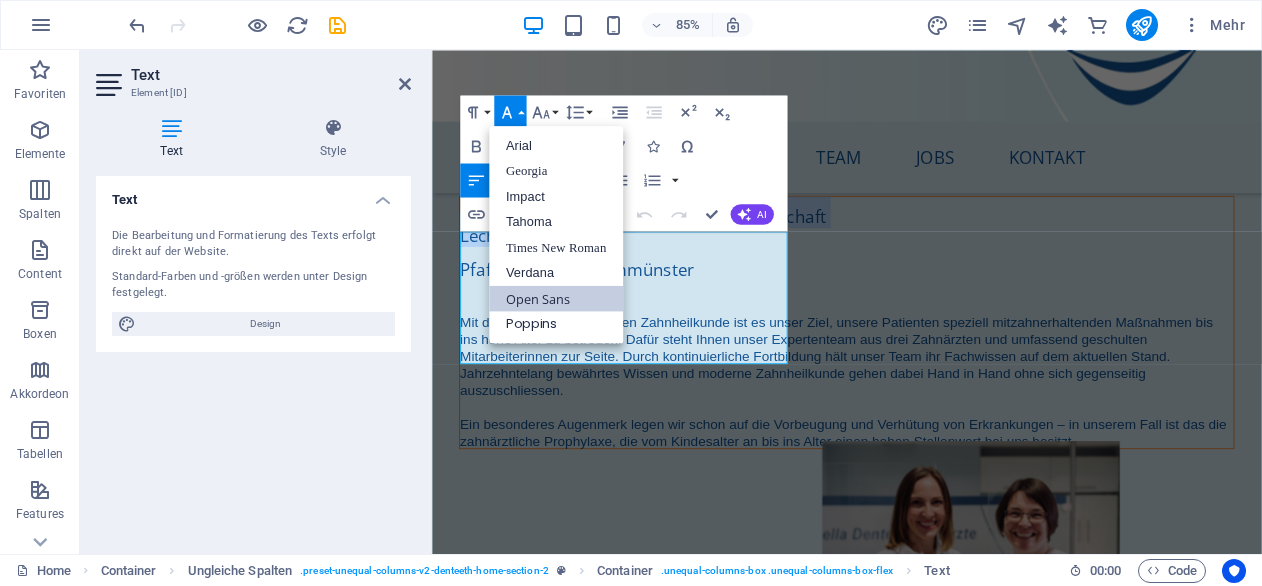 click on "Open Sans" at bounding box center [556, 298] 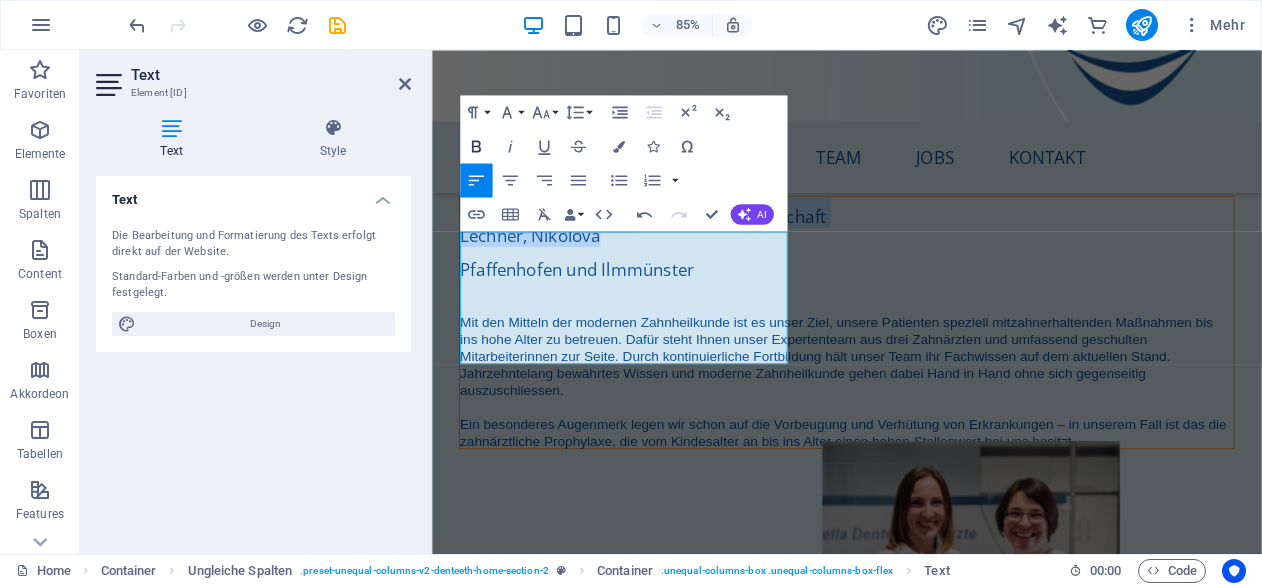 click 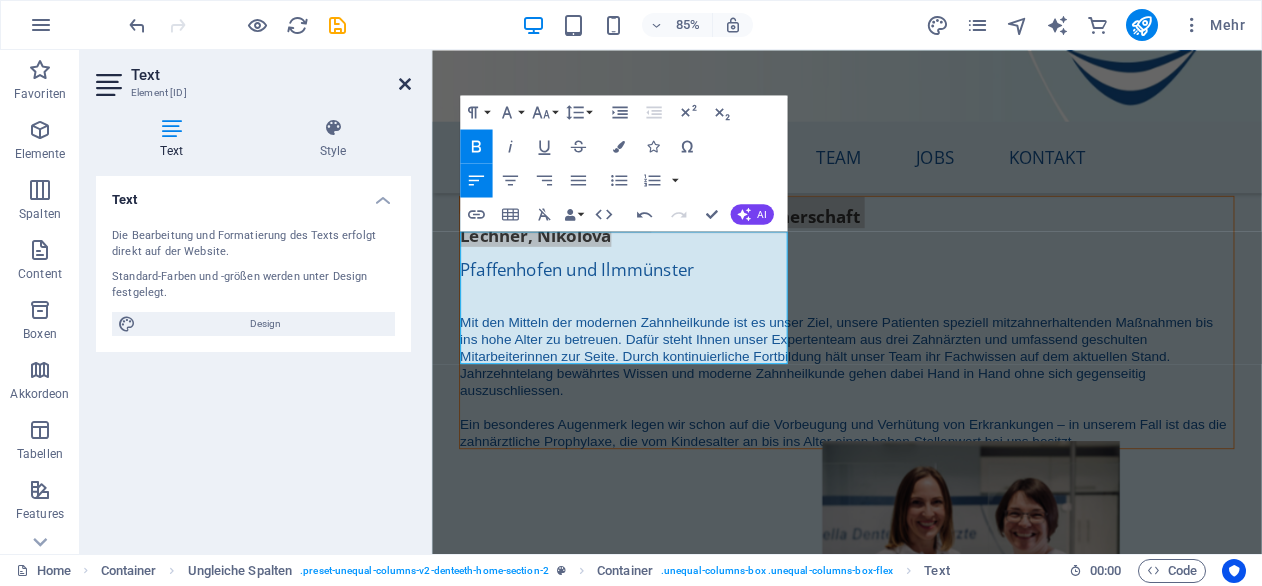 click at bounding box center (405, 84) 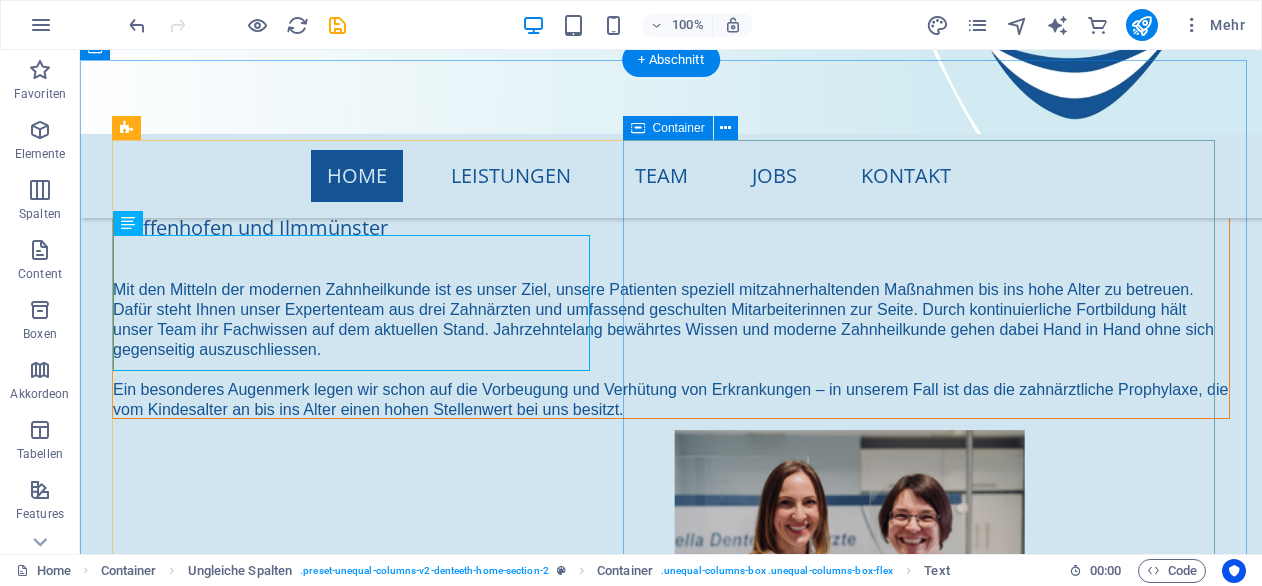 scroll, scrollTop: 930, scrollLeft: 0, axis: vertical 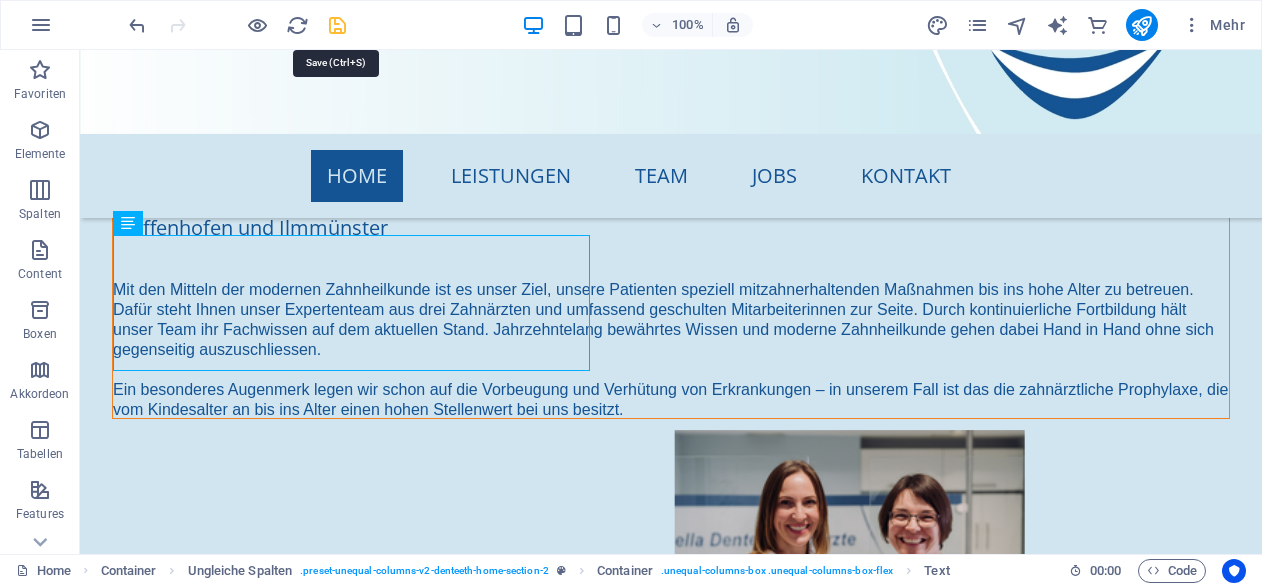 click at bounding box center [337, 25] 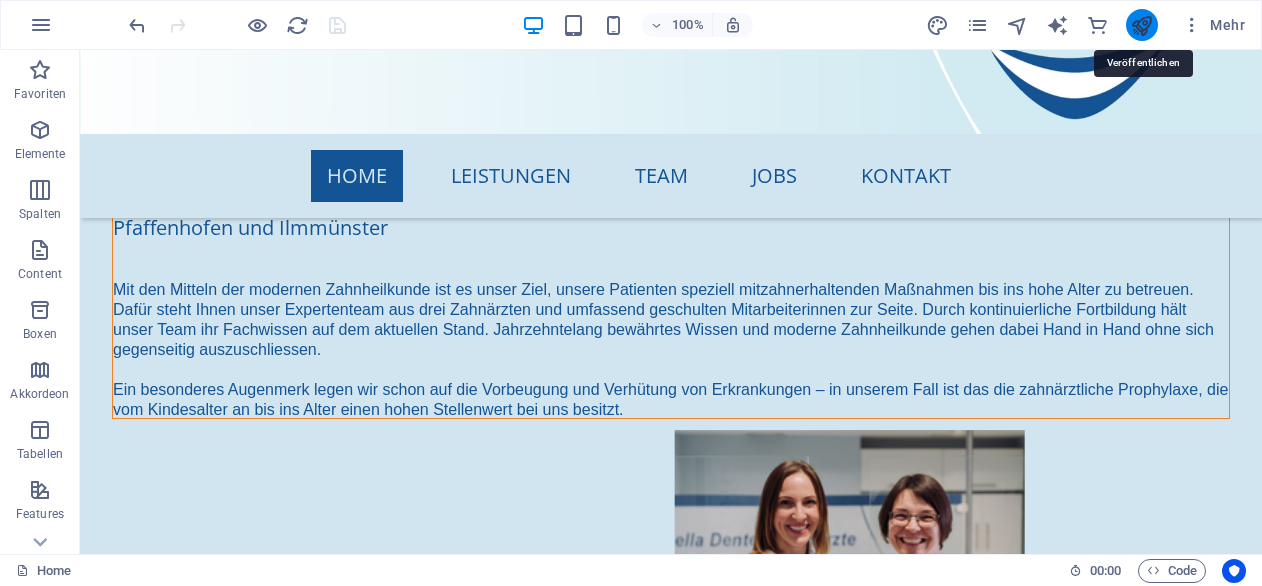click at bounding box center [1141, 25] 